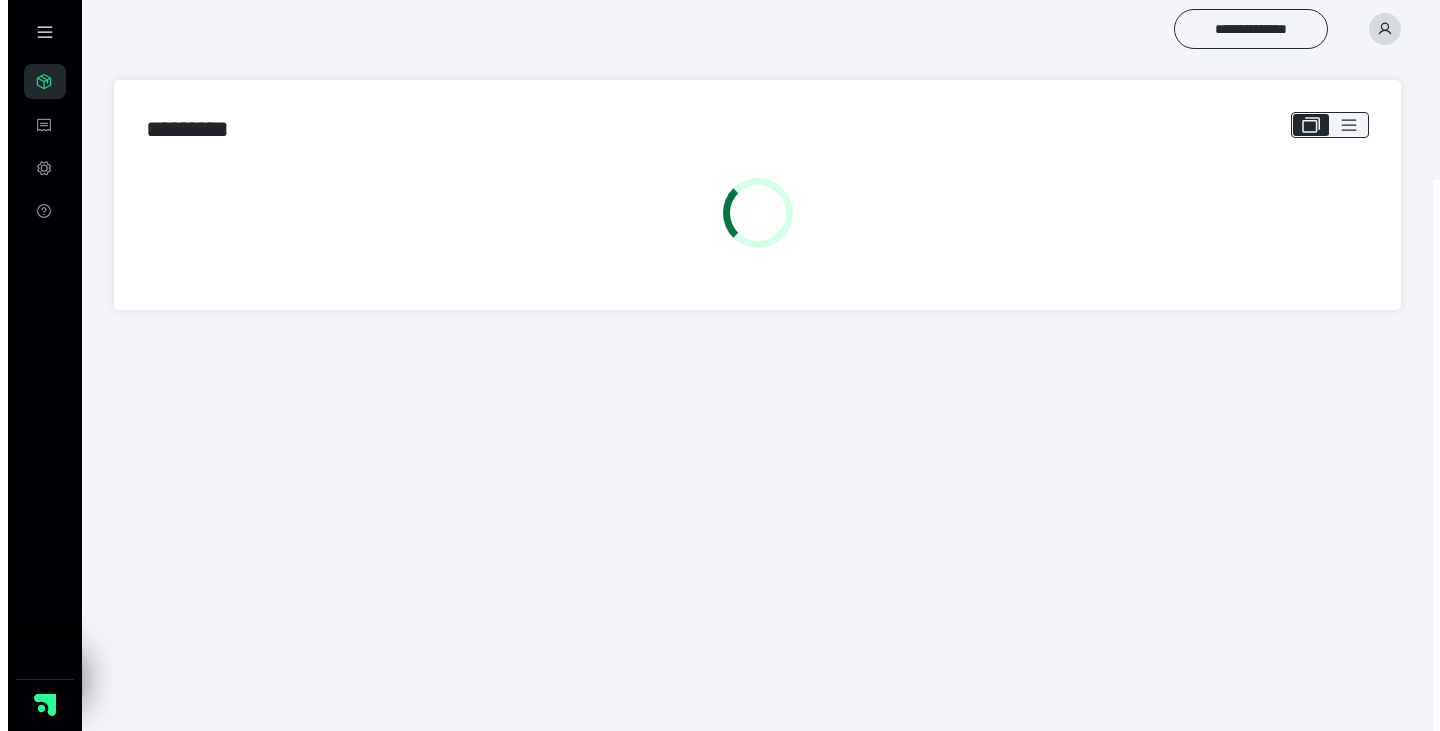 scroll, scrollTop: 0, scrollLeft: 0, axis: both 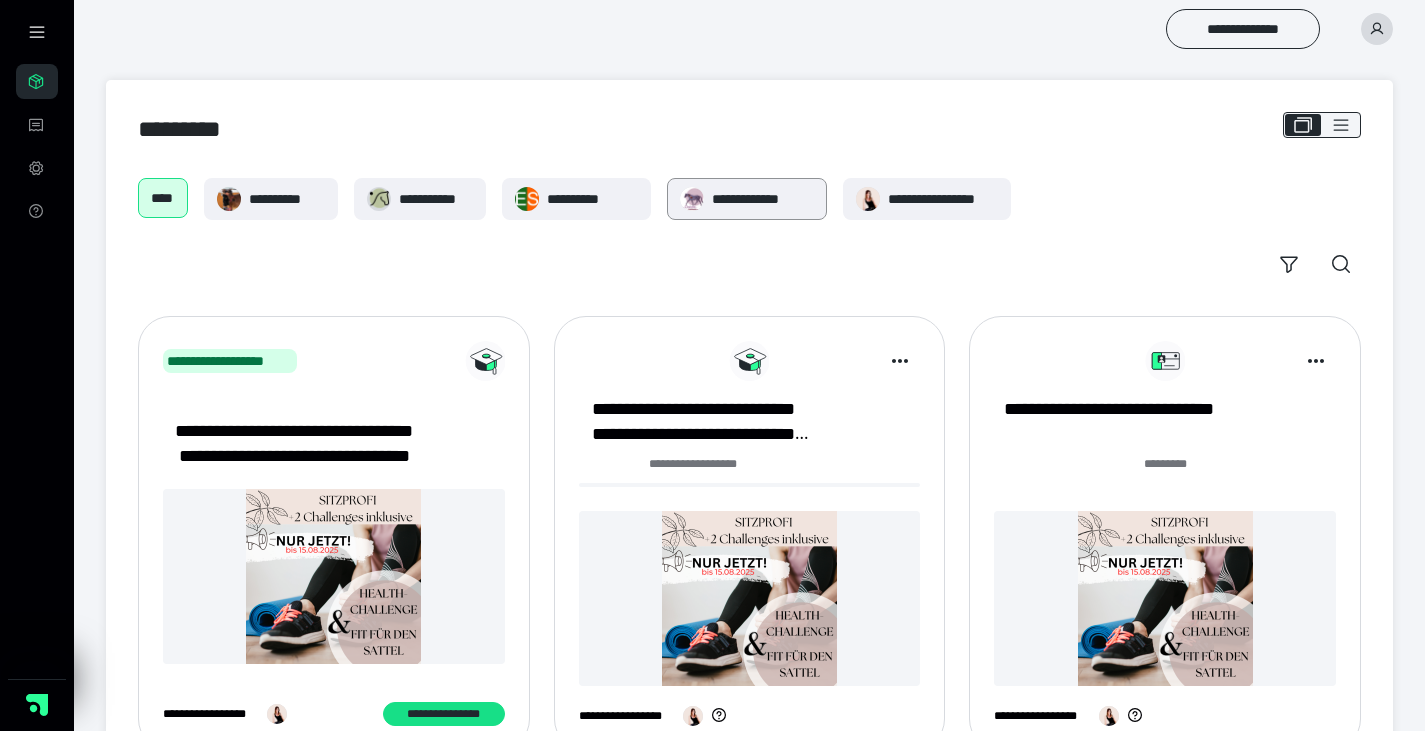 click on "**********" at bounding box center (763, 199) 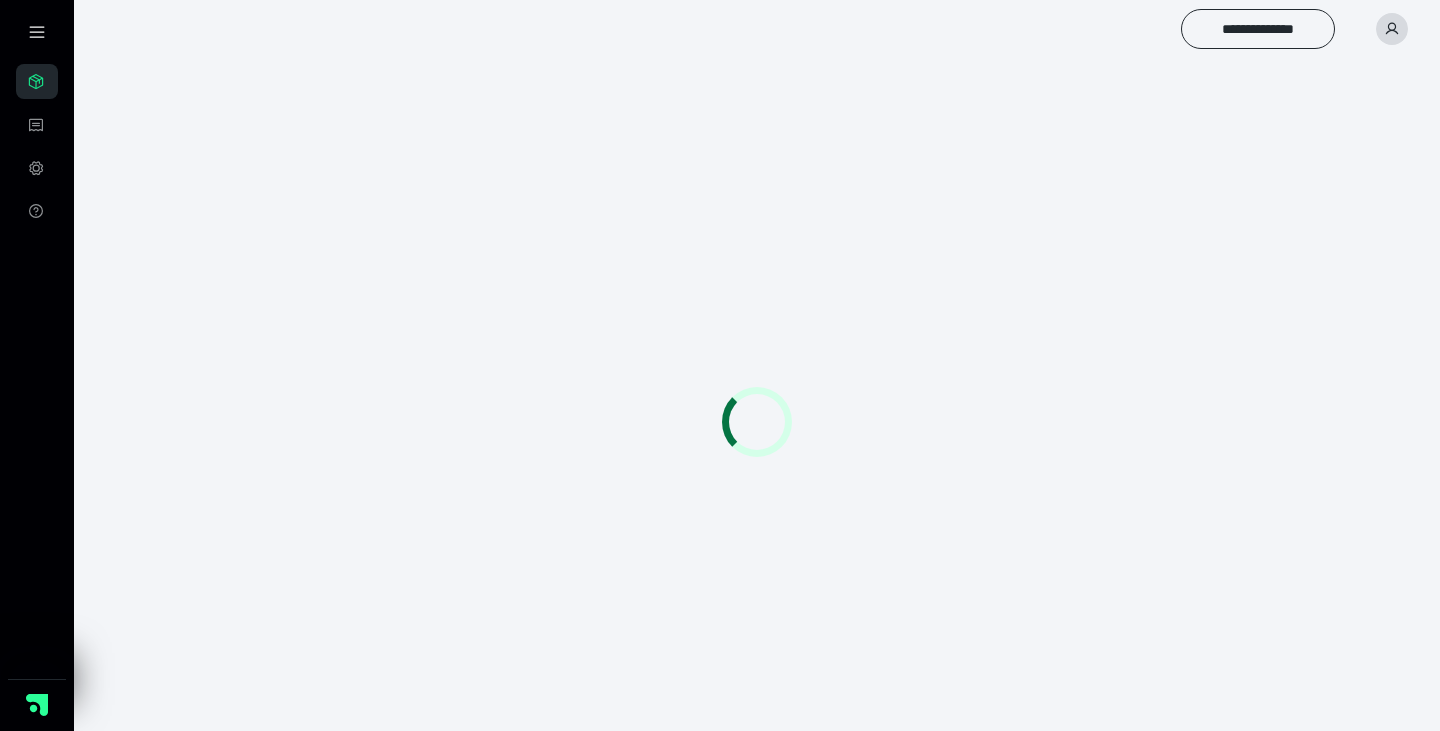 scroll, scrollTop: 0, scrollLeft: 0, axis: both 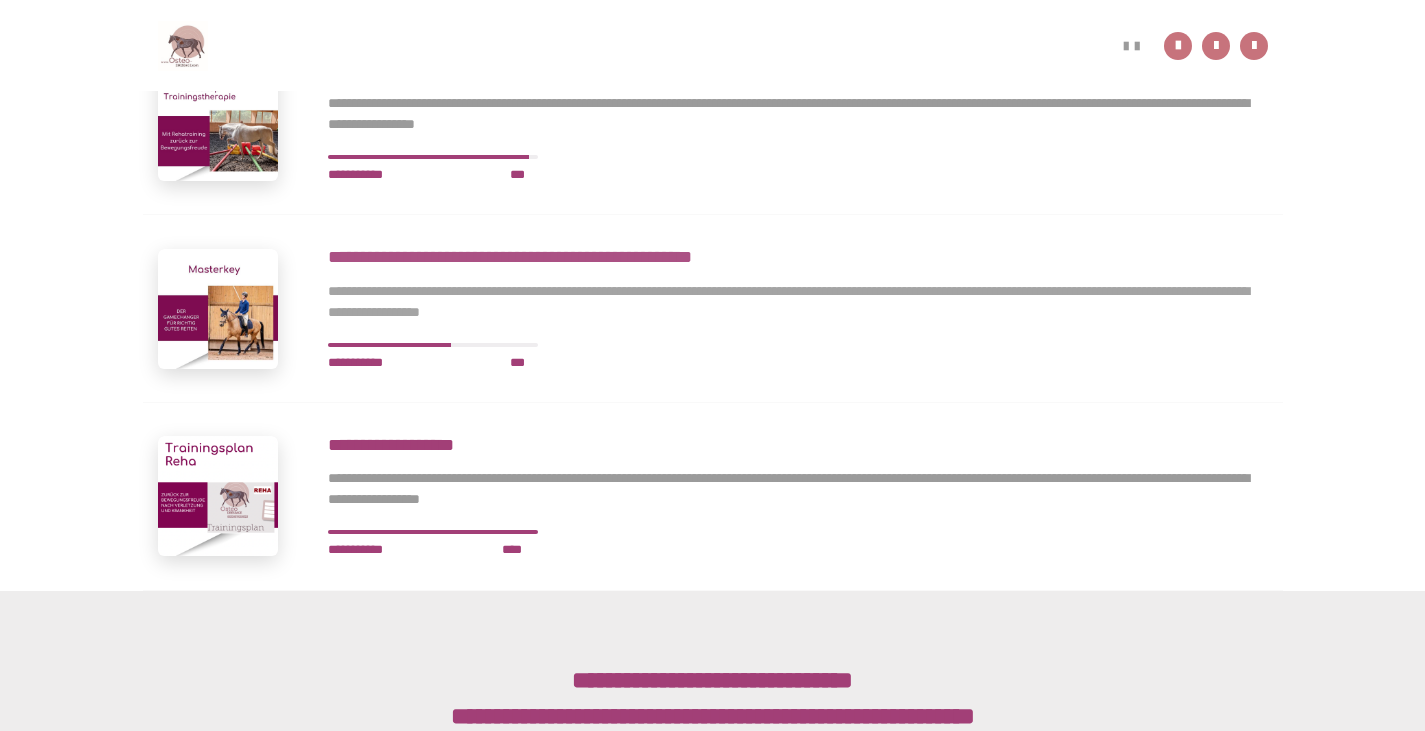 click on "**********" at bounding box center [798, 257] 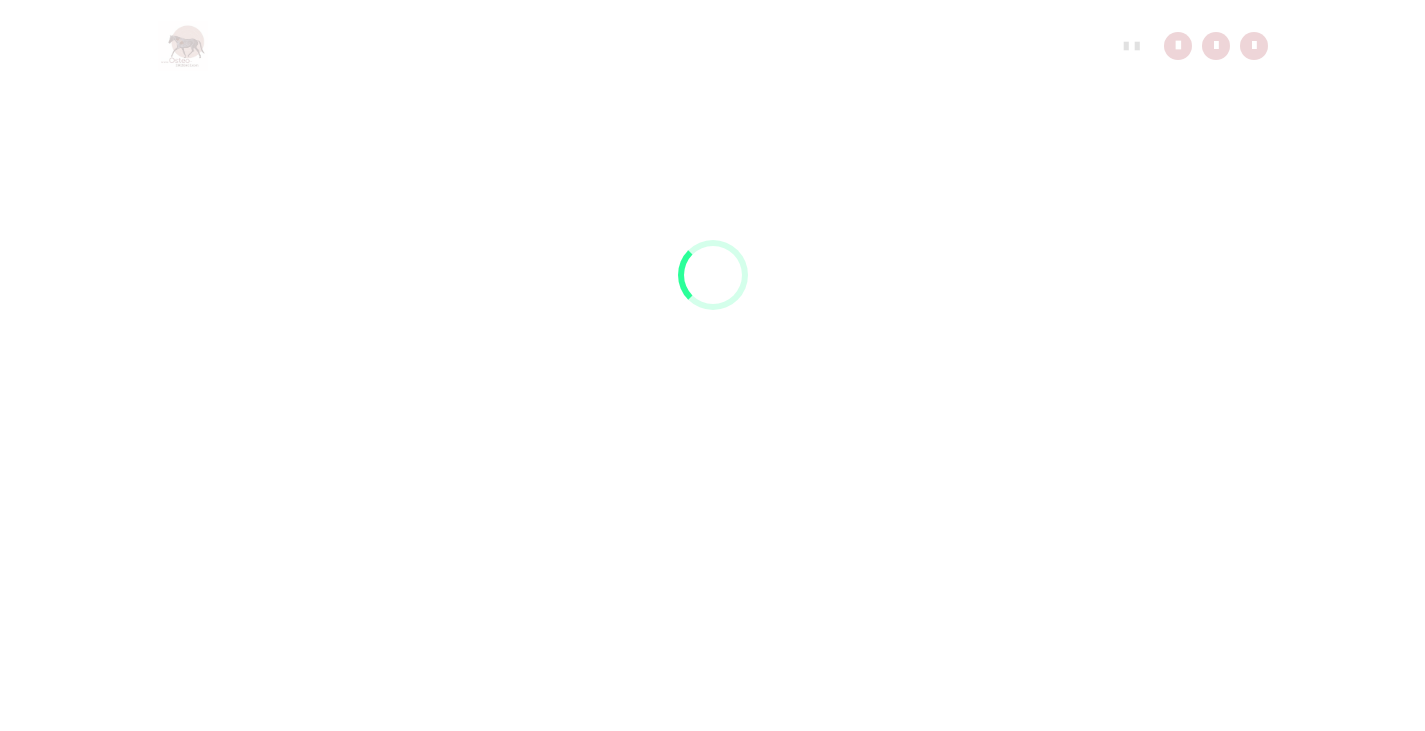scroll, scrollTop: 91, scrollLeft: 0, axis: vertical 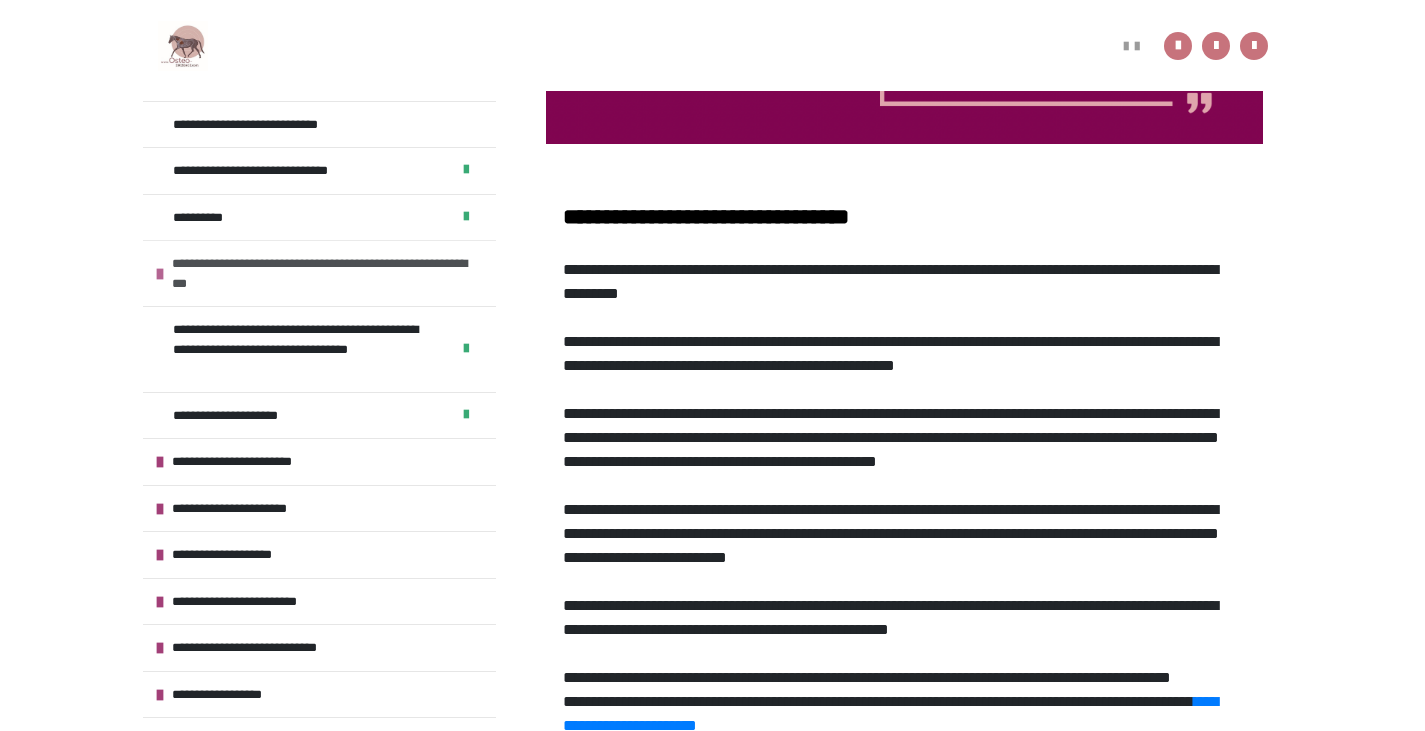 click on "**********" at bounding box center (321, 273) 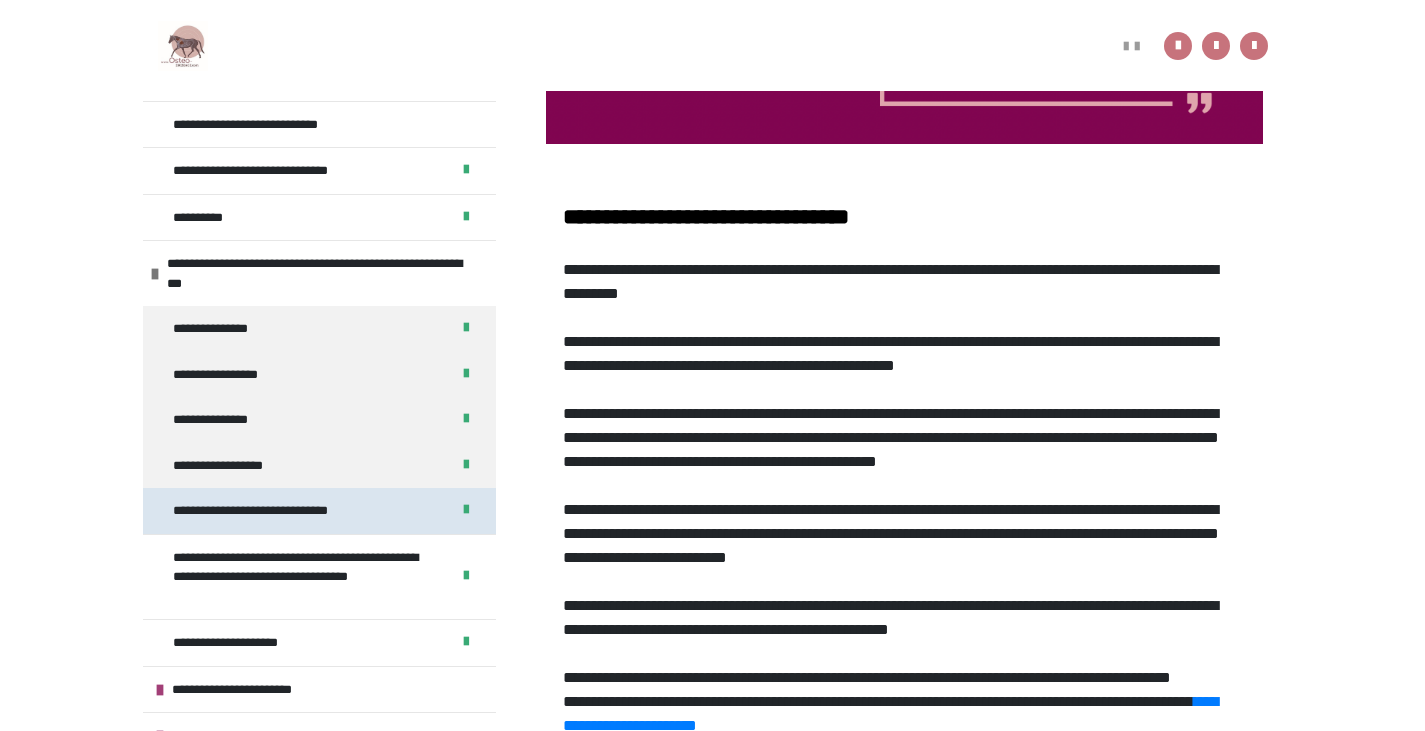 click on "**********" at bounding box center (286, 511) 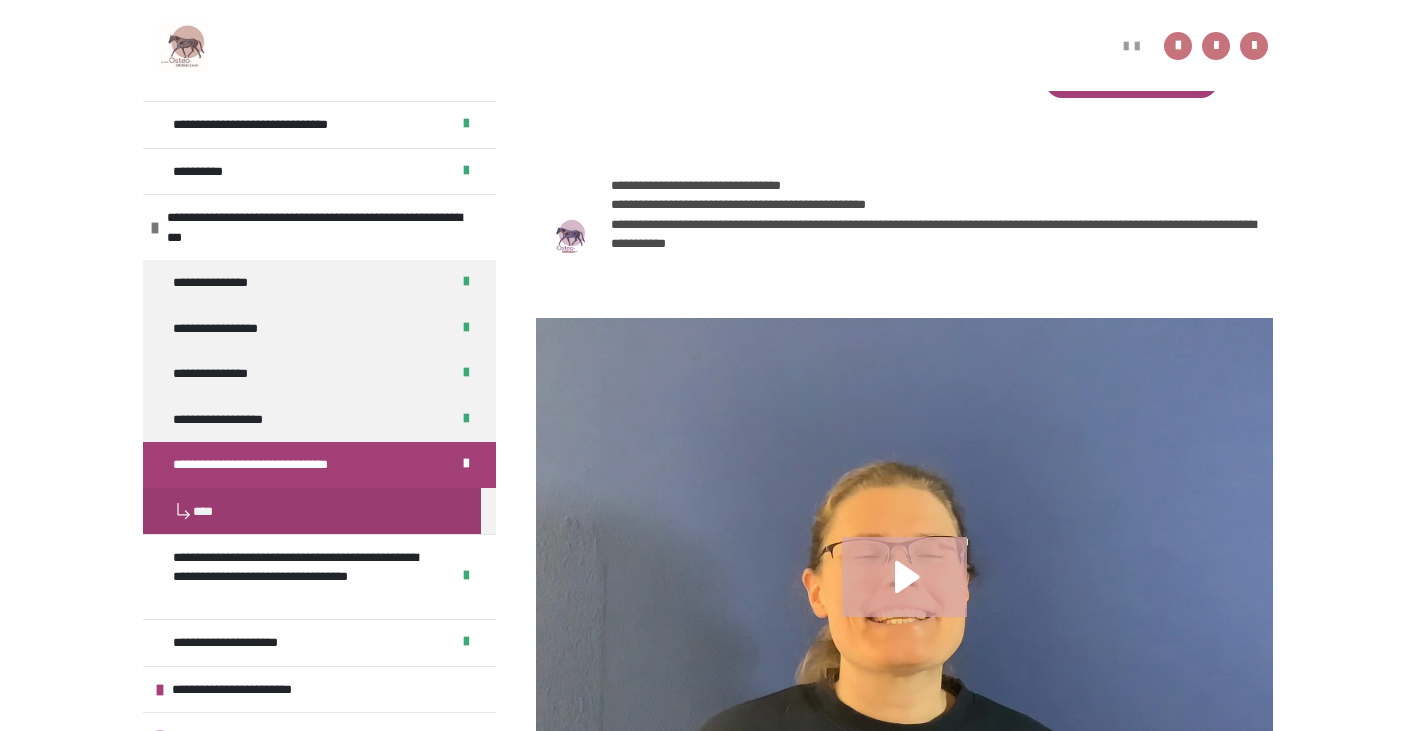 scroll, scrollTop: 453, scrollLeft: 0, axis: vertical 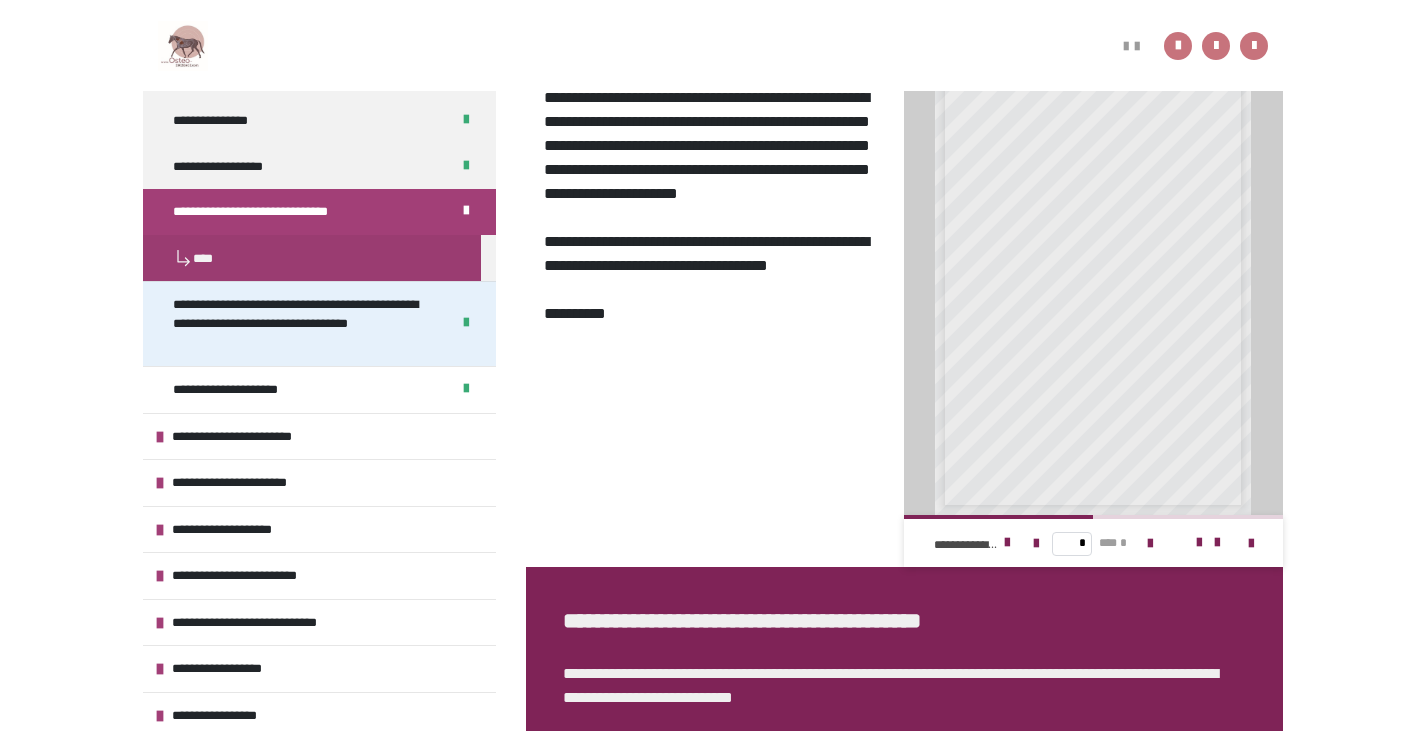 click on "**********" at bounding box center [296, 324] 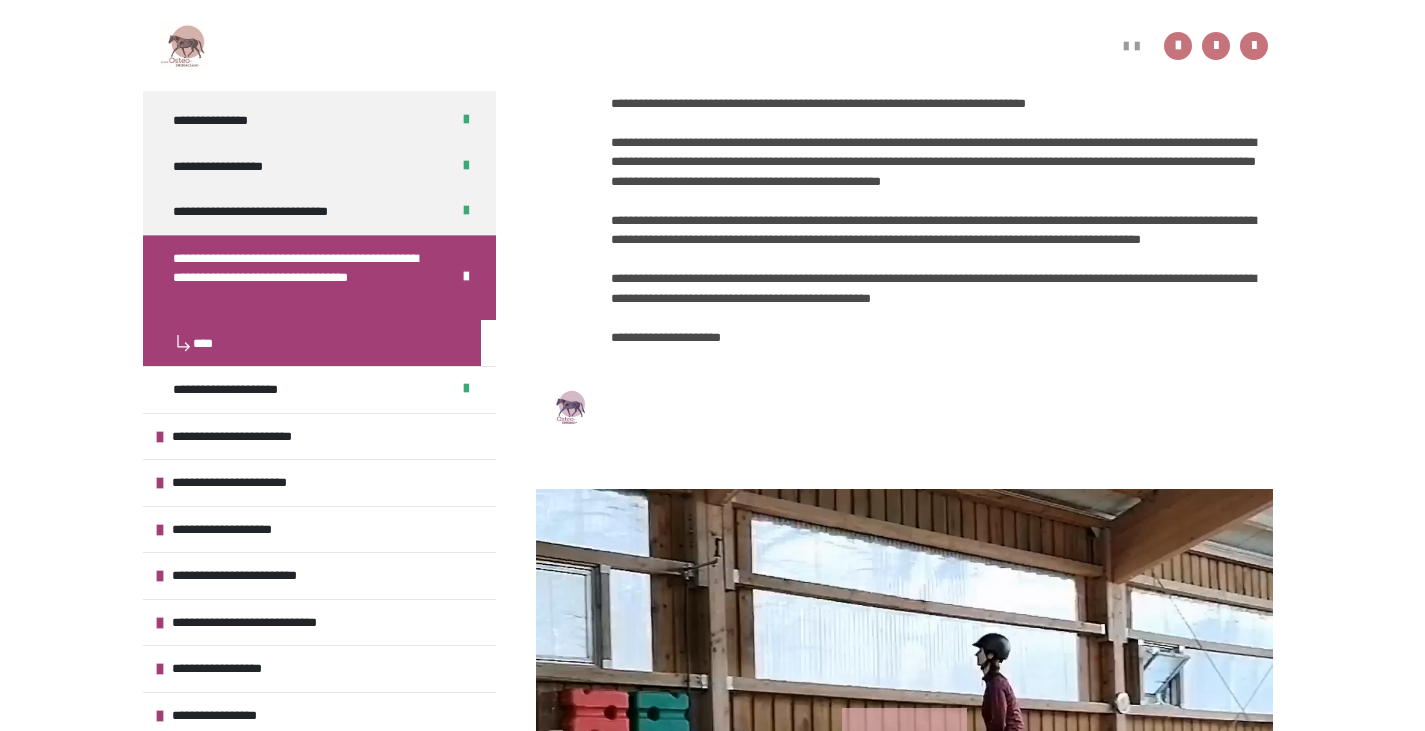 scroll, scrollTop: 396, scrollLeft: 0, axis: vertical 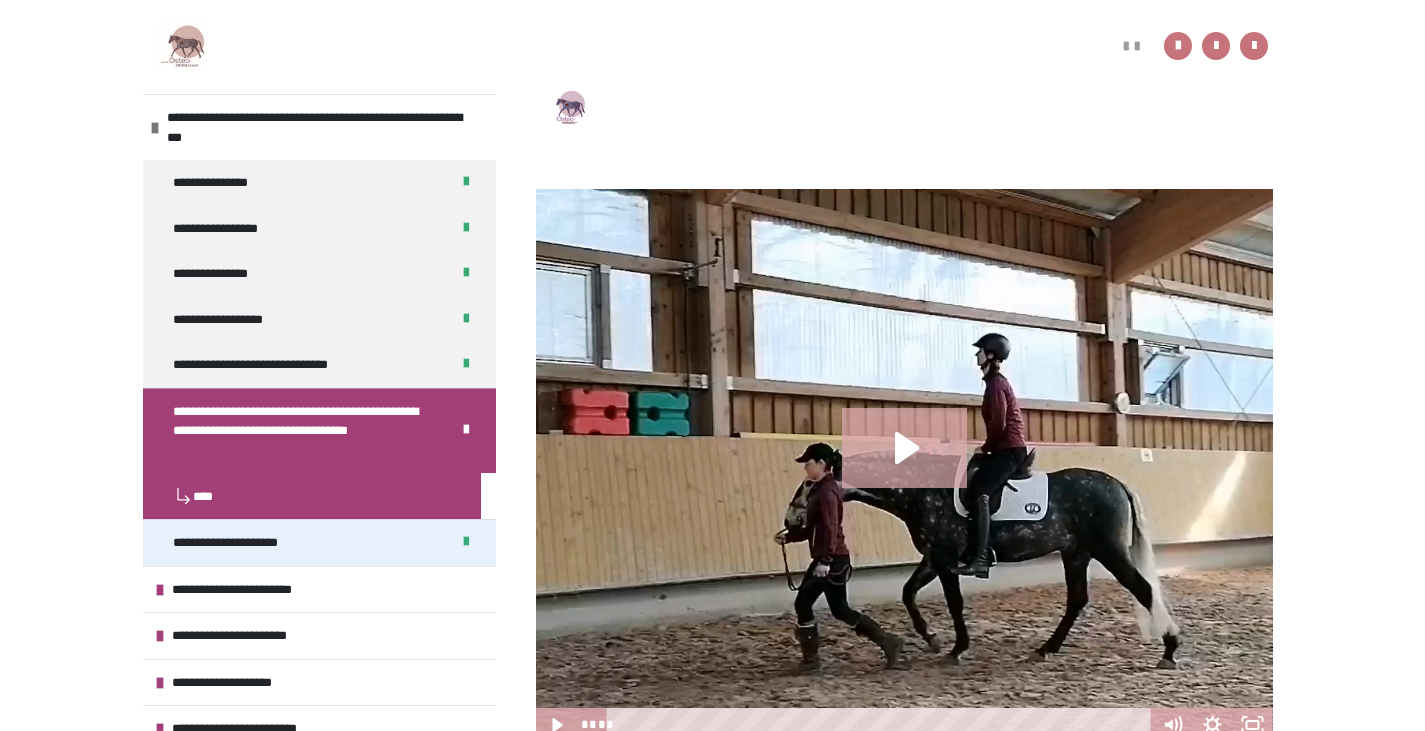 click on "**********" at bounding box center (248, 543) 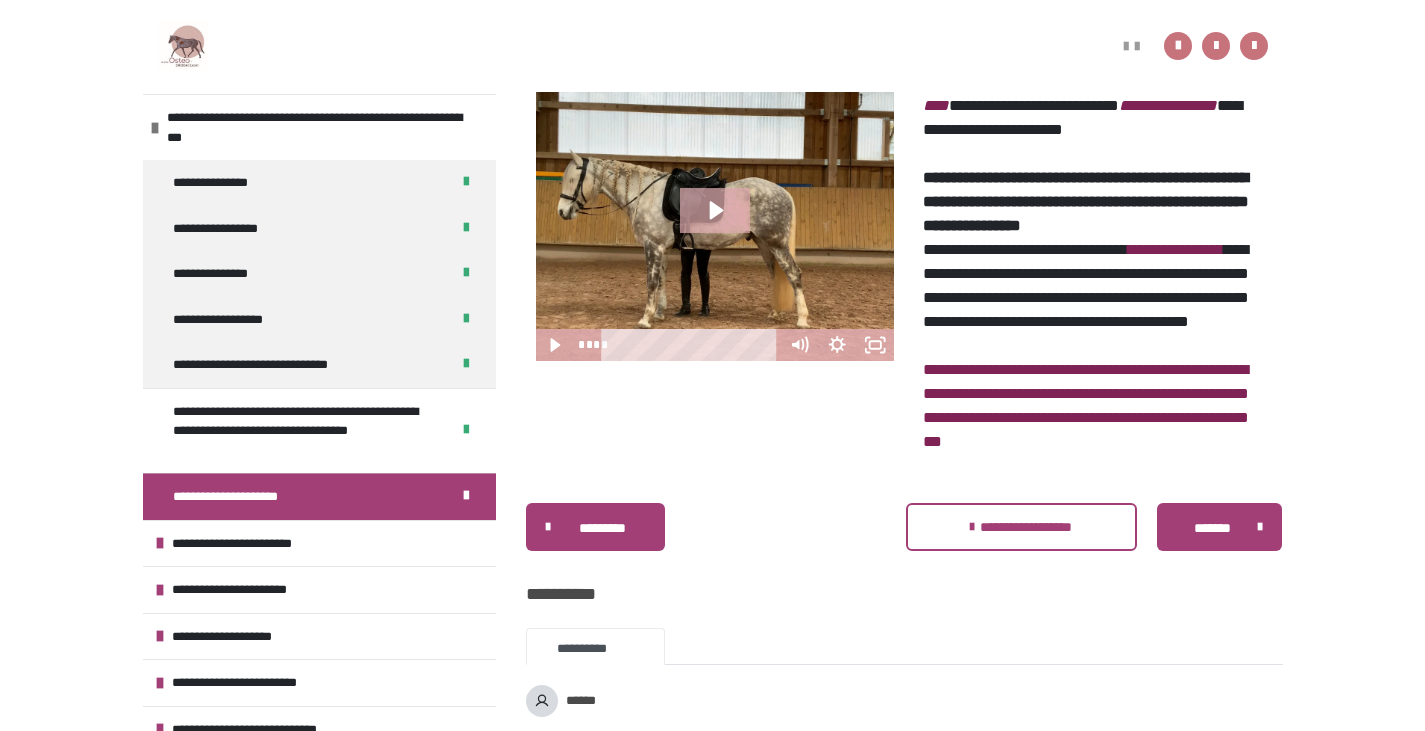 scroll, scrollTop: 399, scrollLeft: 0, axis: vertical 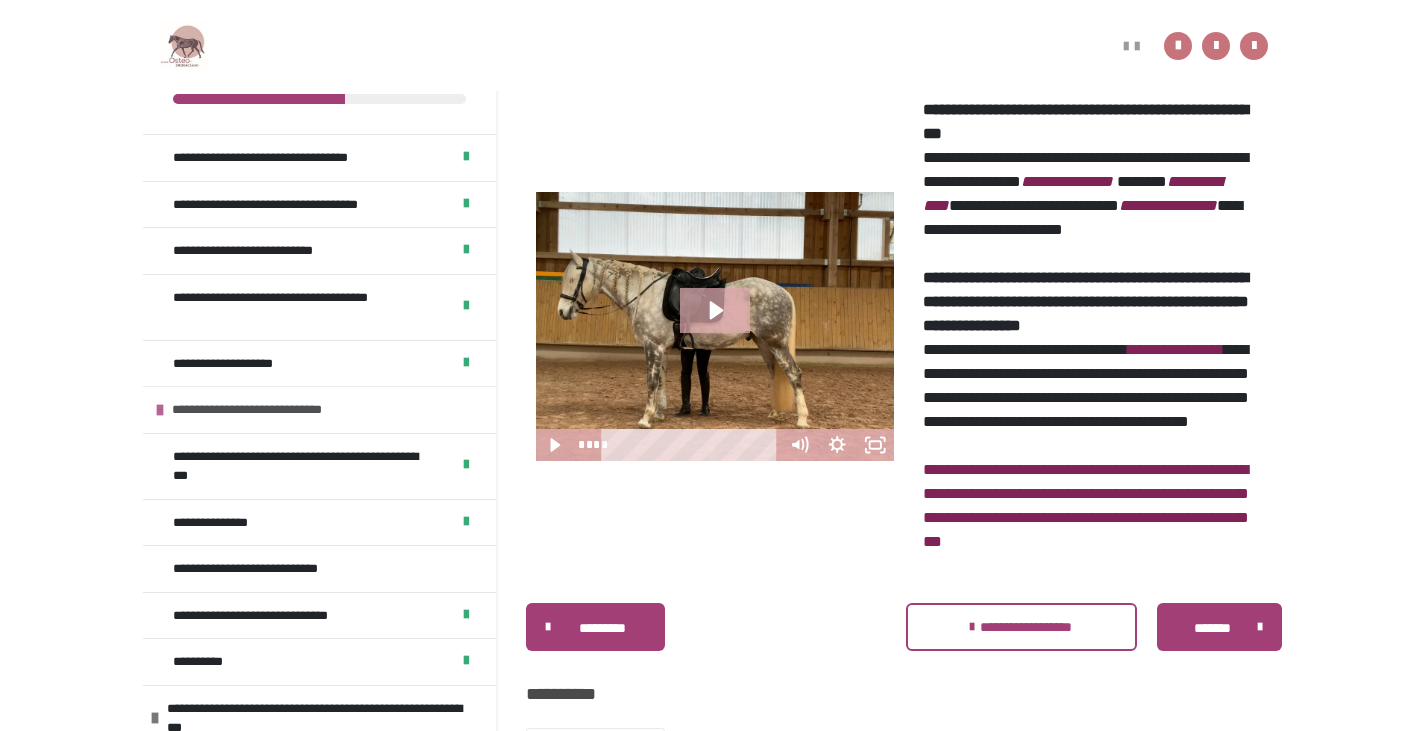 click on "**********" at bounding box center [283, 410] 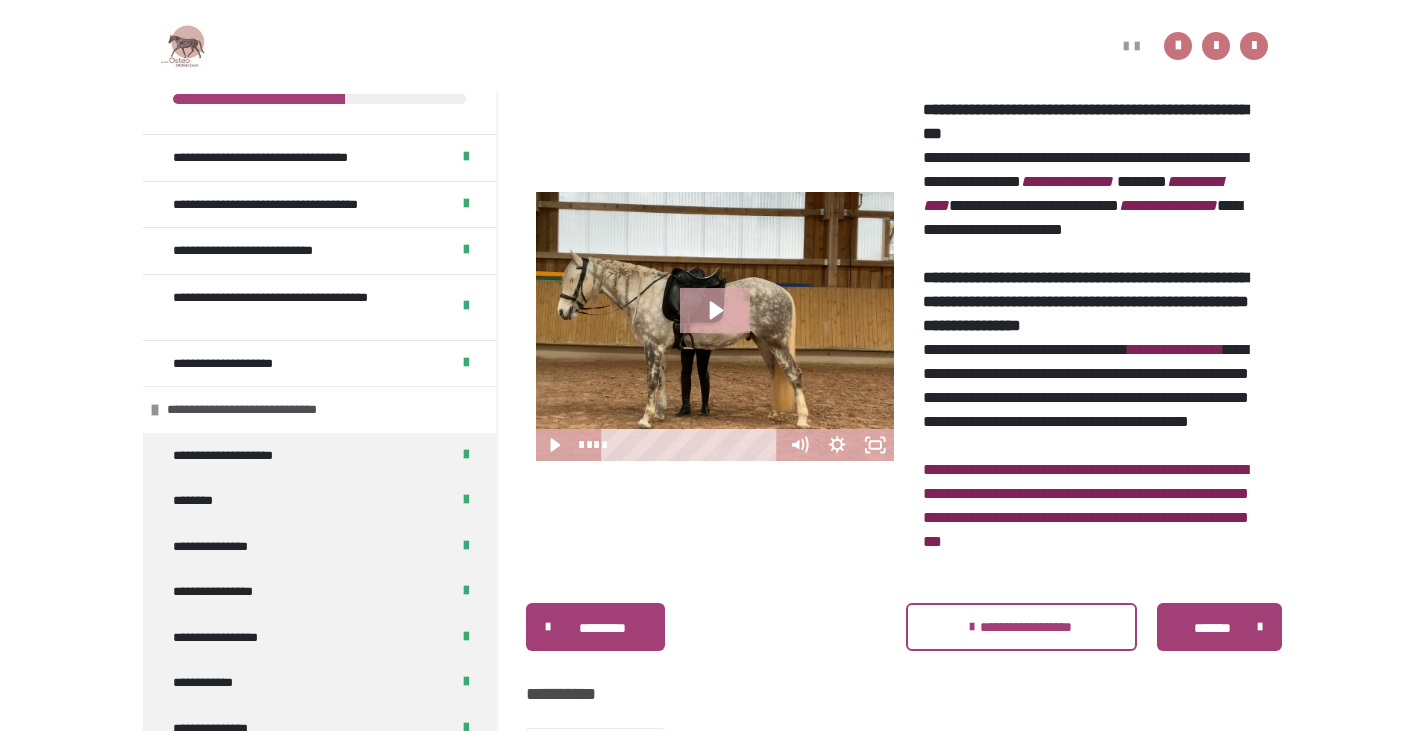 click on "**********" at bounding box center [278, 410] 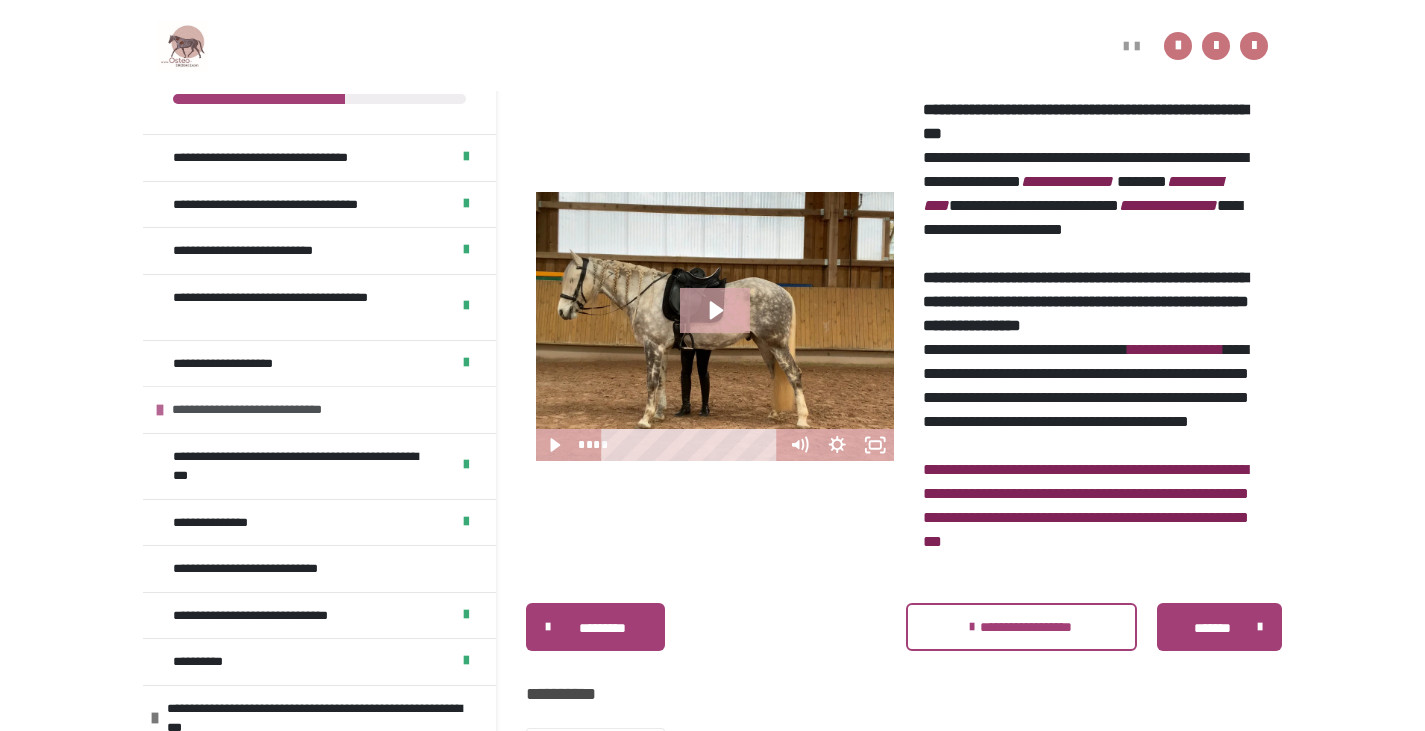 scroll, scrollTop: 599, scrollLeft: 0, axis: vertical 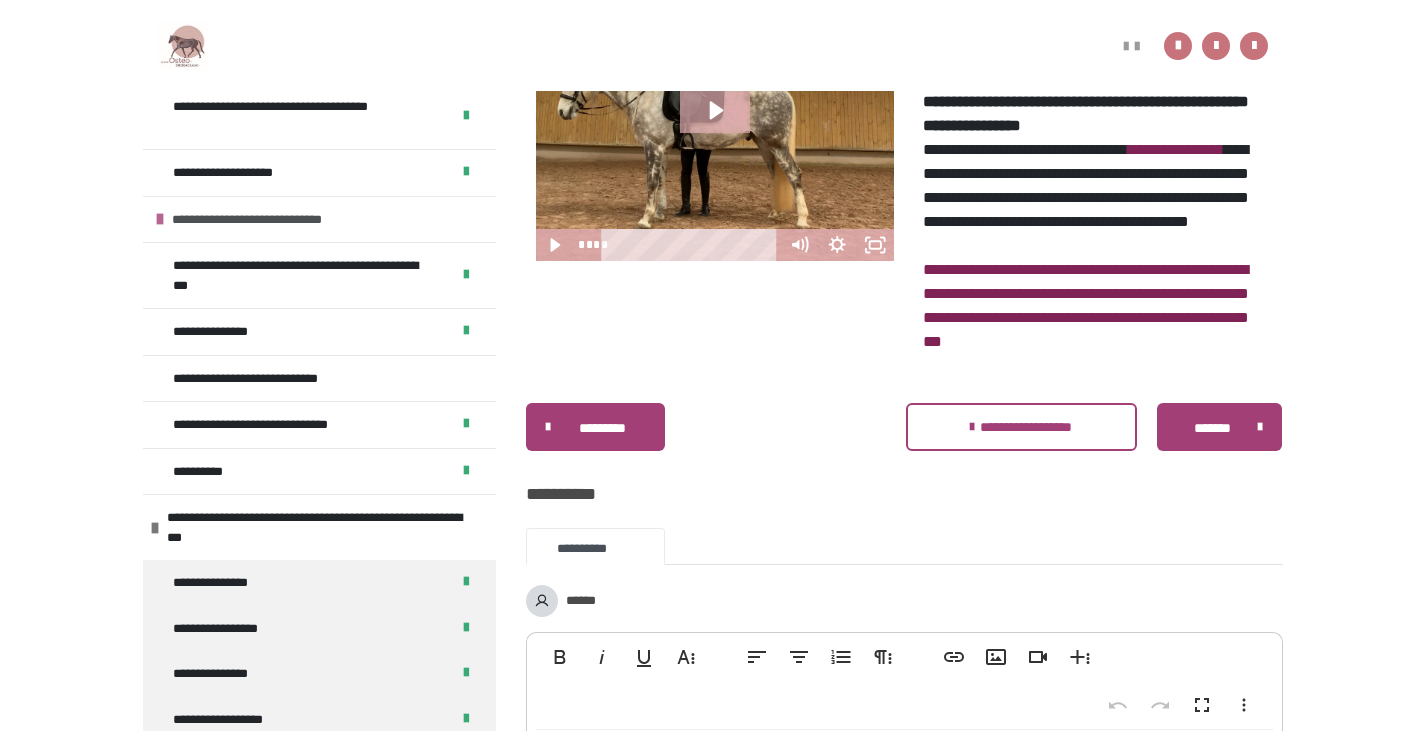 click at bounding box center (160, 219) 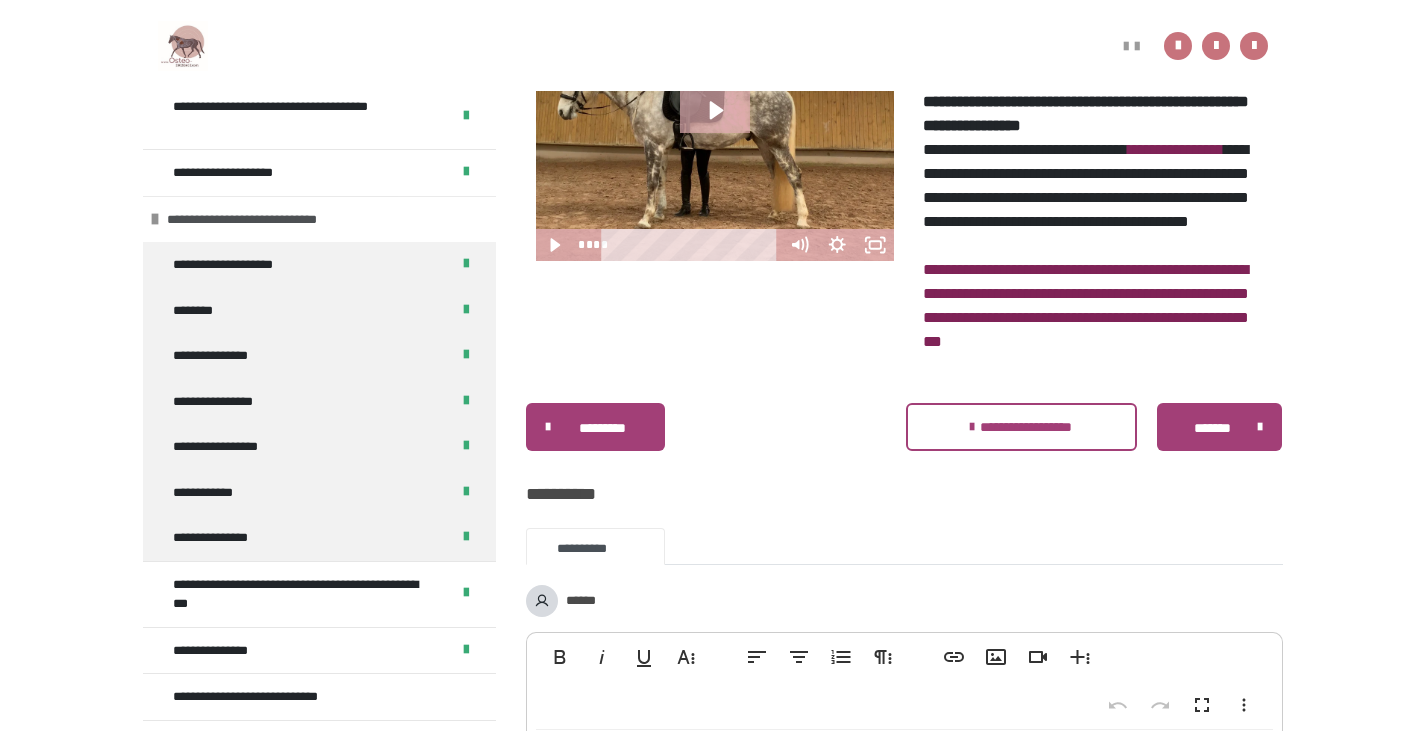 click at bounding box center (155, 219) 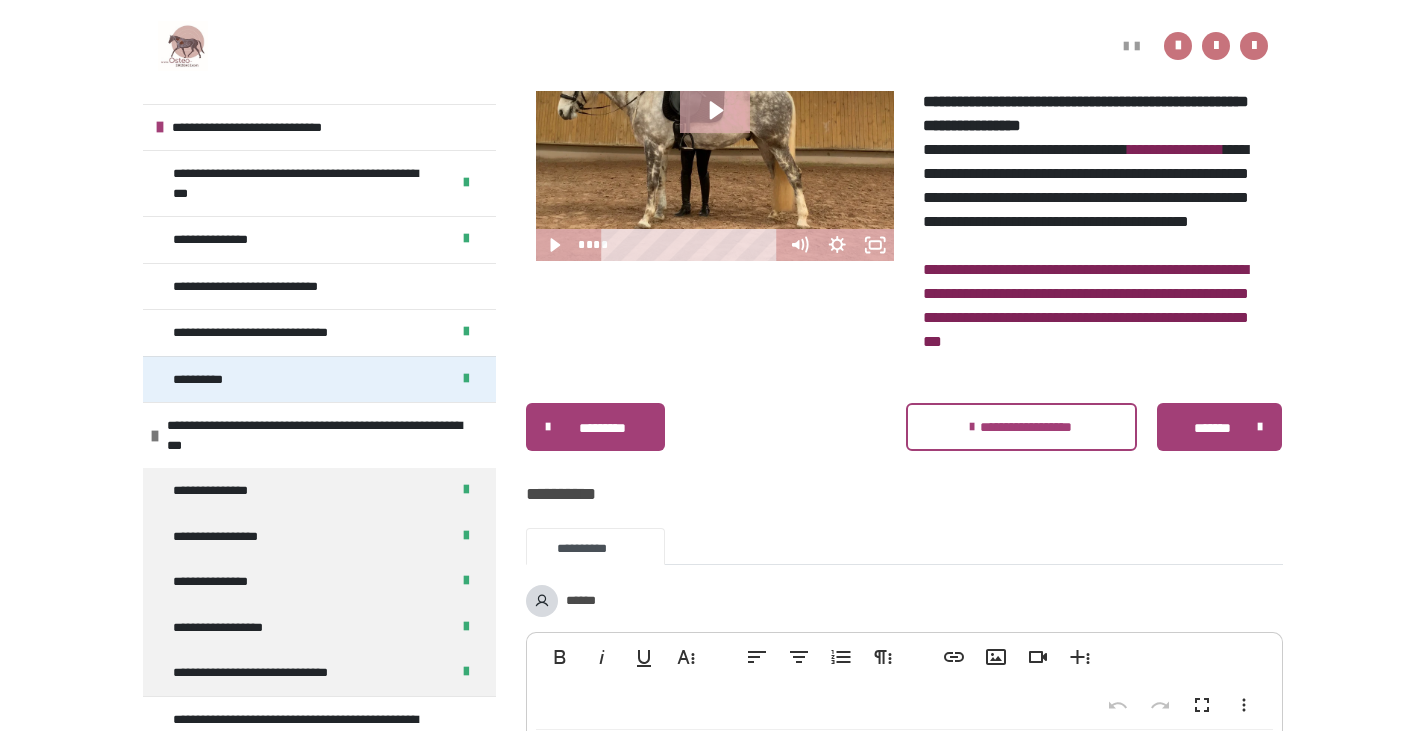 scroll, scrollTop: 400, scrollLeft: 0, axis: vertical 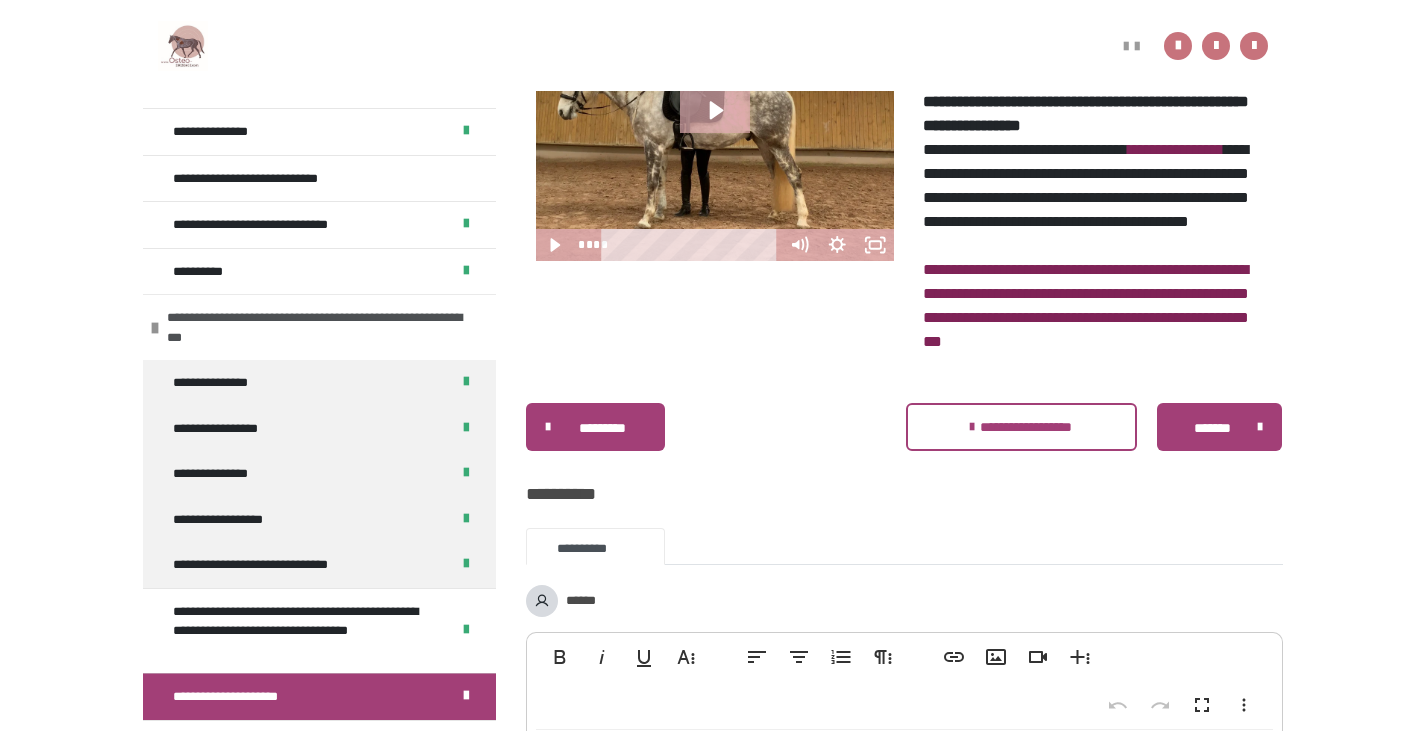 click at bounding box center [155, 328] 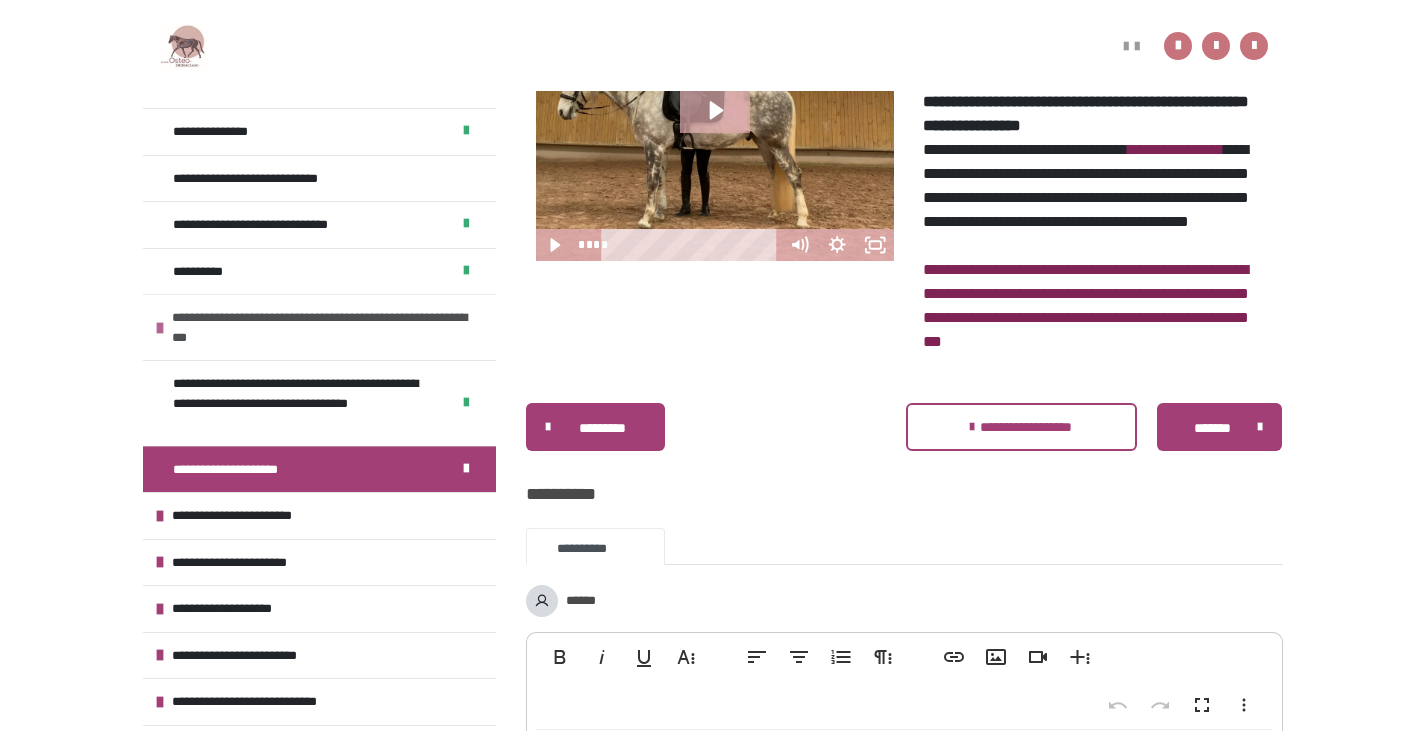 click at bounding box center [160, 328] 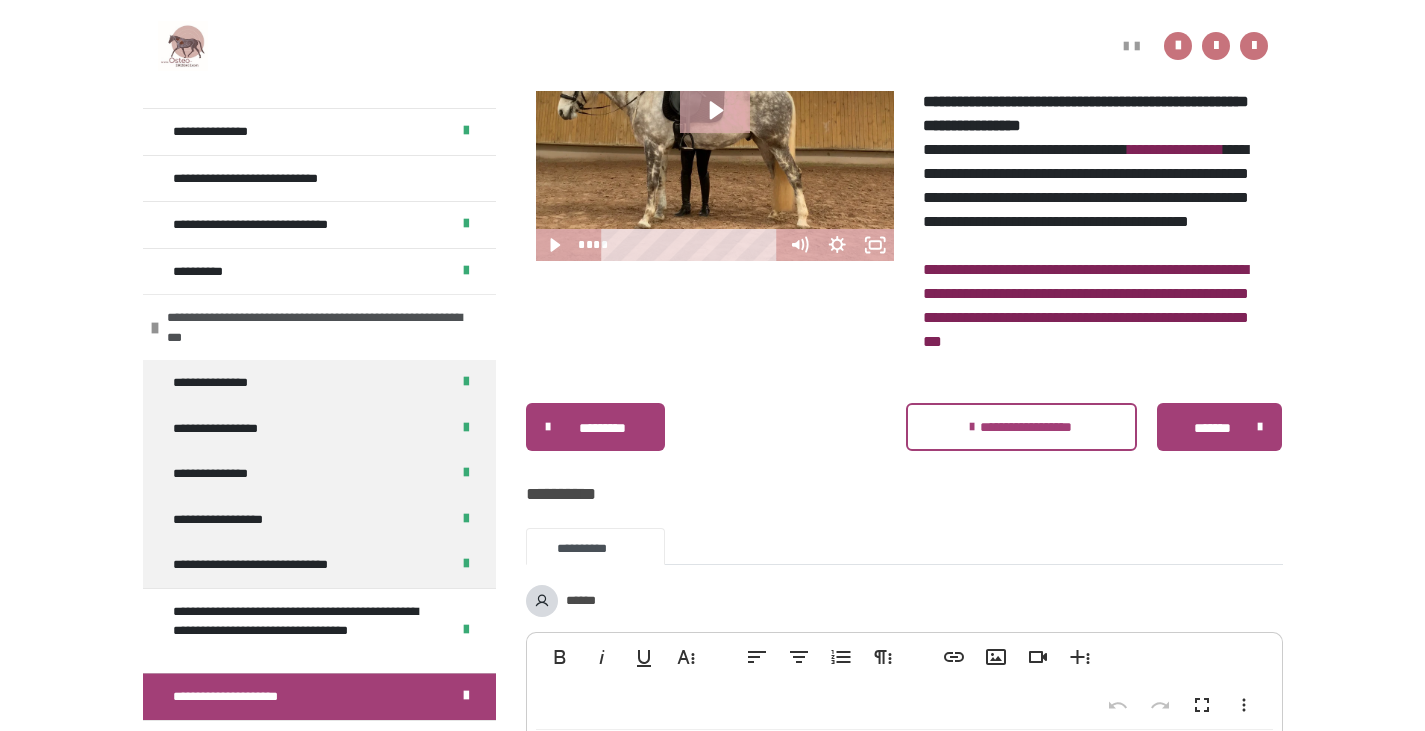 click at bounding box center [155, 328] 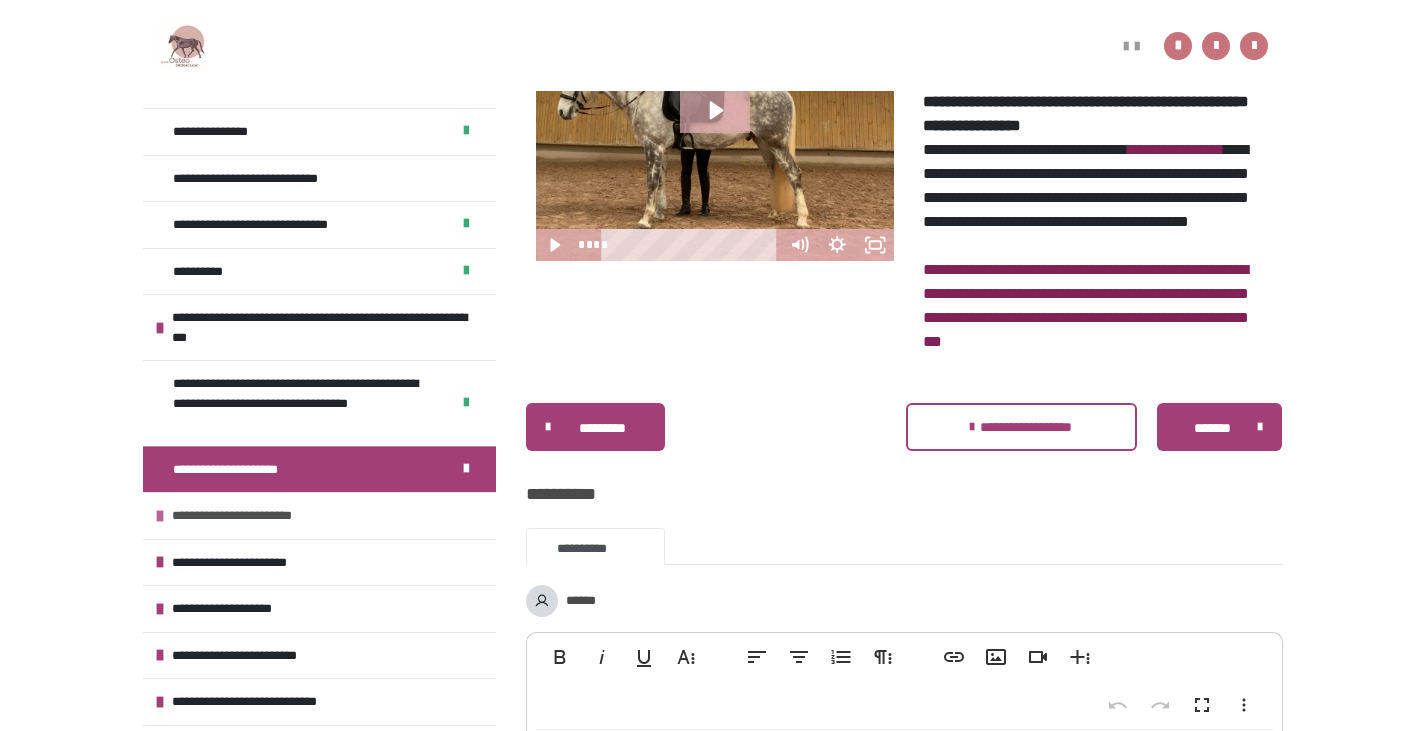 click at bounding box center (160, 516) 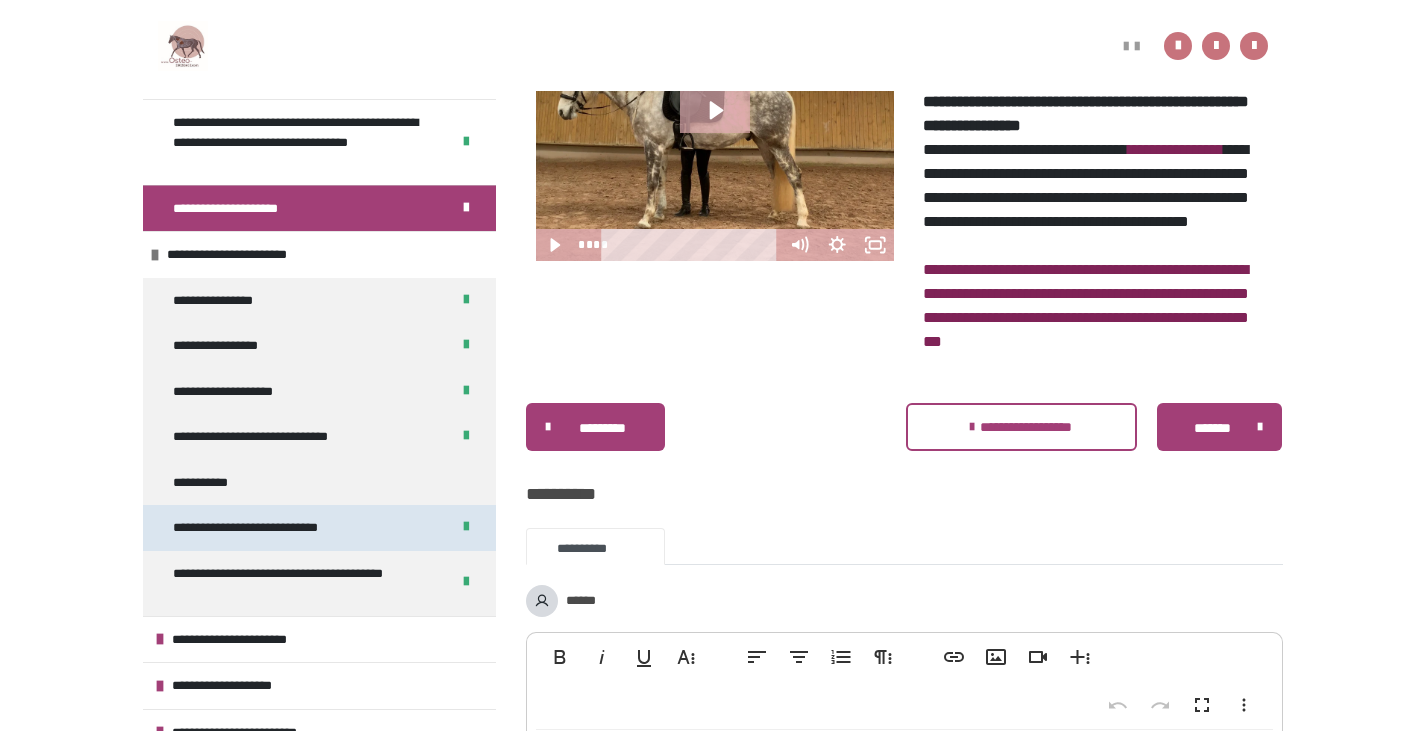 scroll, scrollTop: 700, scrollLeft: 0, axis: vertical 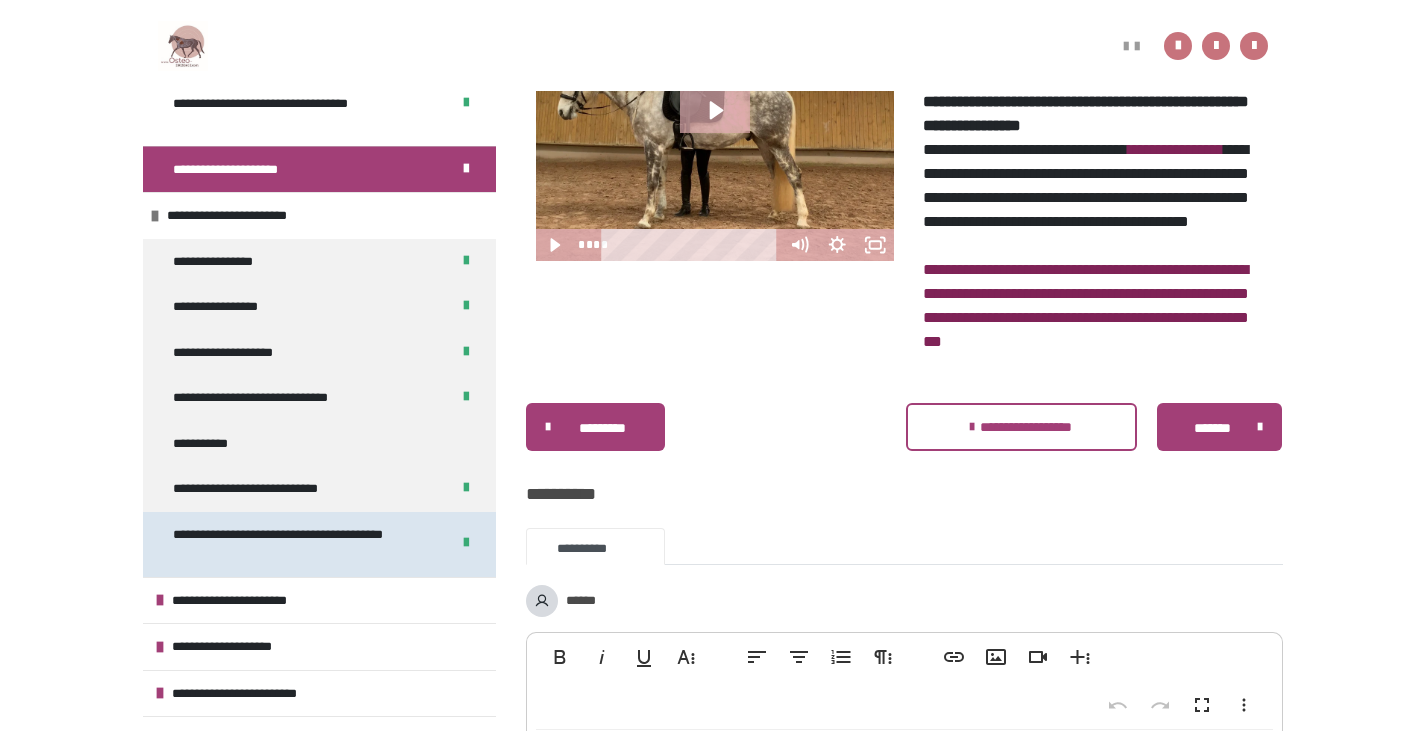 click on "**********" at bounding box center (296, 544) 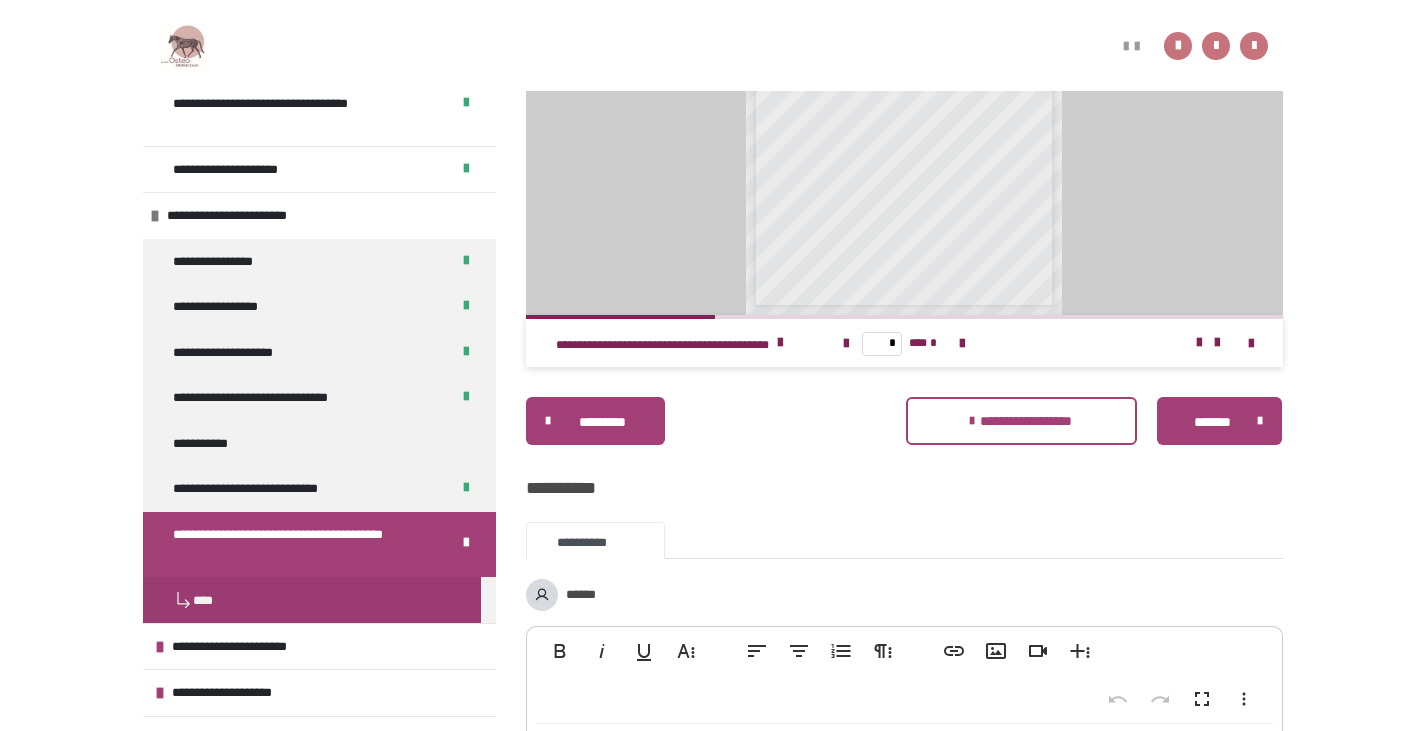 scroll, scrollTop: 1583, scrollLeft: 0, axis: vertical 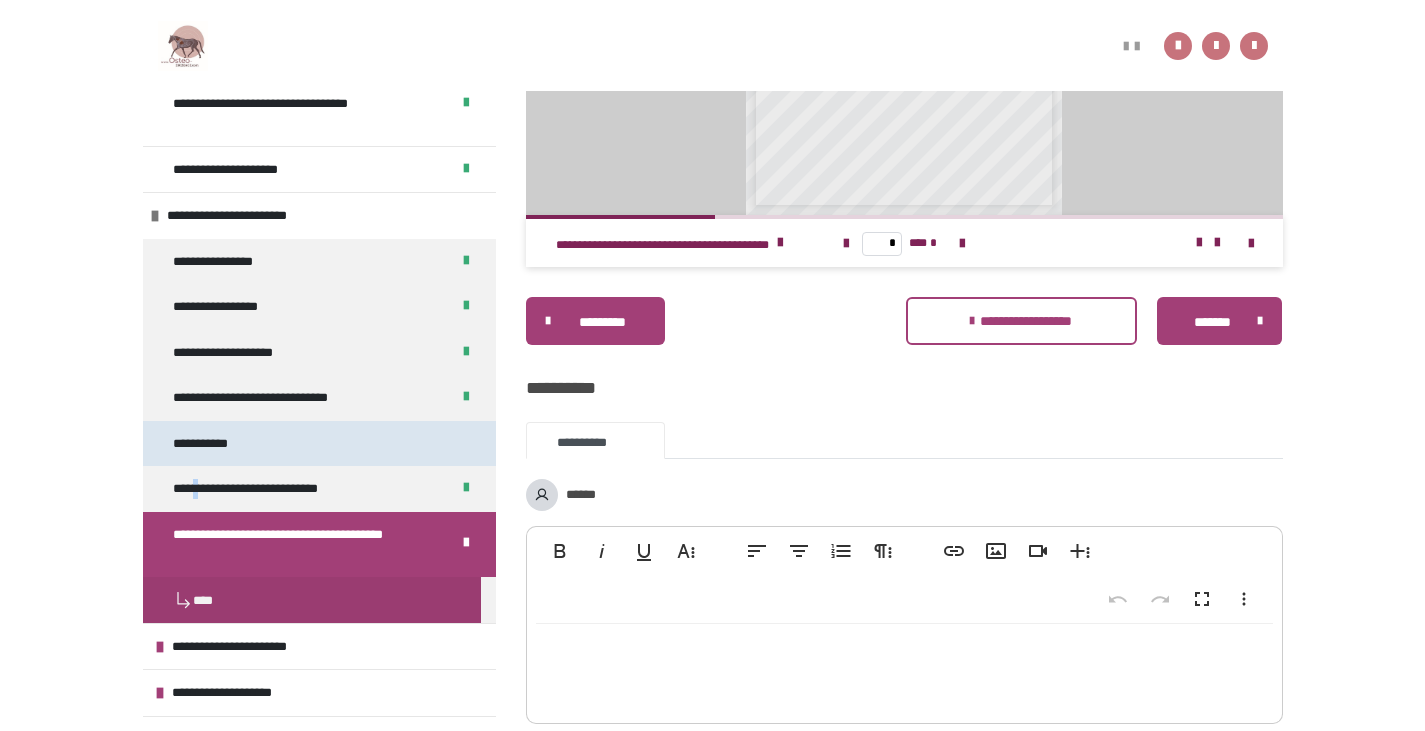 drag, startPoint x: 205, startPoint y: 473, endPoint x: 228, endPoint y: 465, distance: 24.351591 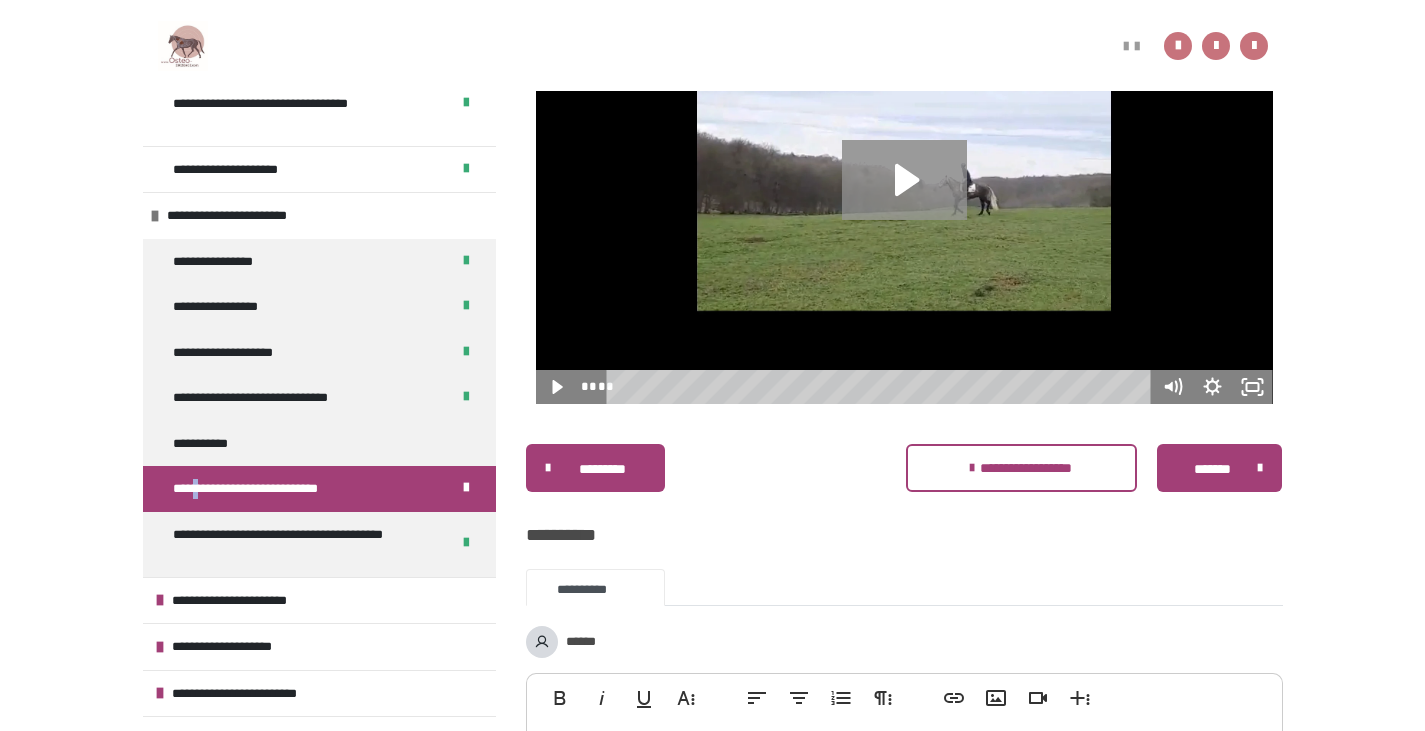 scroll, scrollTop: 399, scrollLeft: 0, axis: vertical 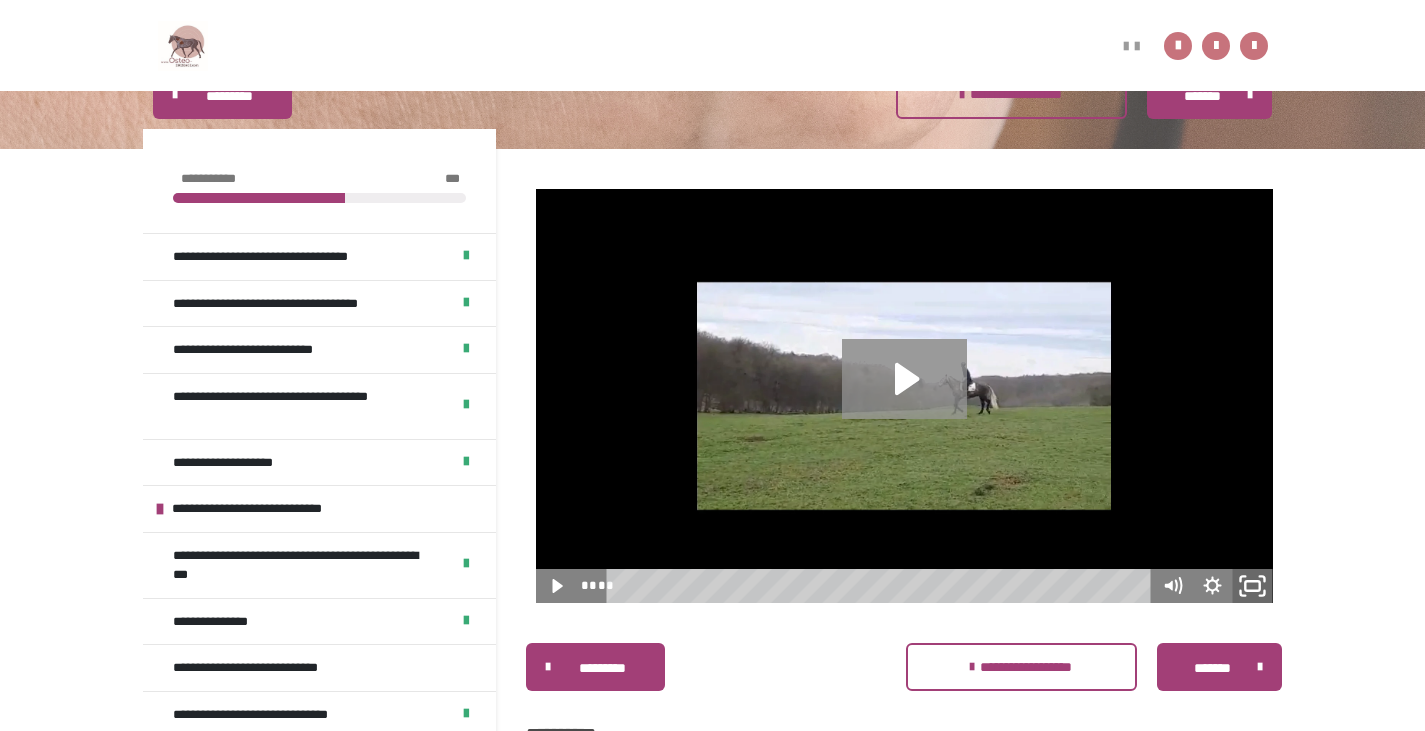 click 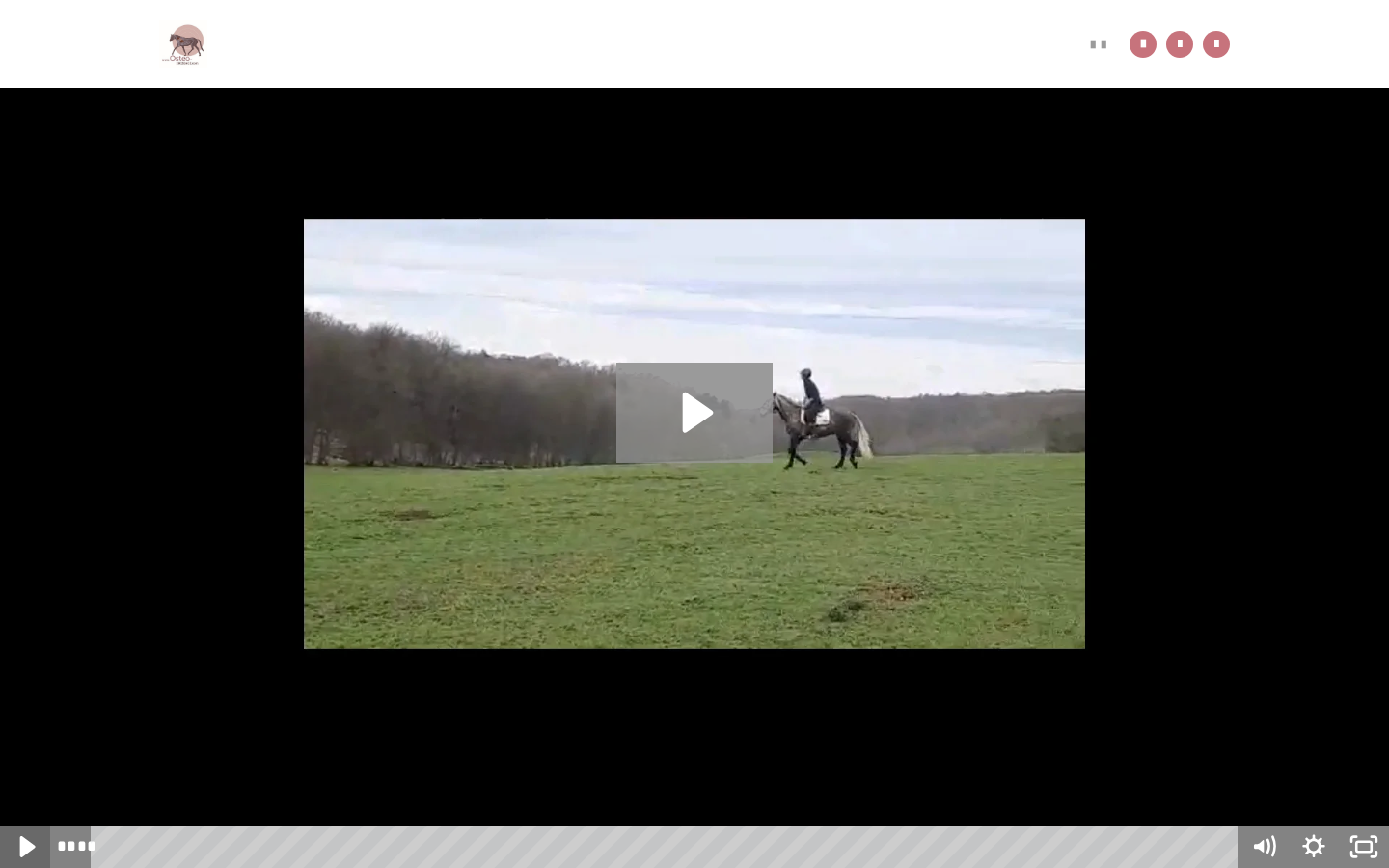 click 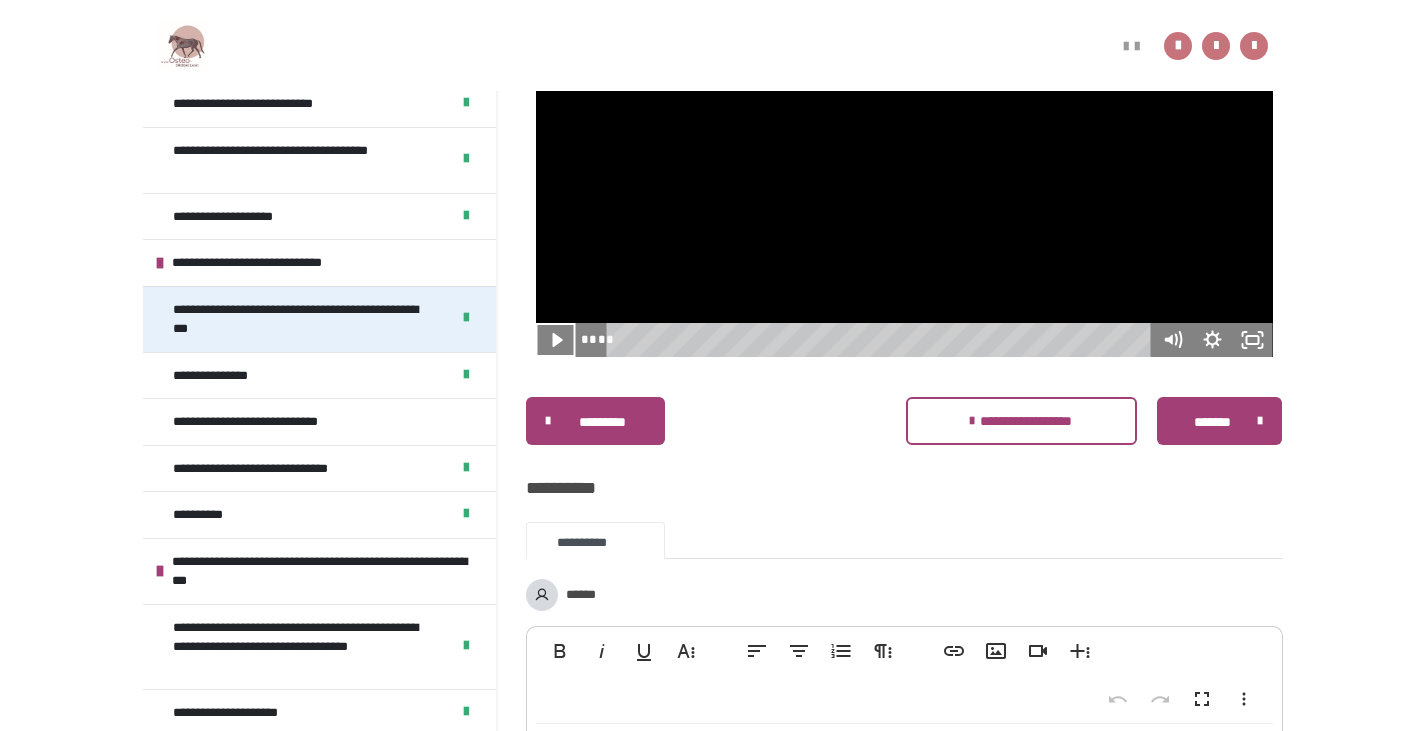 scroll, scrollTop: 600, scrollLeft: 0, axis: vertical 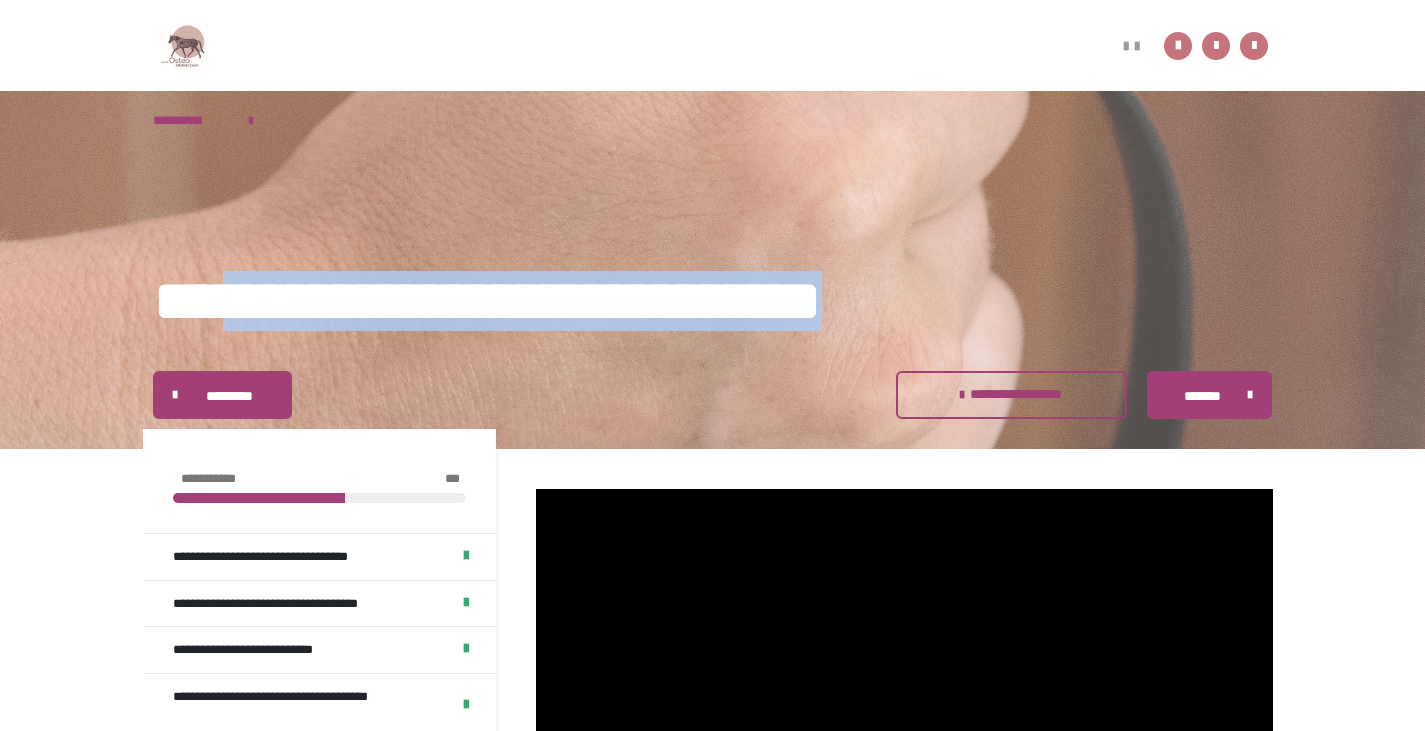 drag, startPoint x: 252, startPoint y: 297, endPoint x: 1135, endPoint y: 278, distance: 883.2044 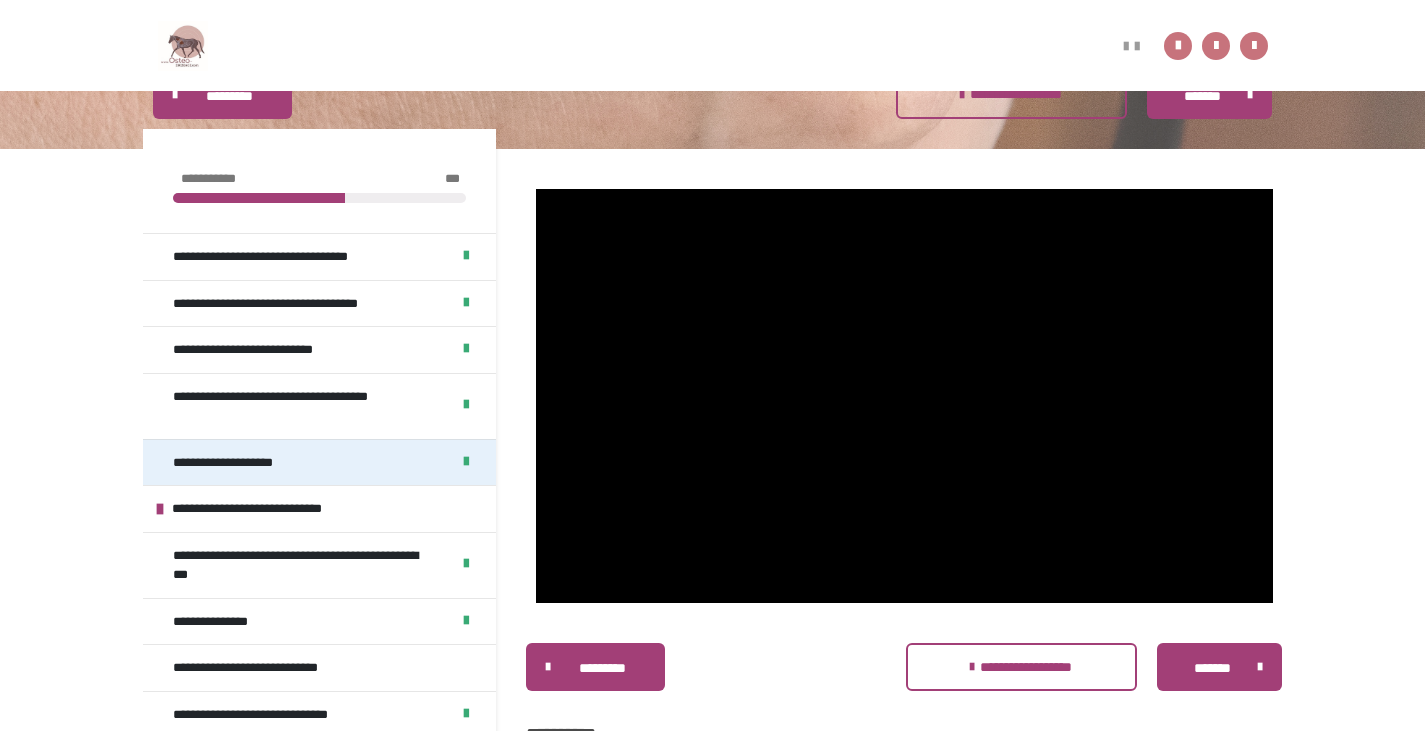 scroll, scrollTop: 500, scrollLeft: 0, axis: vertical 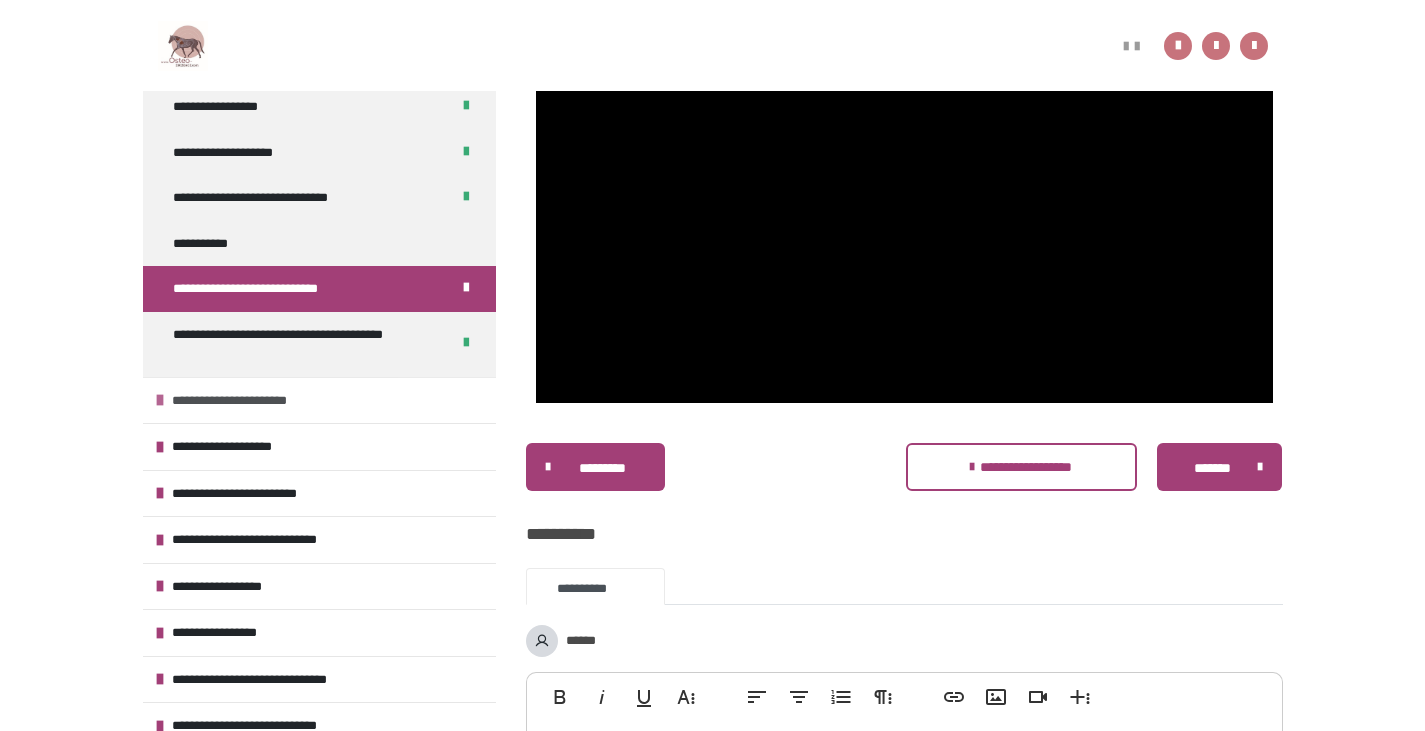 click on "**********" at bounding box center [253, 401] 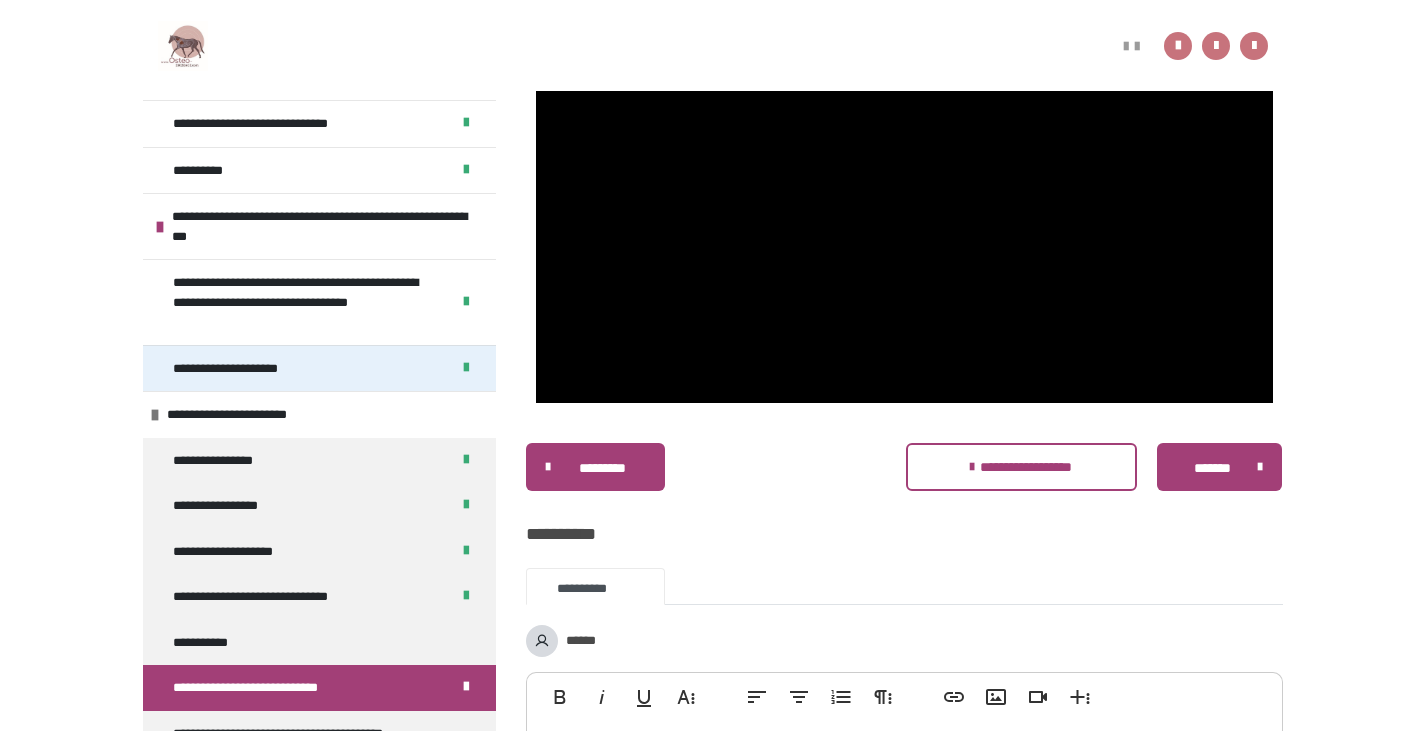 scroll, scrollTop: 500, scrollLeft: 0, axis: vertical 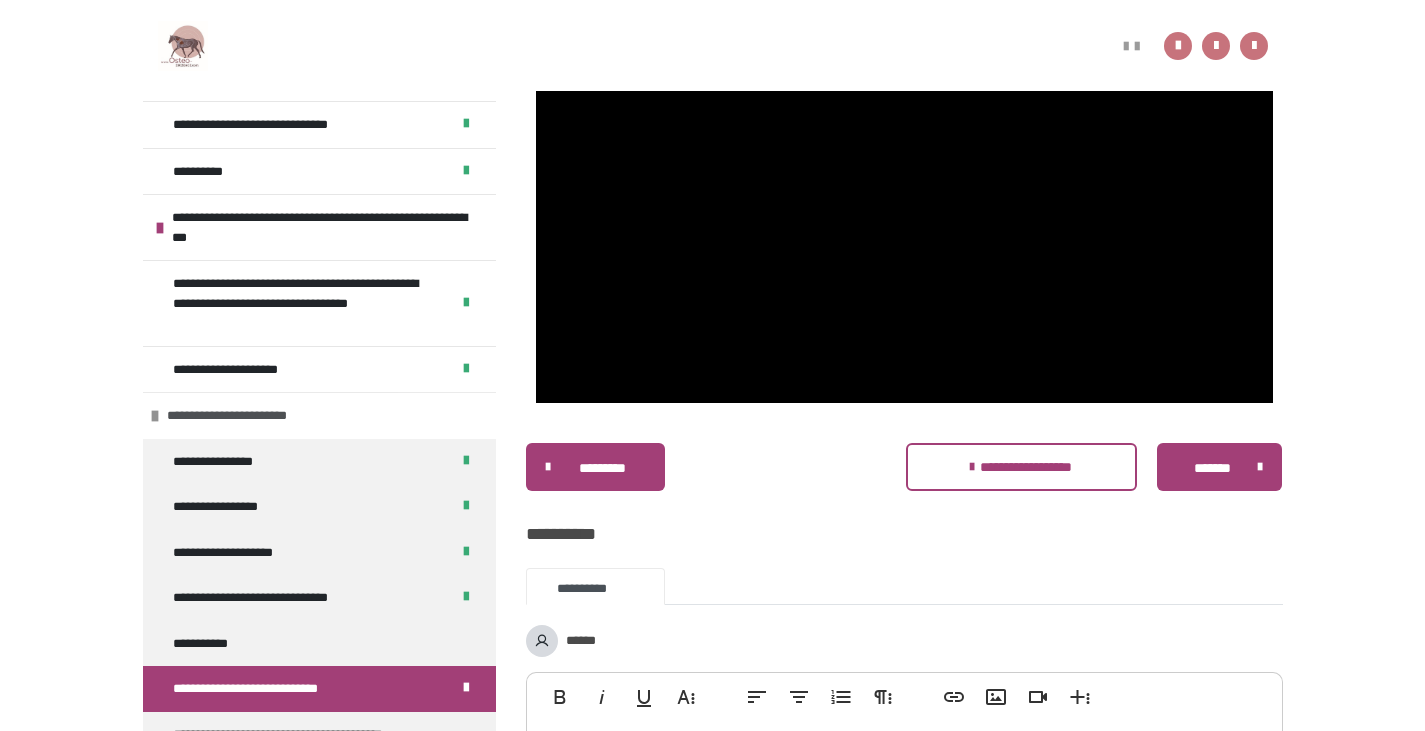 click on "**********" at bounding box center (247, 416) 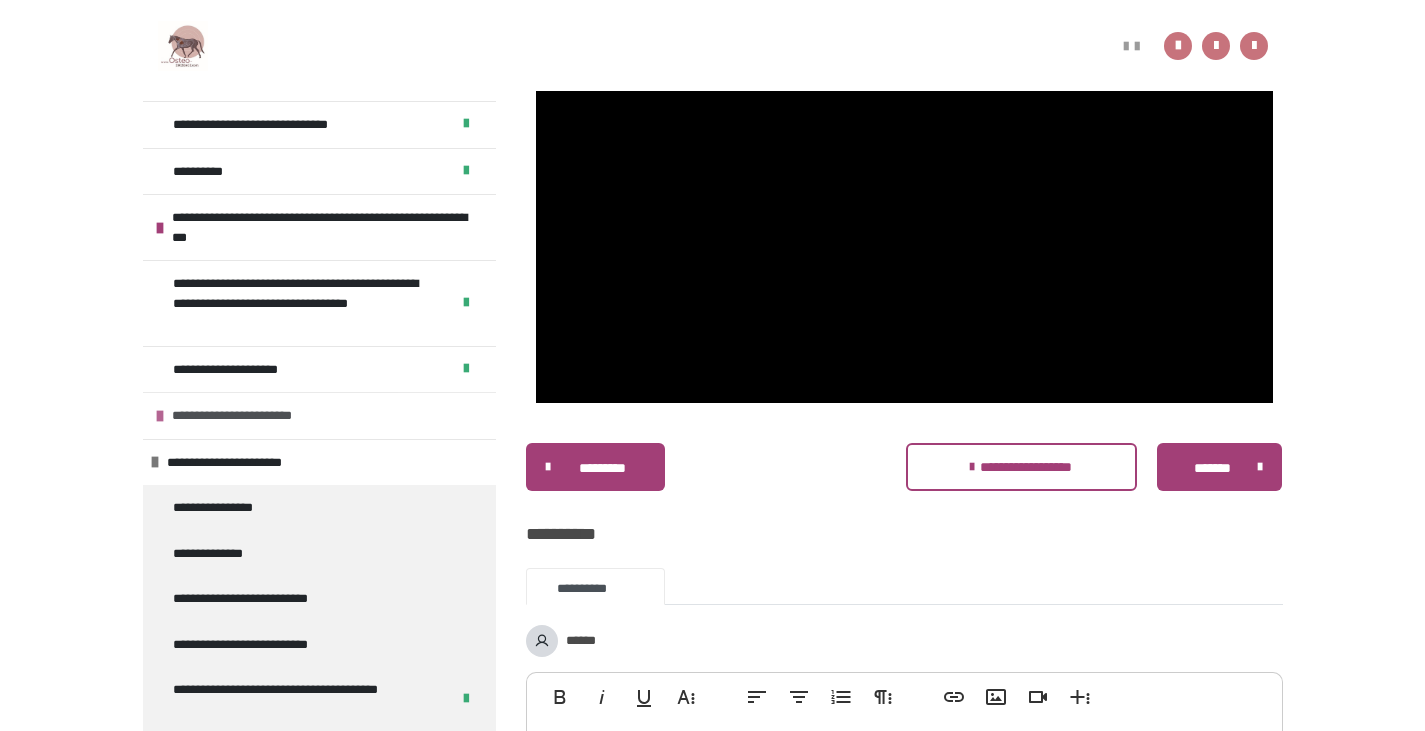 click on "**********" at bounding box center [252, 416] 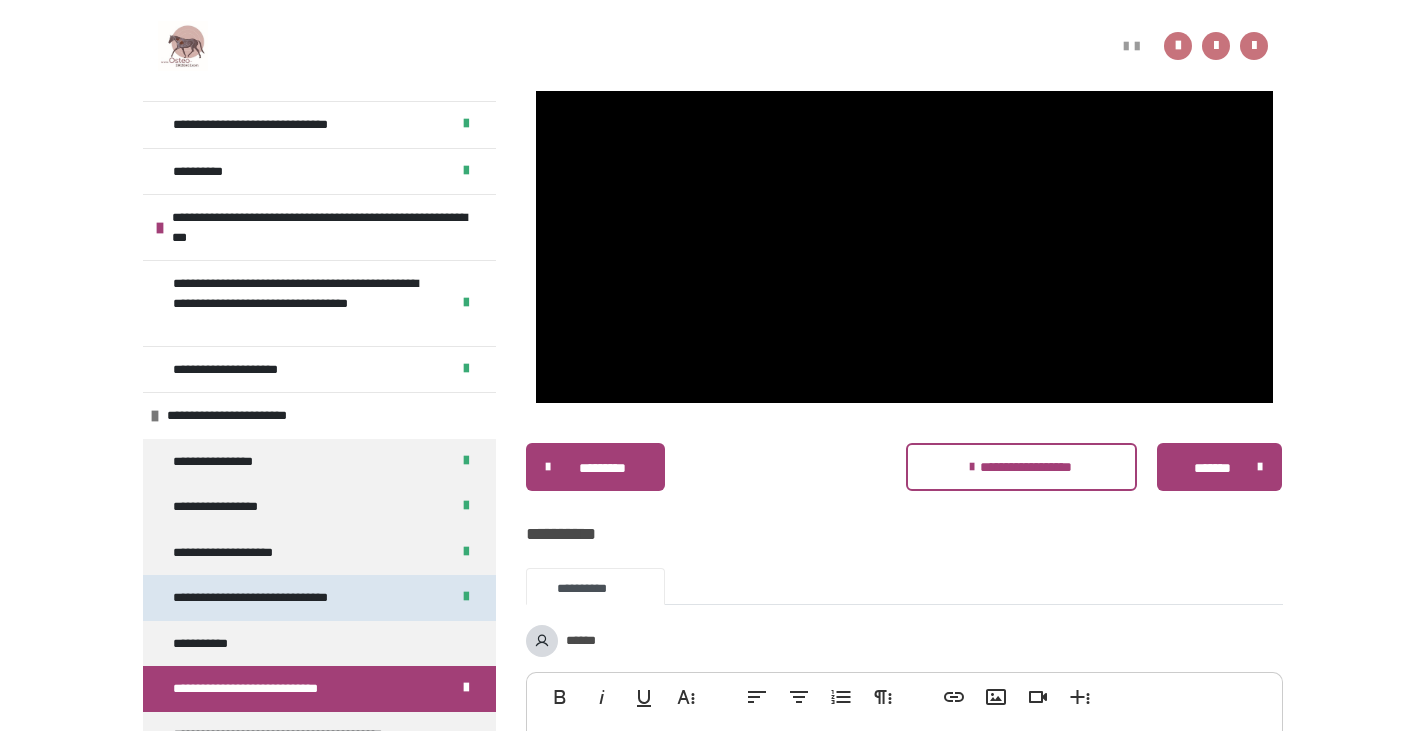 click on "**********" at bounding box center [286, 598] 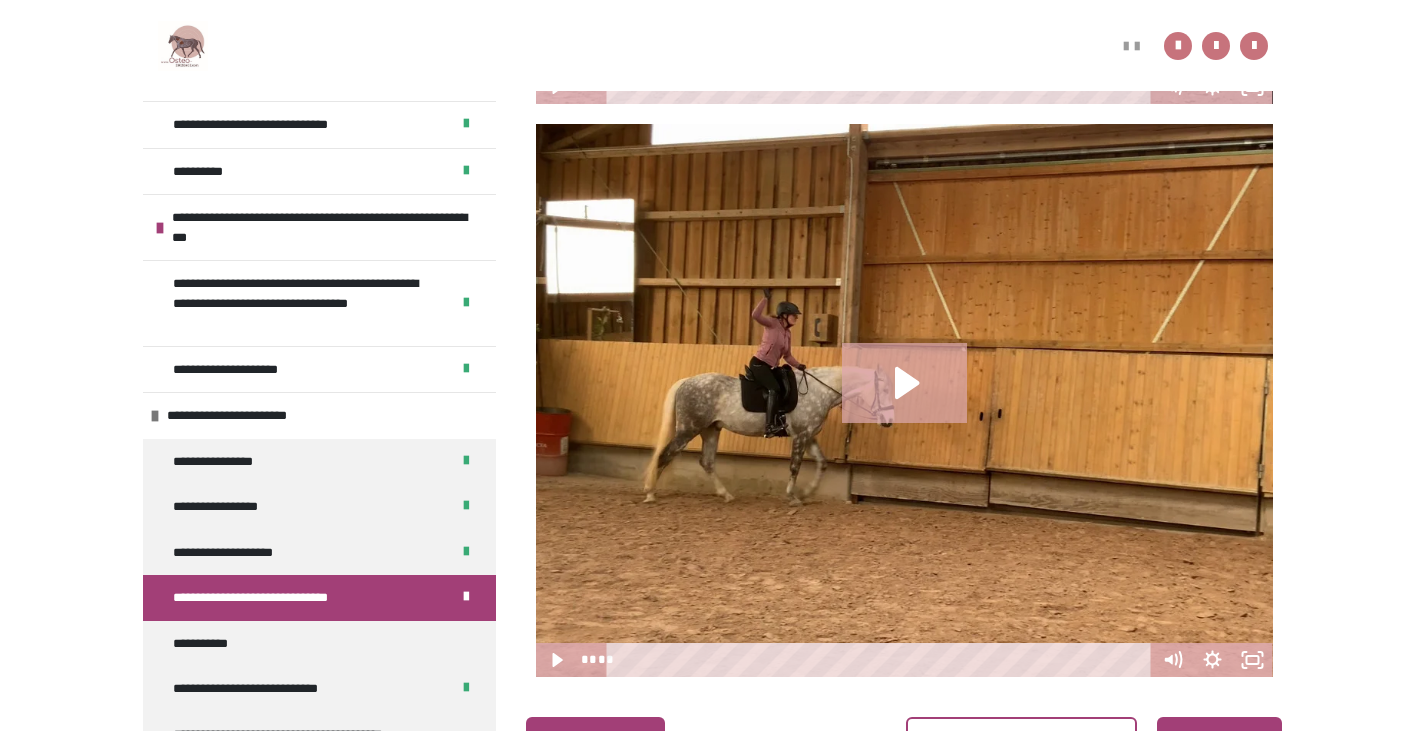 scroll, scrollTop: 899, scrollLeft: 0, axis: vertical 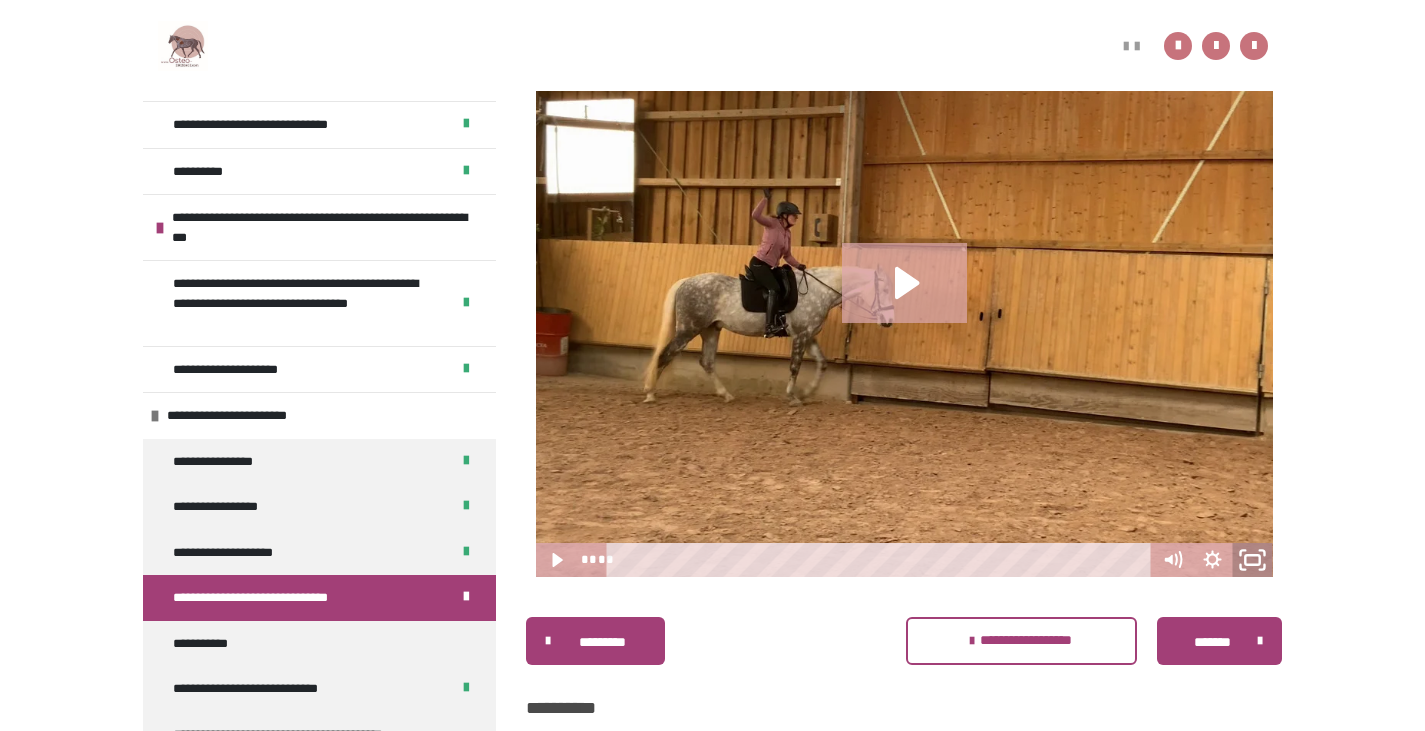 click 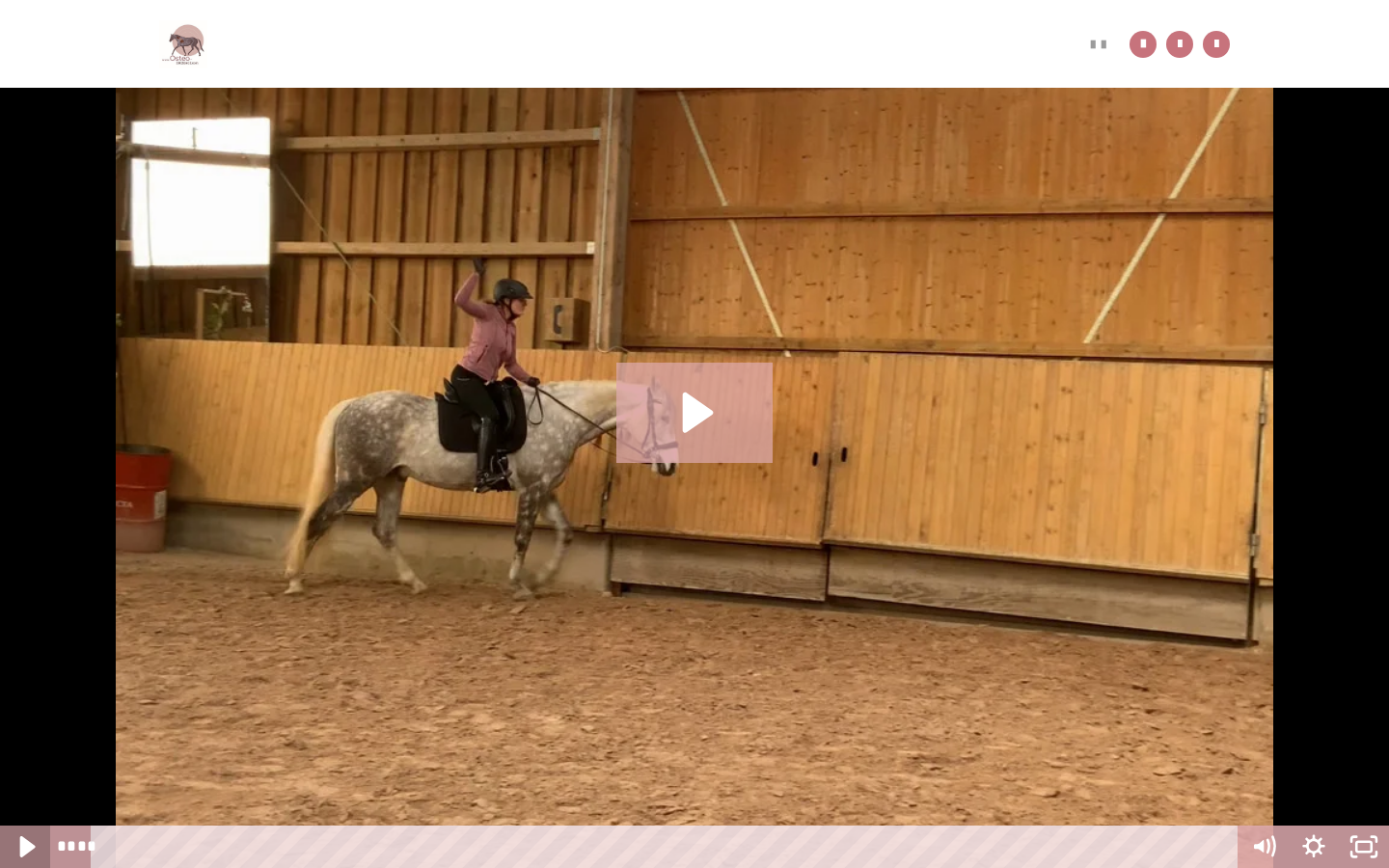 click 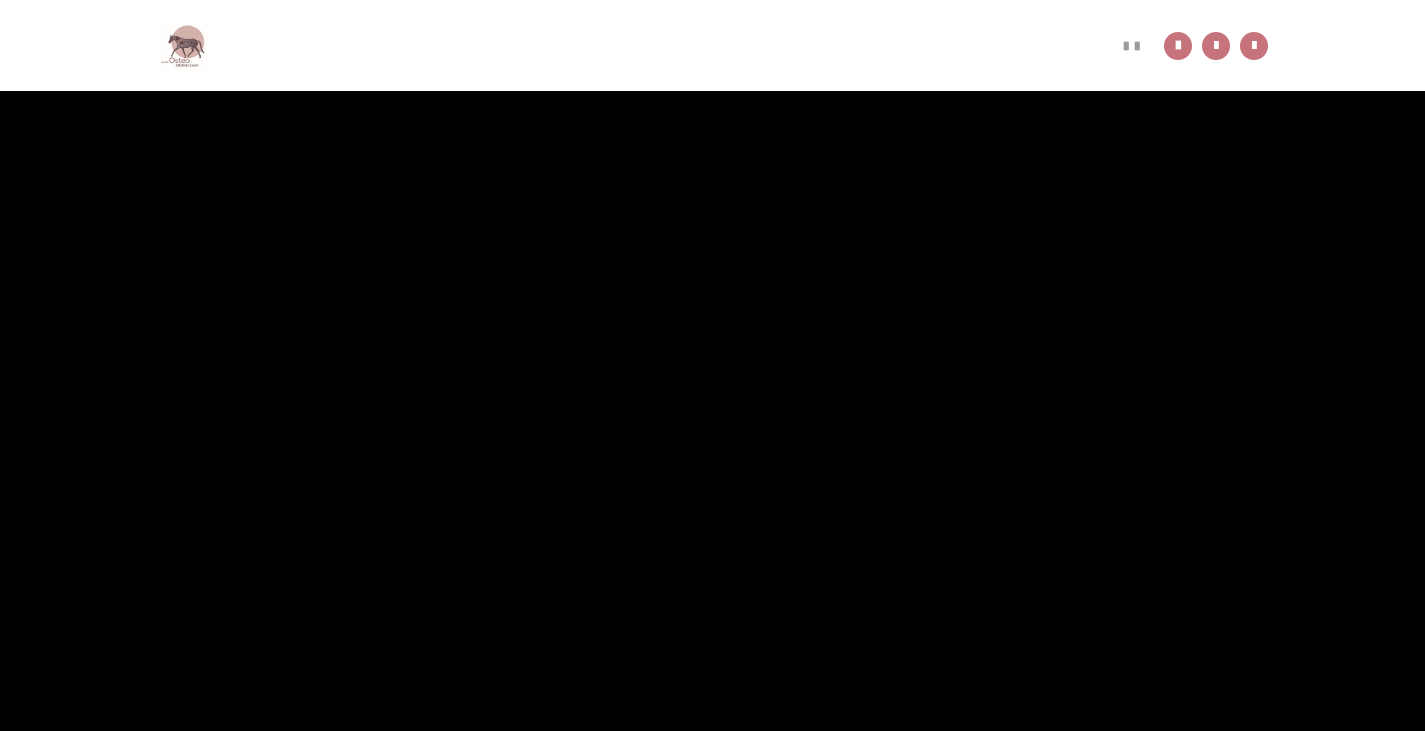 scroll, scrollTop: 400, scrollLeft: 0, axis: vertical 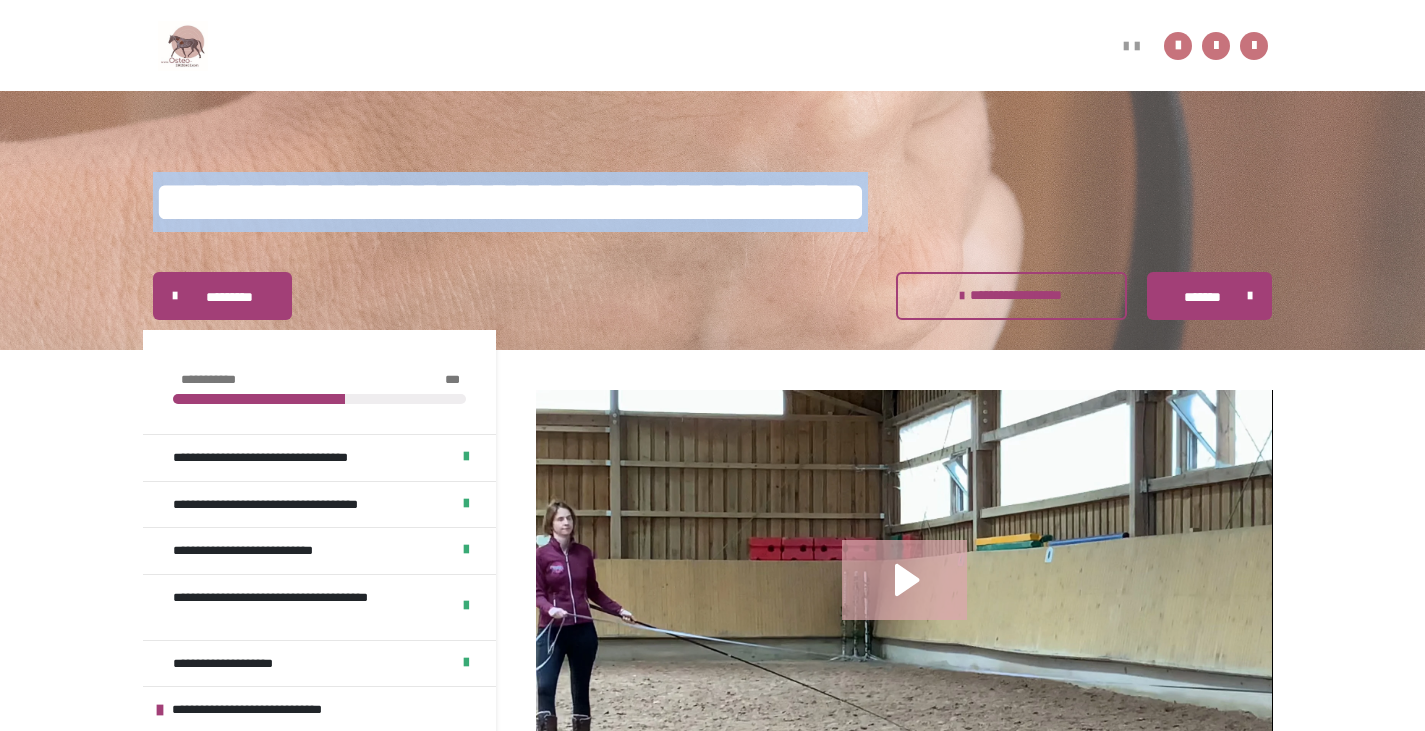 drag, startPoint x: 158, startPoint y: 190, endPoint x: 1179, endPoint y: 178, distance: 1021.0705 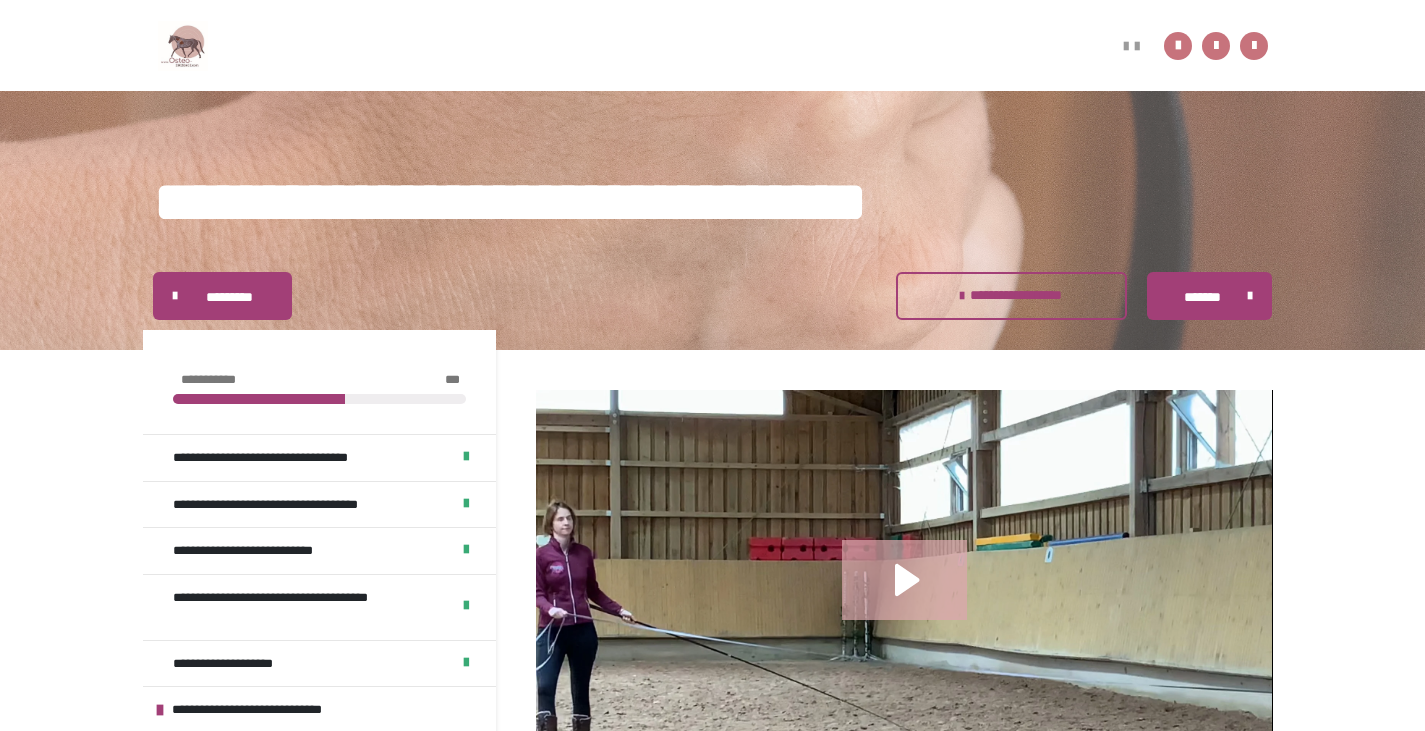 drag, startPoint x: 1383, startPoint y: 612, endPoint x: 1368, endPoint y: 627, distance: 21.213203 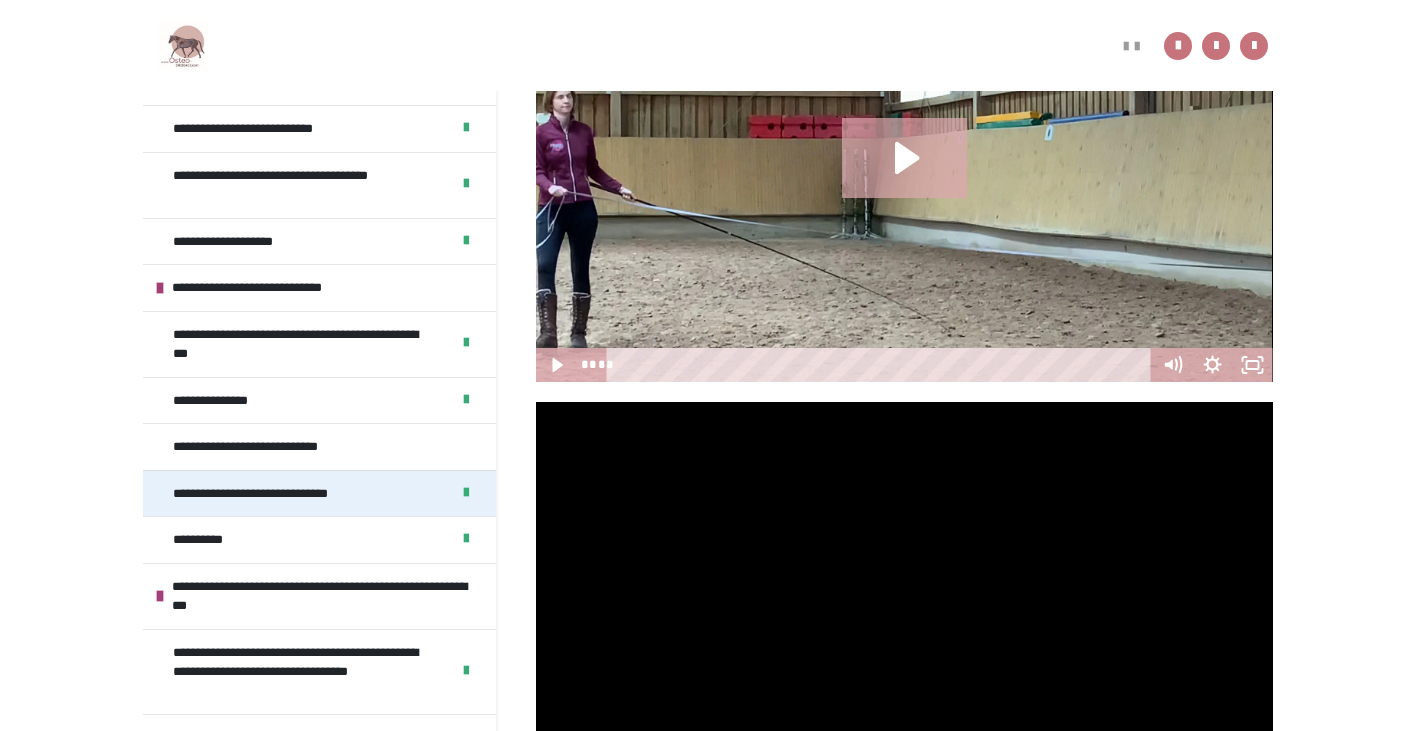 scroll, scrollTop: 599, scrollLeft: 0, axis: vertical 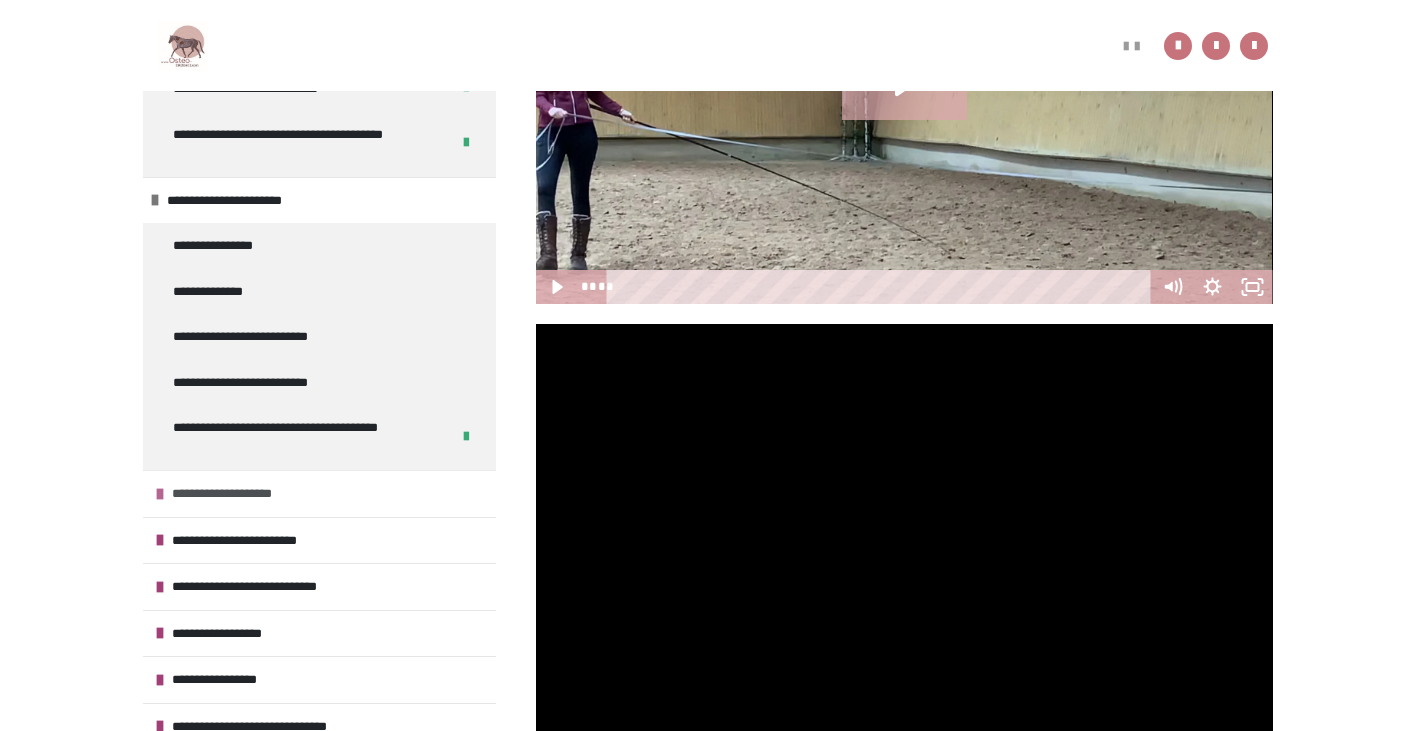click on "**********" at bounding box center [242, 494] 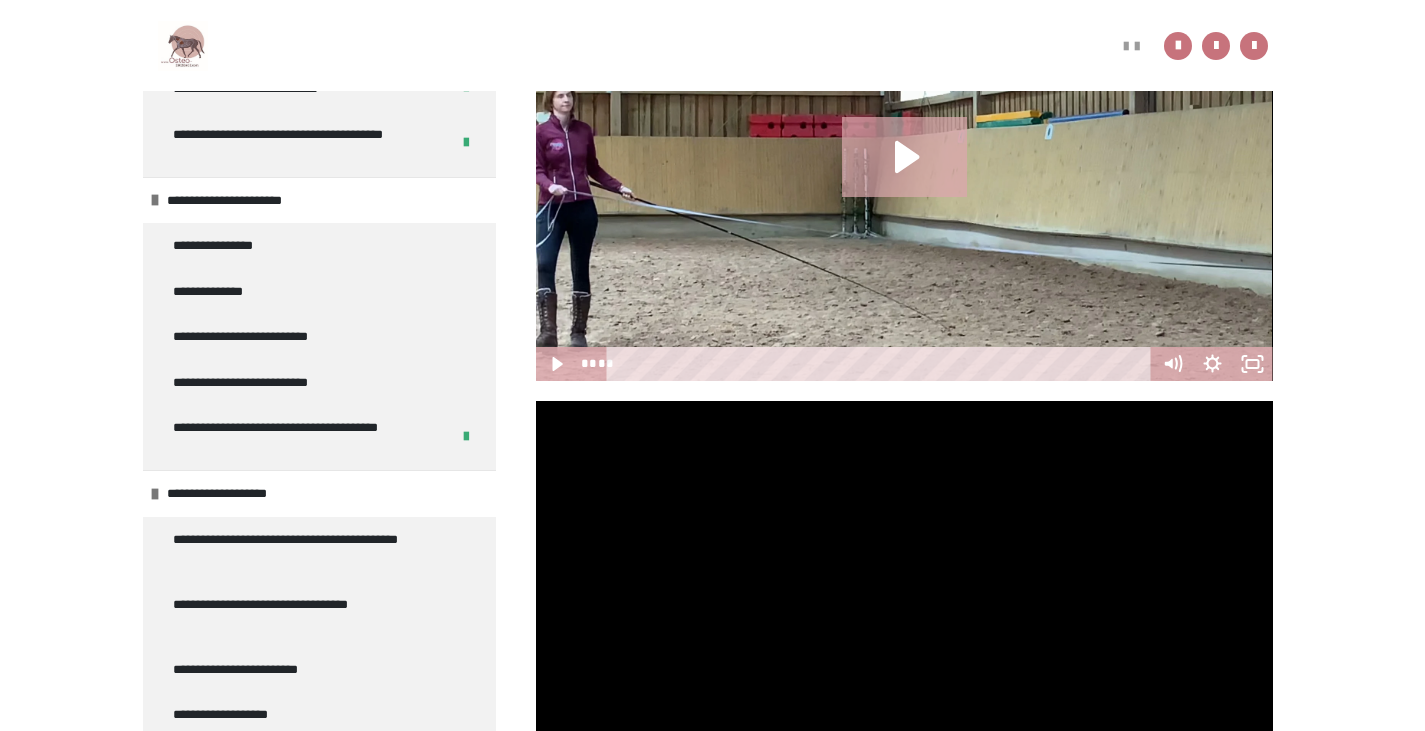 scroll, scrollTop: 499, scrollLeft: 0, axis: vertical 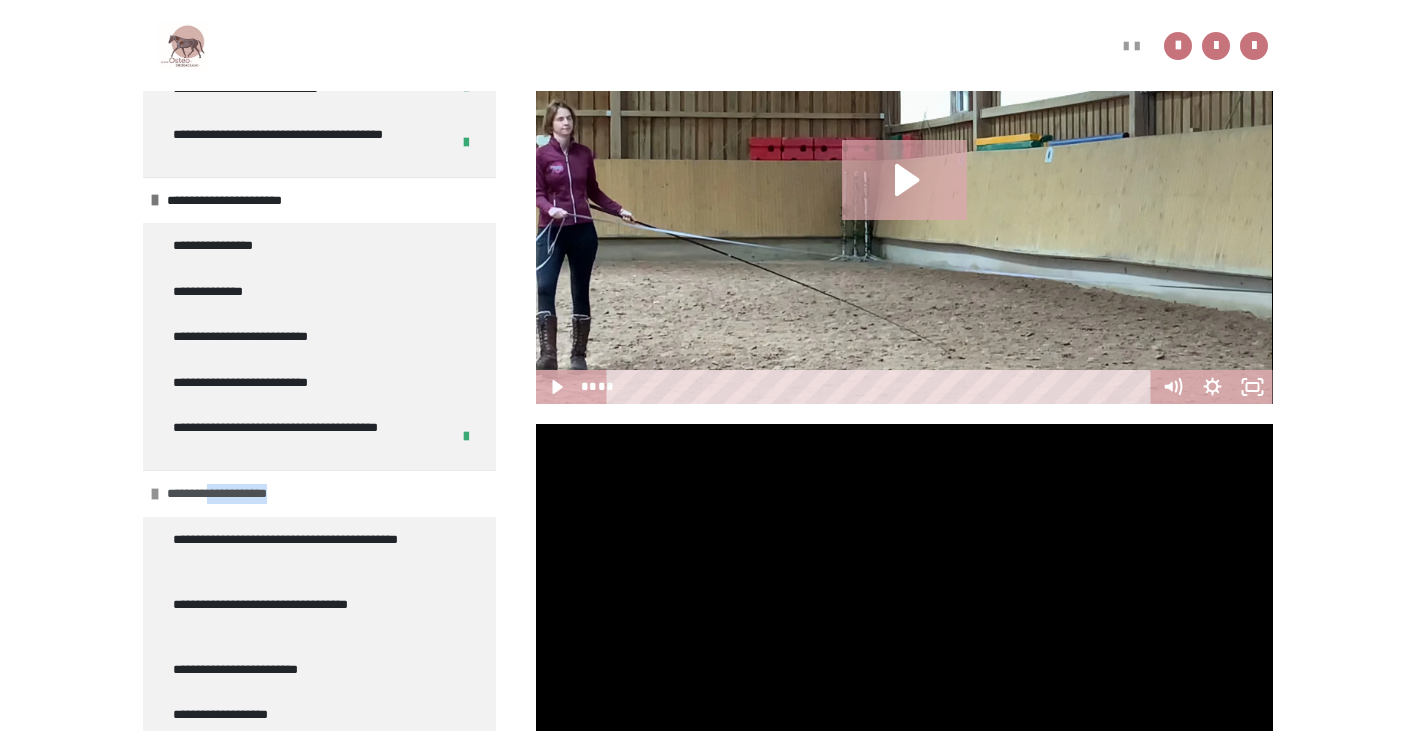 drag, startPoint x: 239, startPoint y: 490, endPoint x: 313, endPoint y: 492, distance: 74.02702 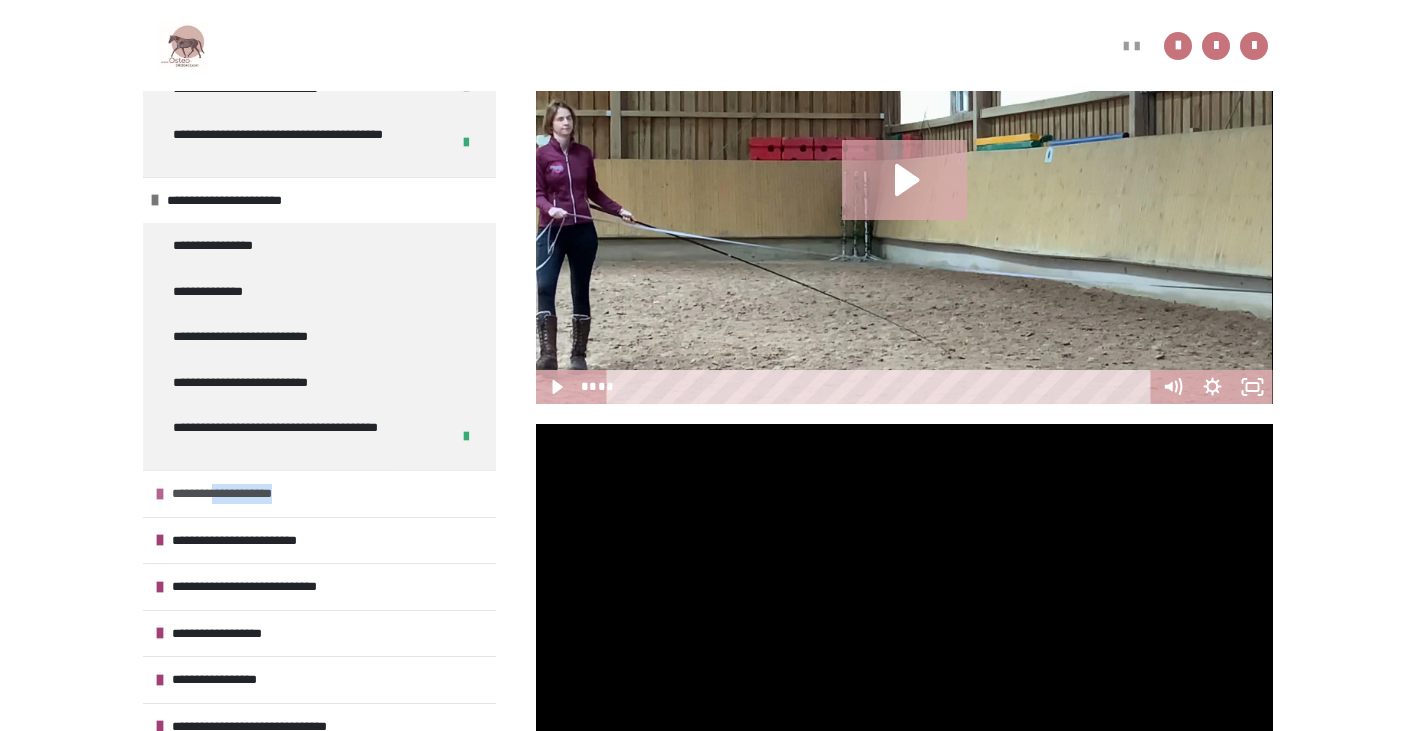 copy on "**********" 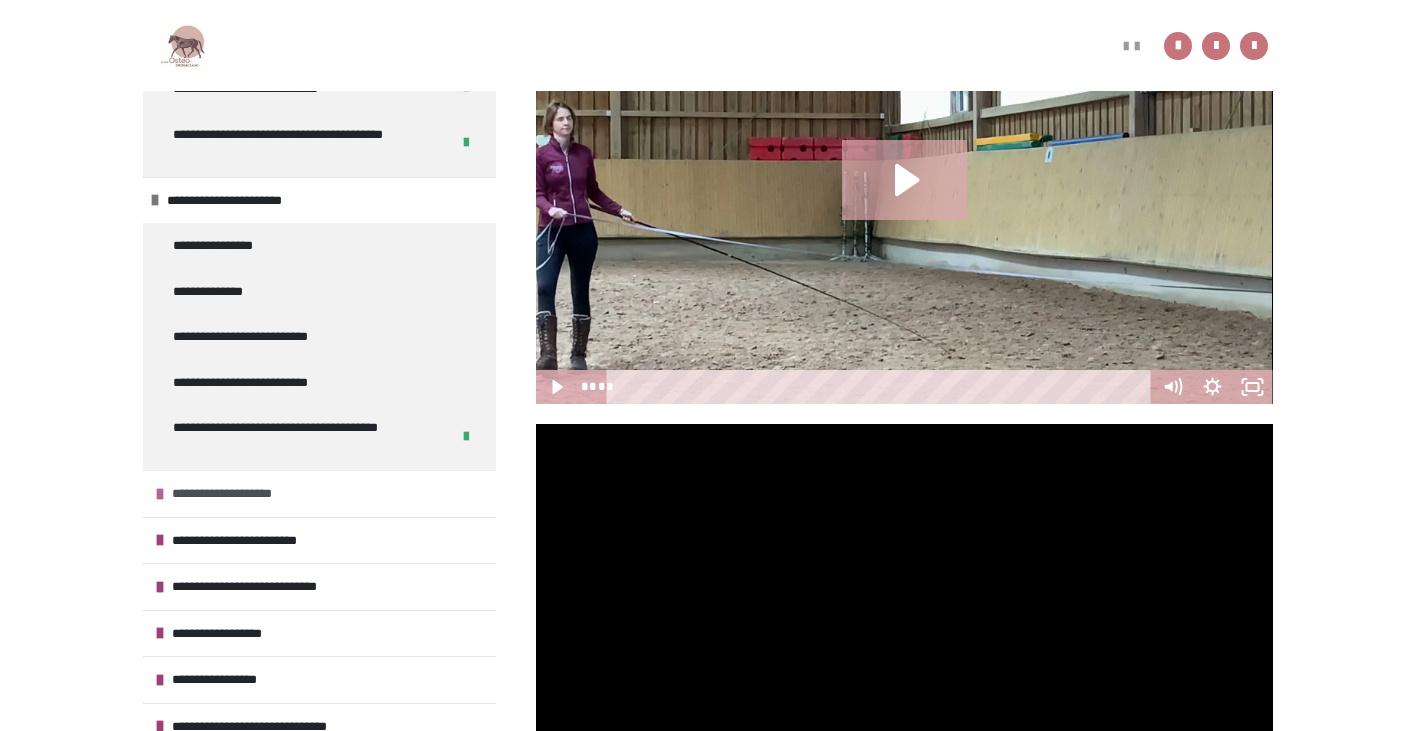 click at bounding box center [160, 494] 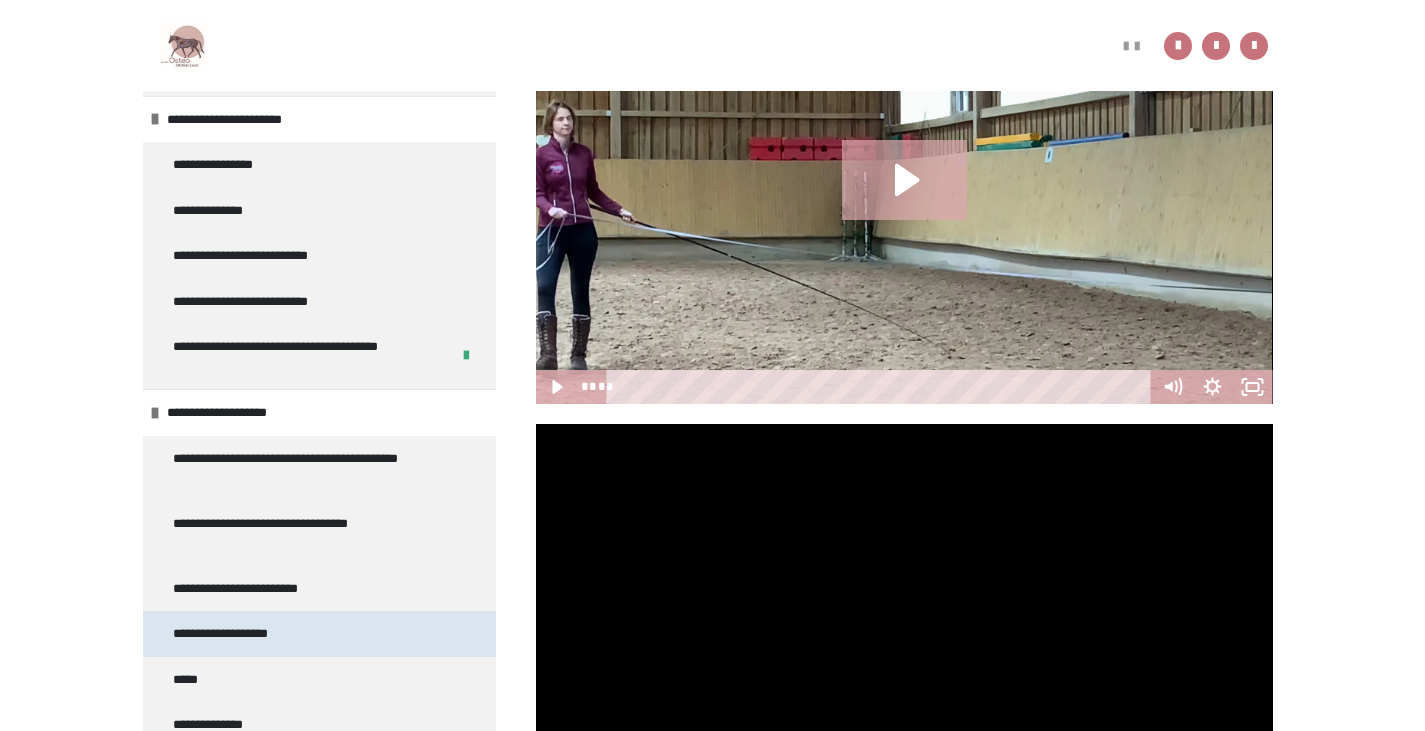 scroll, scrollTop: 1200, scrollLeft: 0, axis: vertical 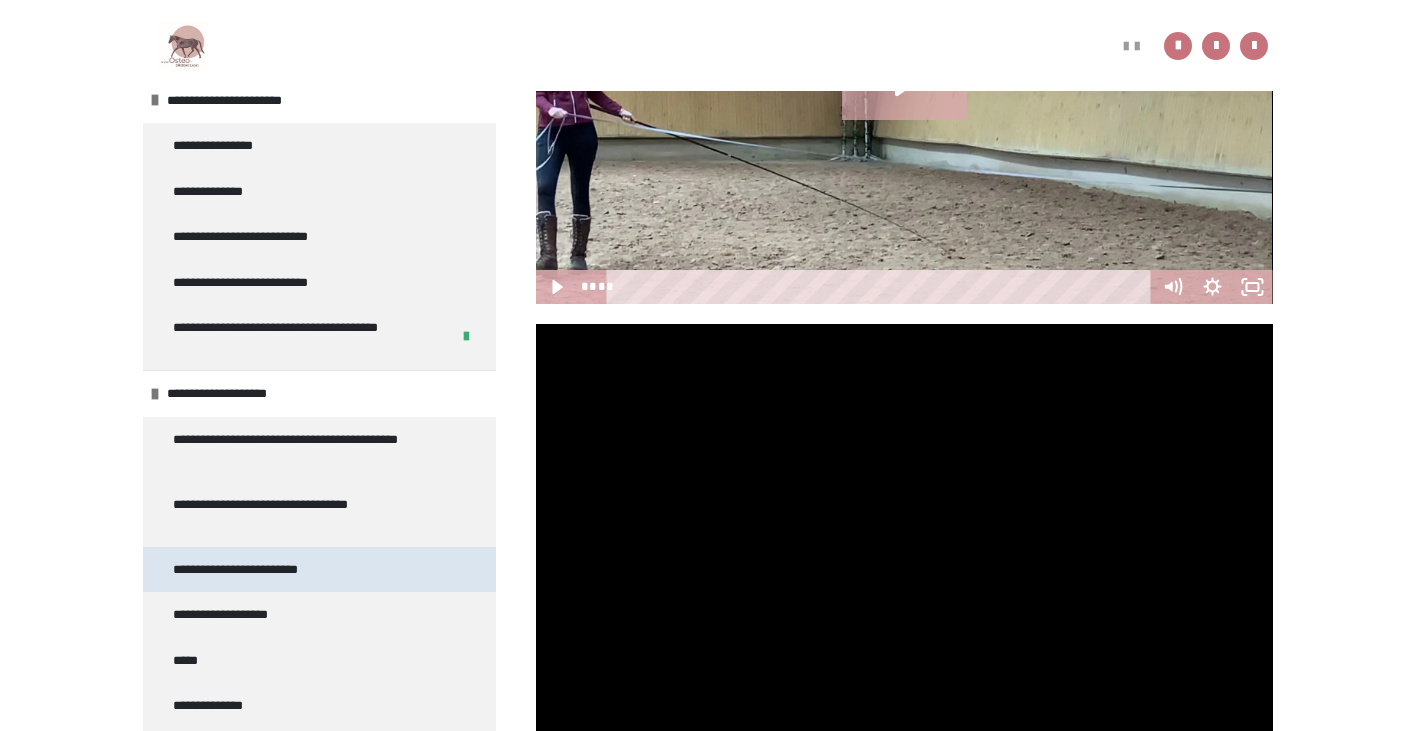 click on "**********" at bounding box center (319, 570) 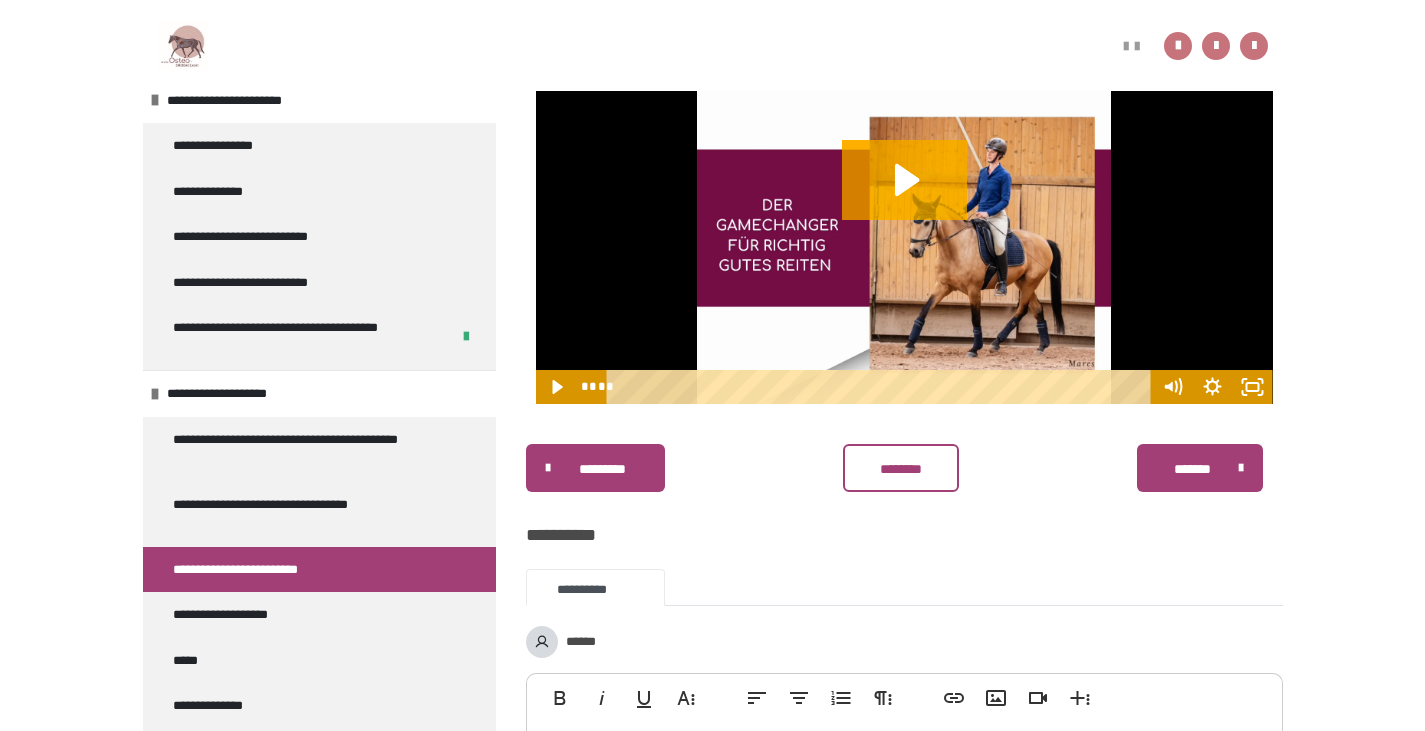 scroll, scrollTop: 422, scrollLeft: 0, axis: vertical 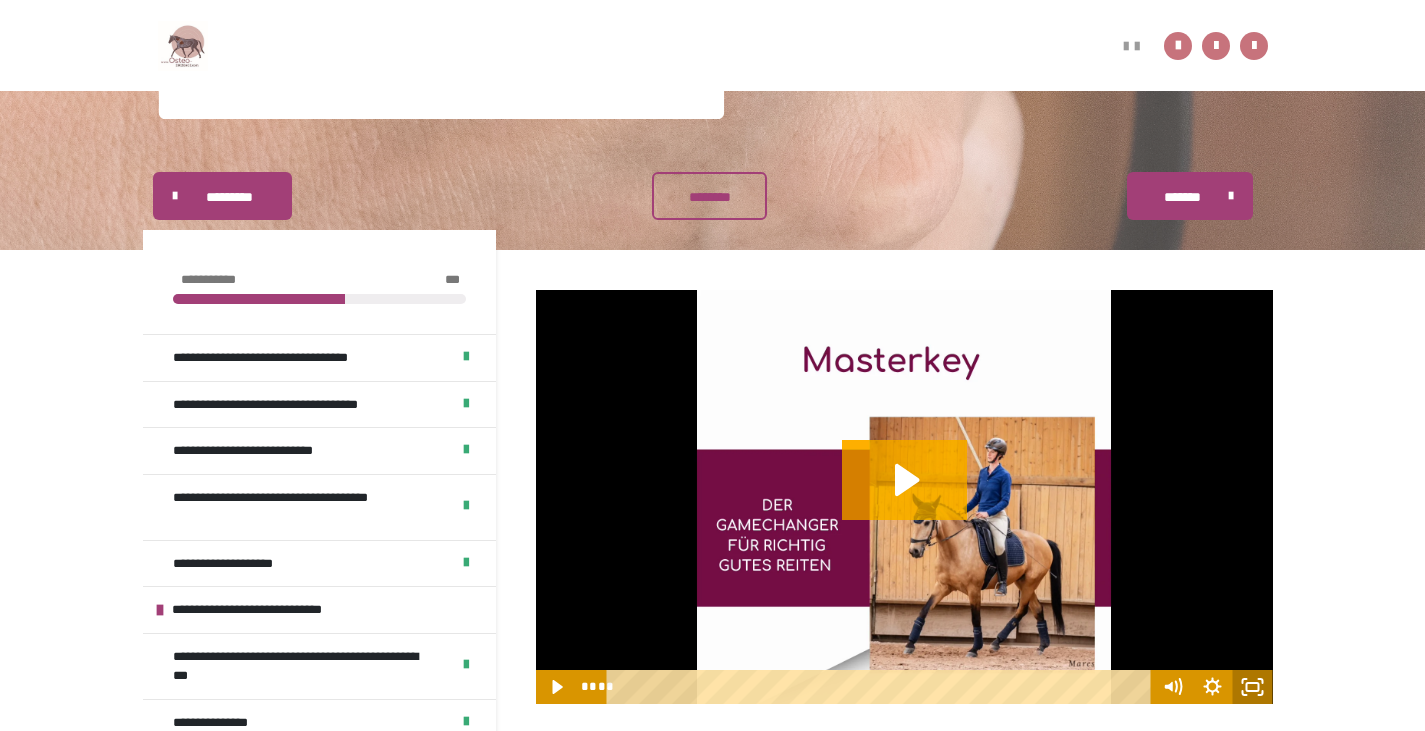 click 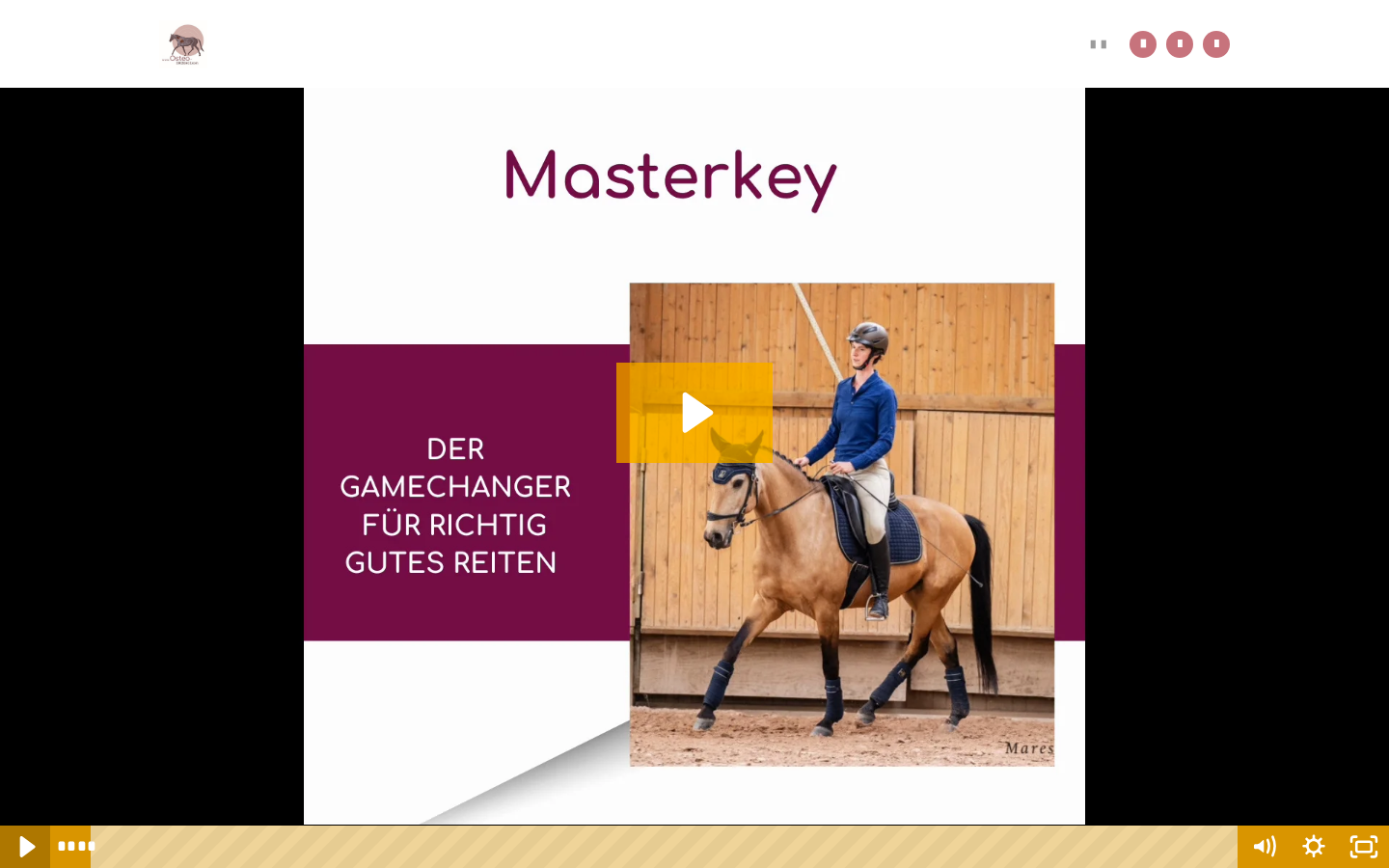 click 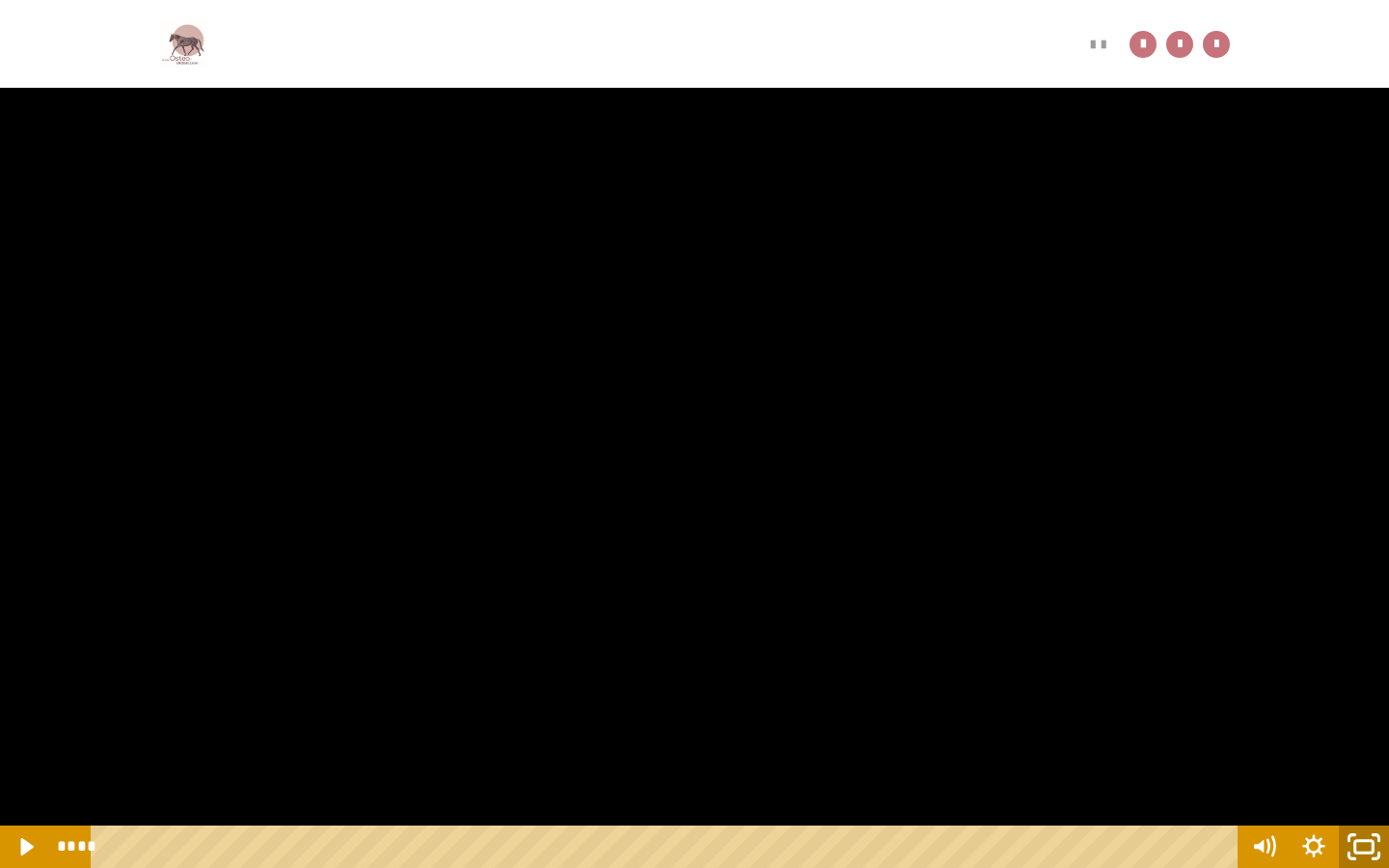 click 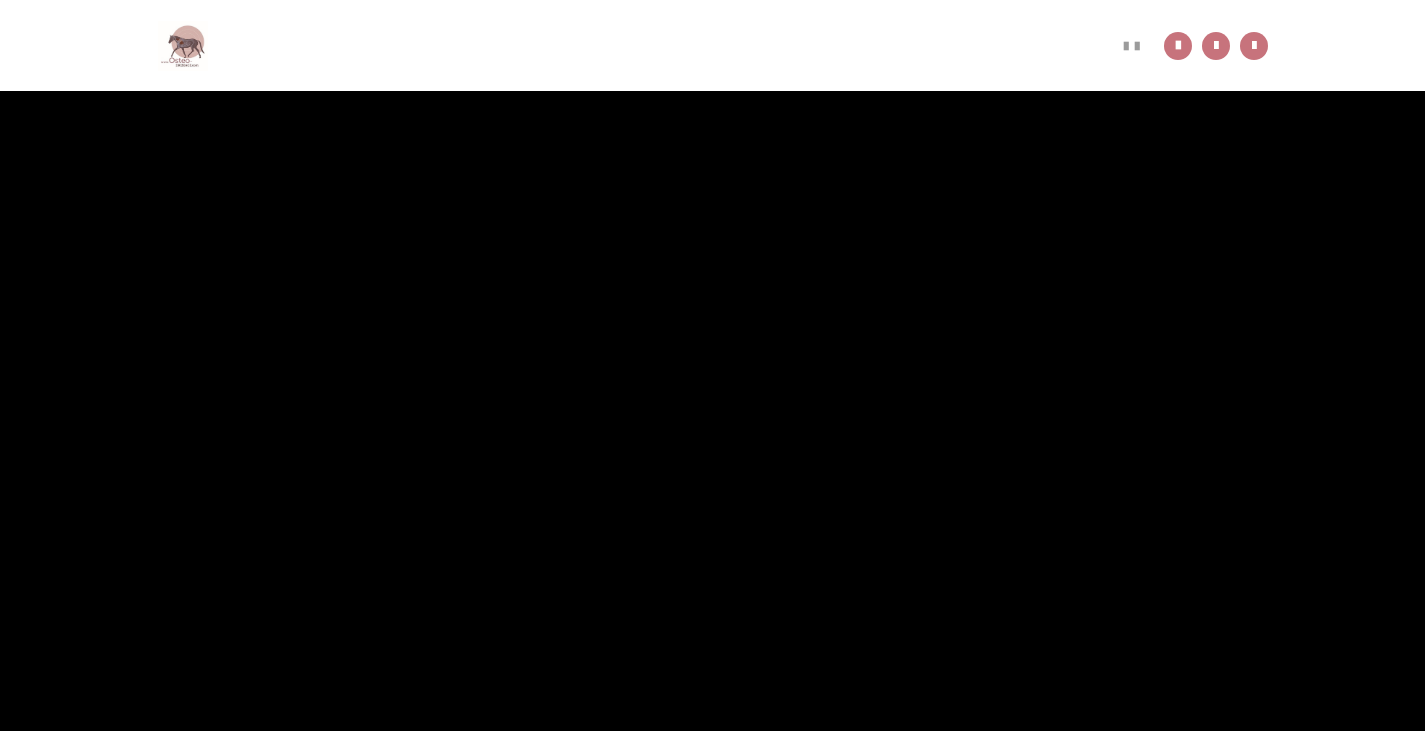 scroll, scrollTop: 1399, scrollLeft: 0, axis: vertical 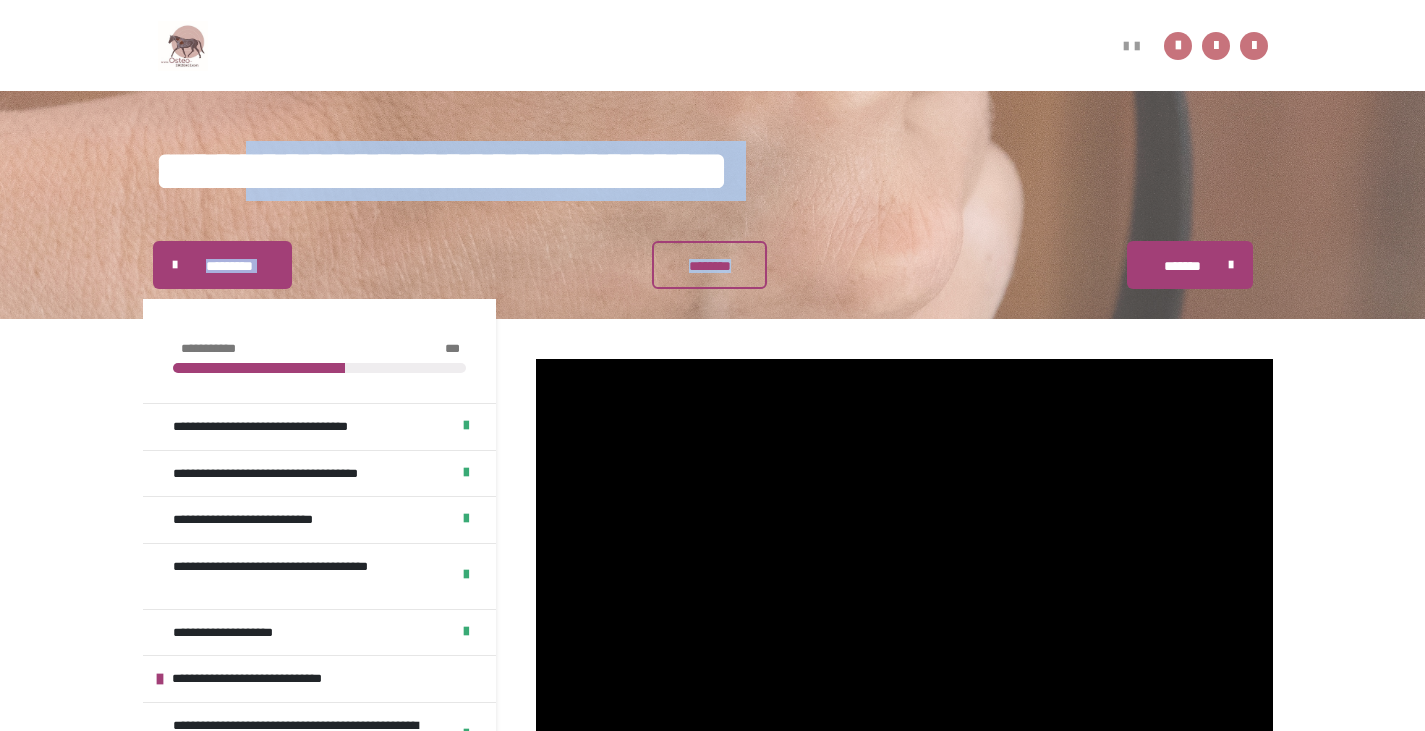 drag, startPoint x: 291, startPoint y: 171, endPoint x: 561, endPoint y: 157, distance: 270.36273 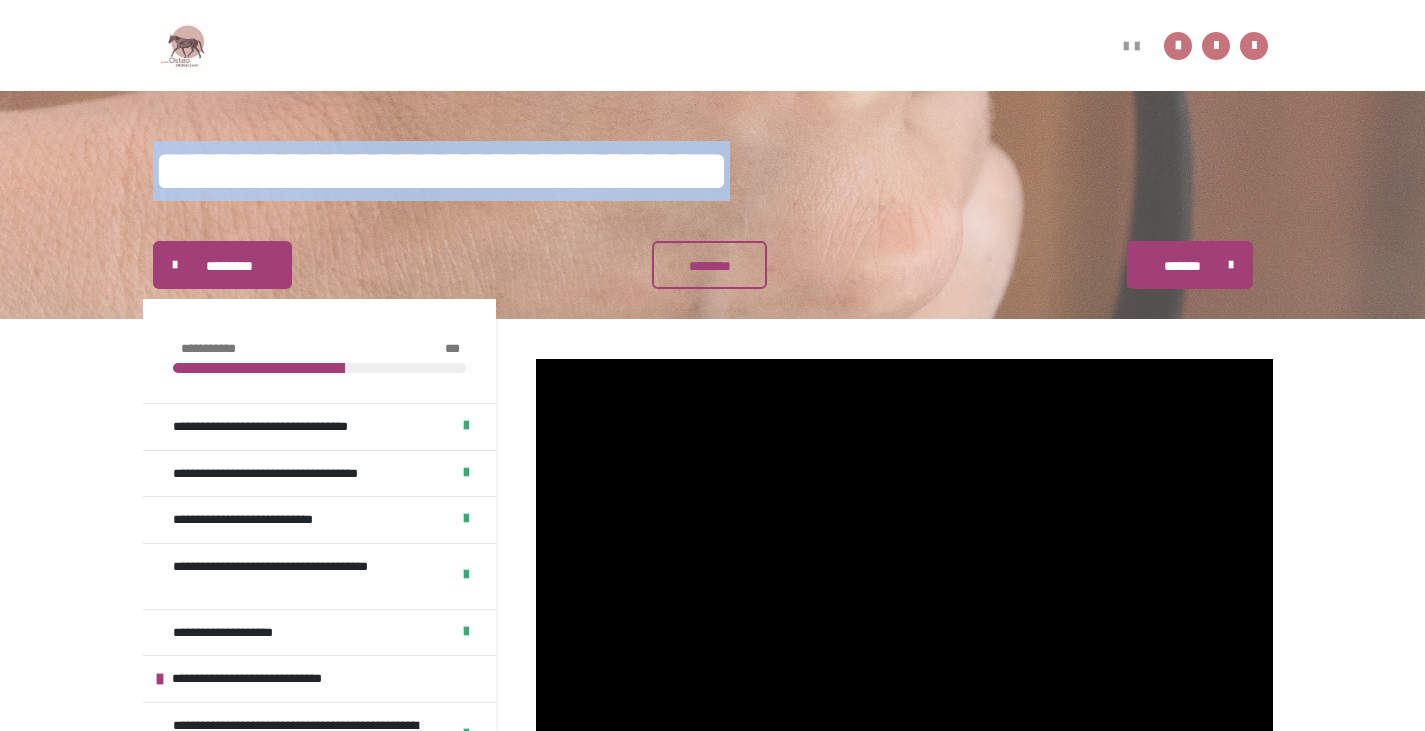 drag, startPoint x: 156, startPoint y: 162, endPoint x: 966, endPoint y: 178, distance: 810.158 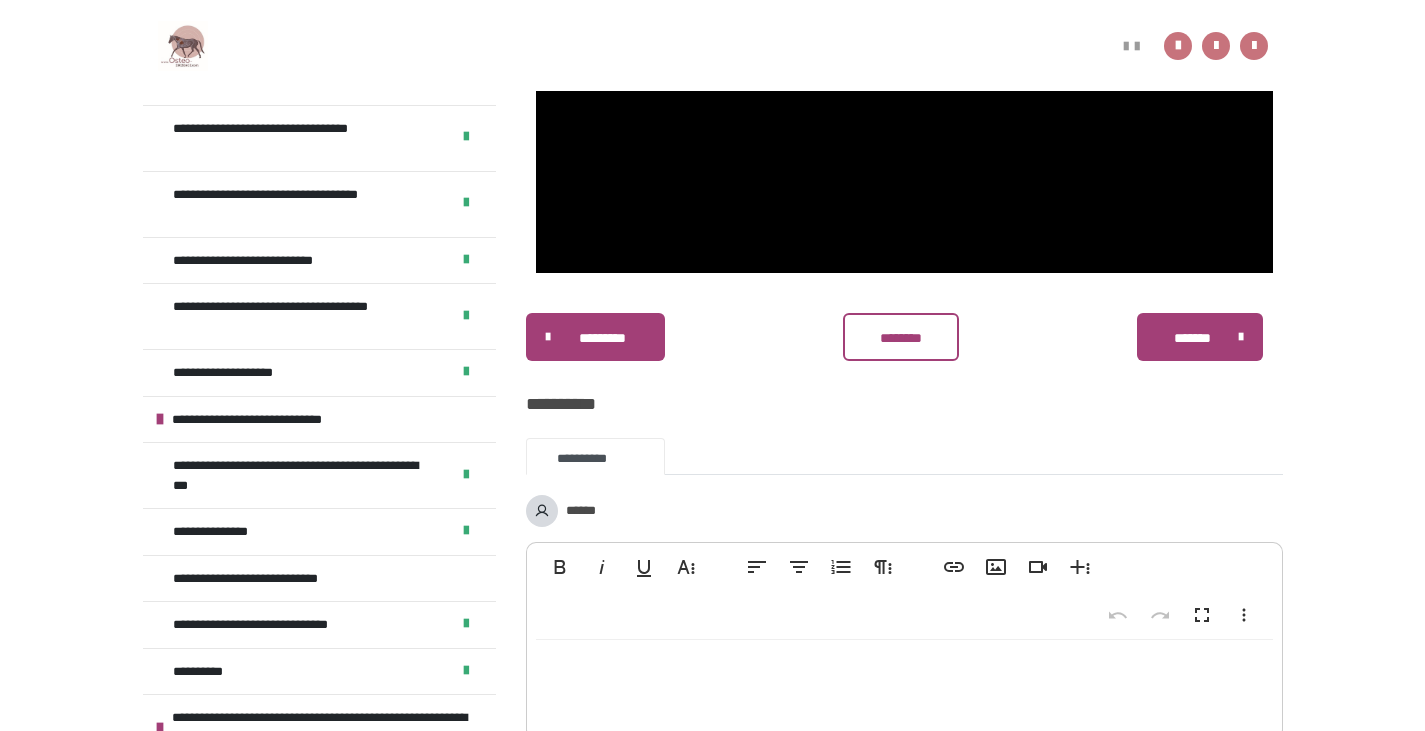 scroll, scrollTop: 830, scrollLeft: 0, axis: vertical 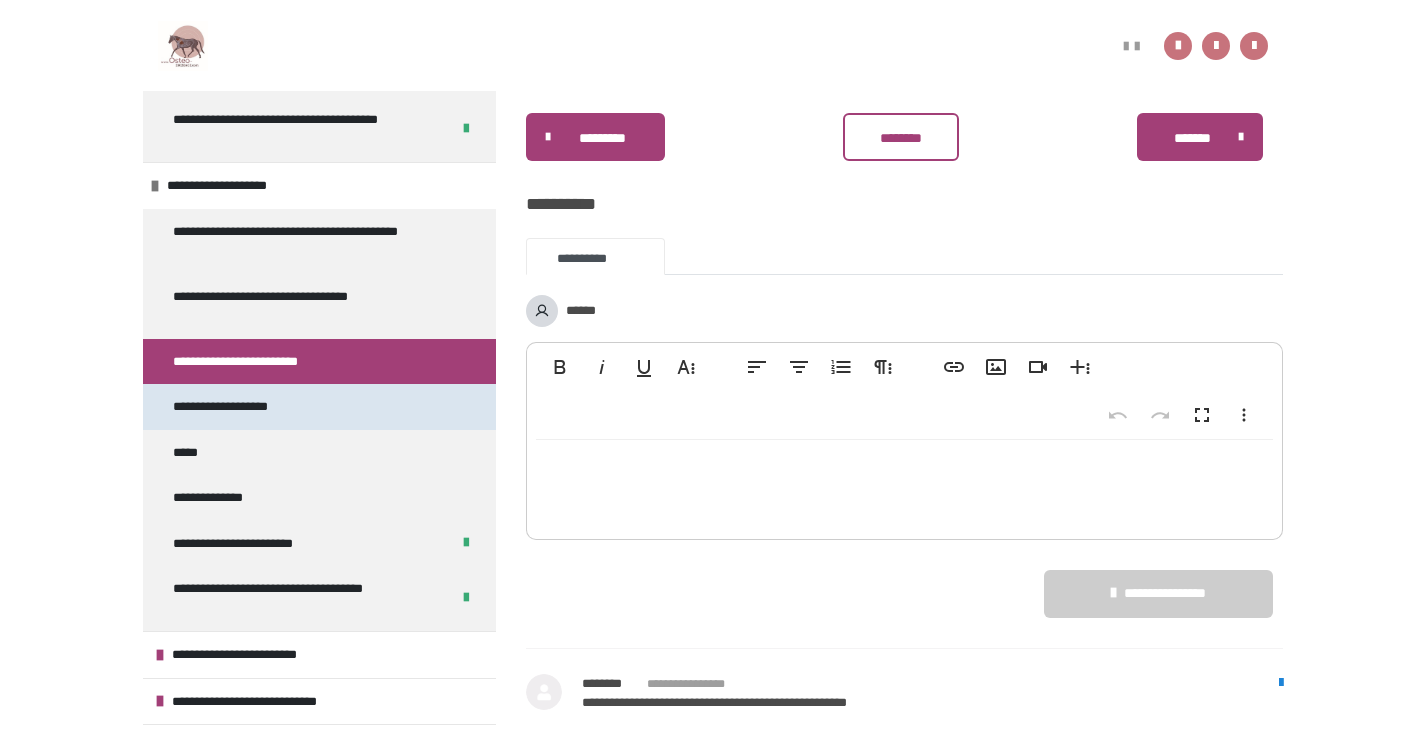 click on "**********" at bounding box center [238, 407] 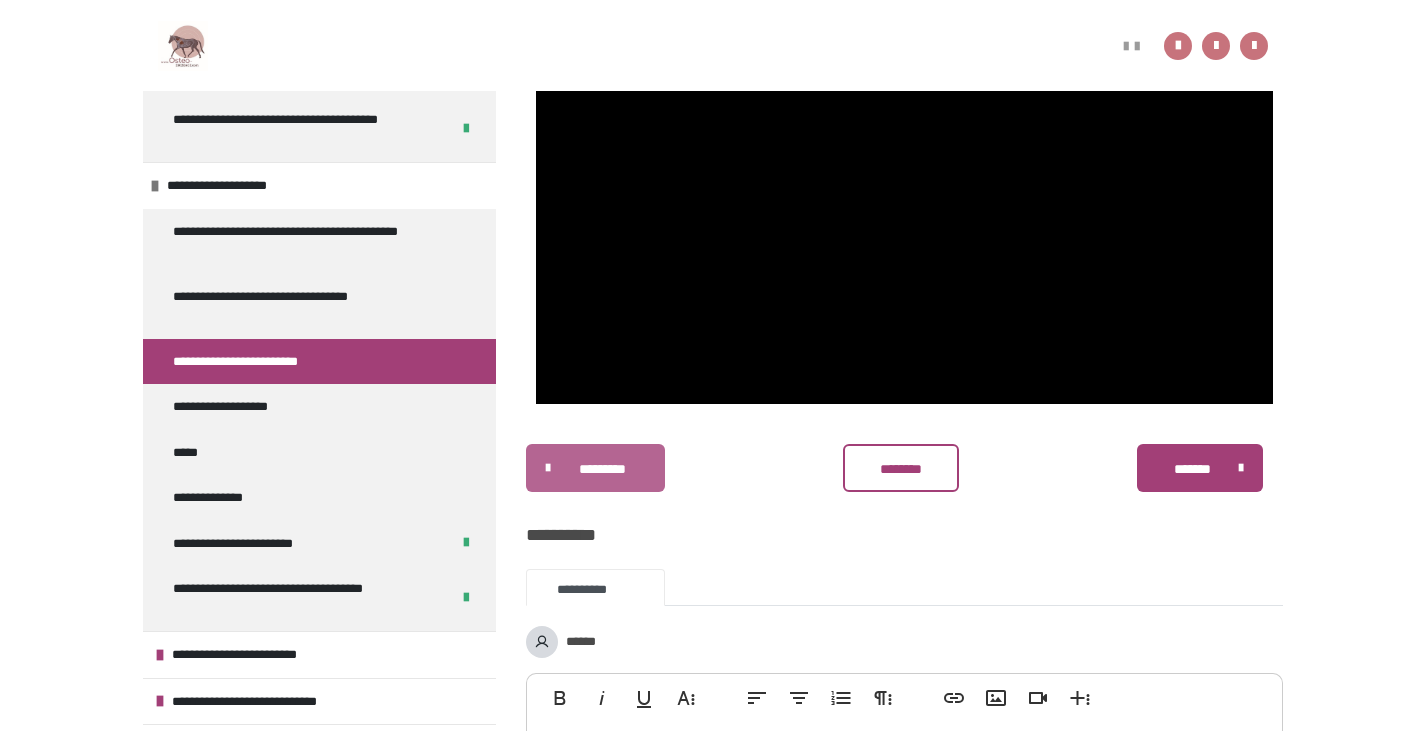 scroll, scrollTop: 236, scrollLeft: 0, axis: vertical 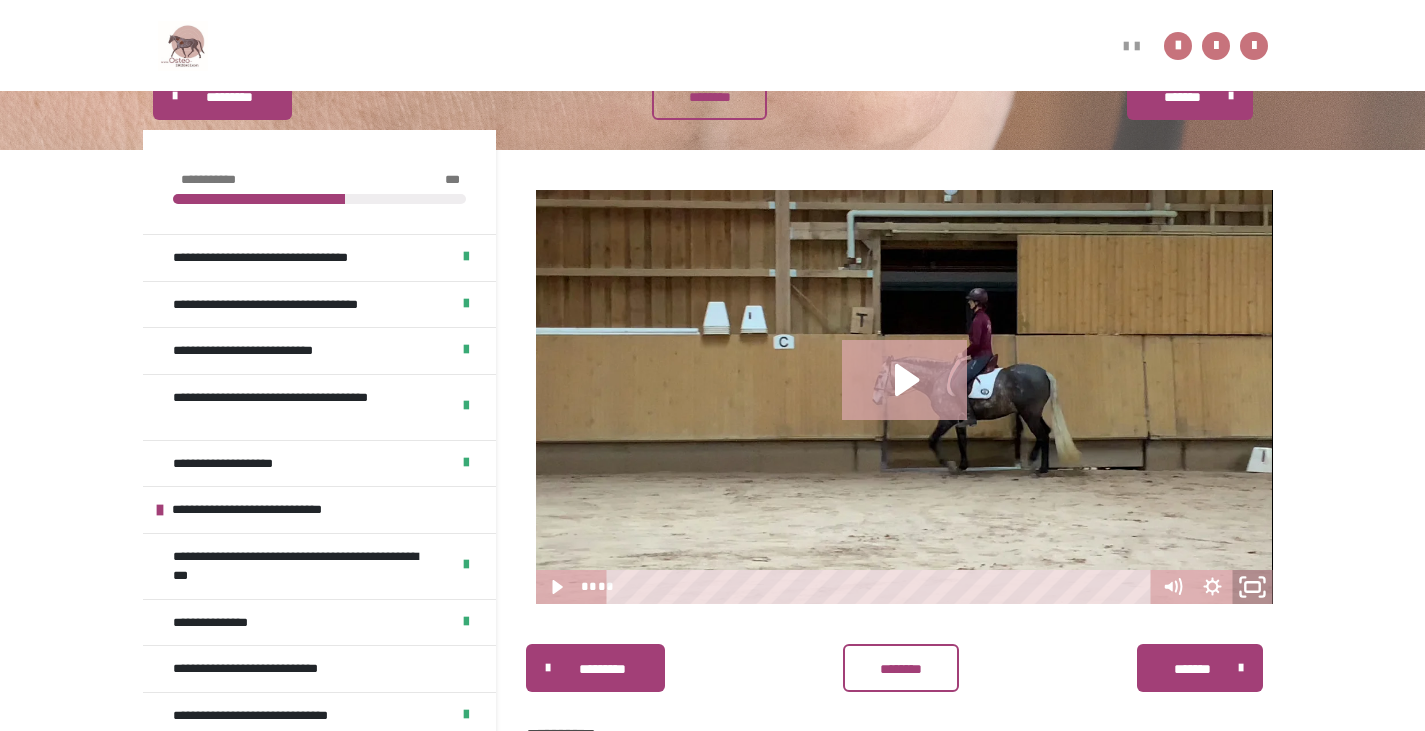 click 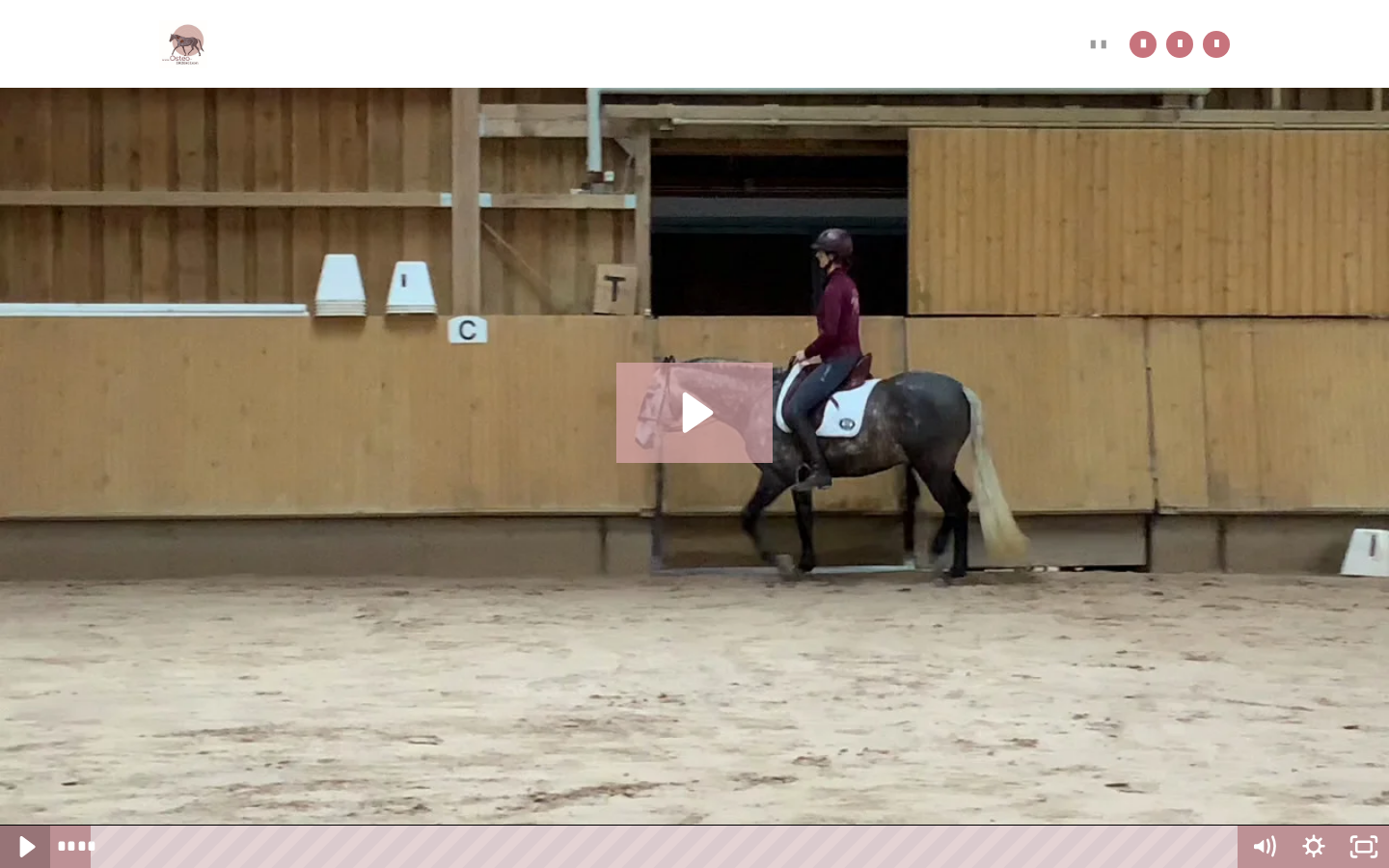 click 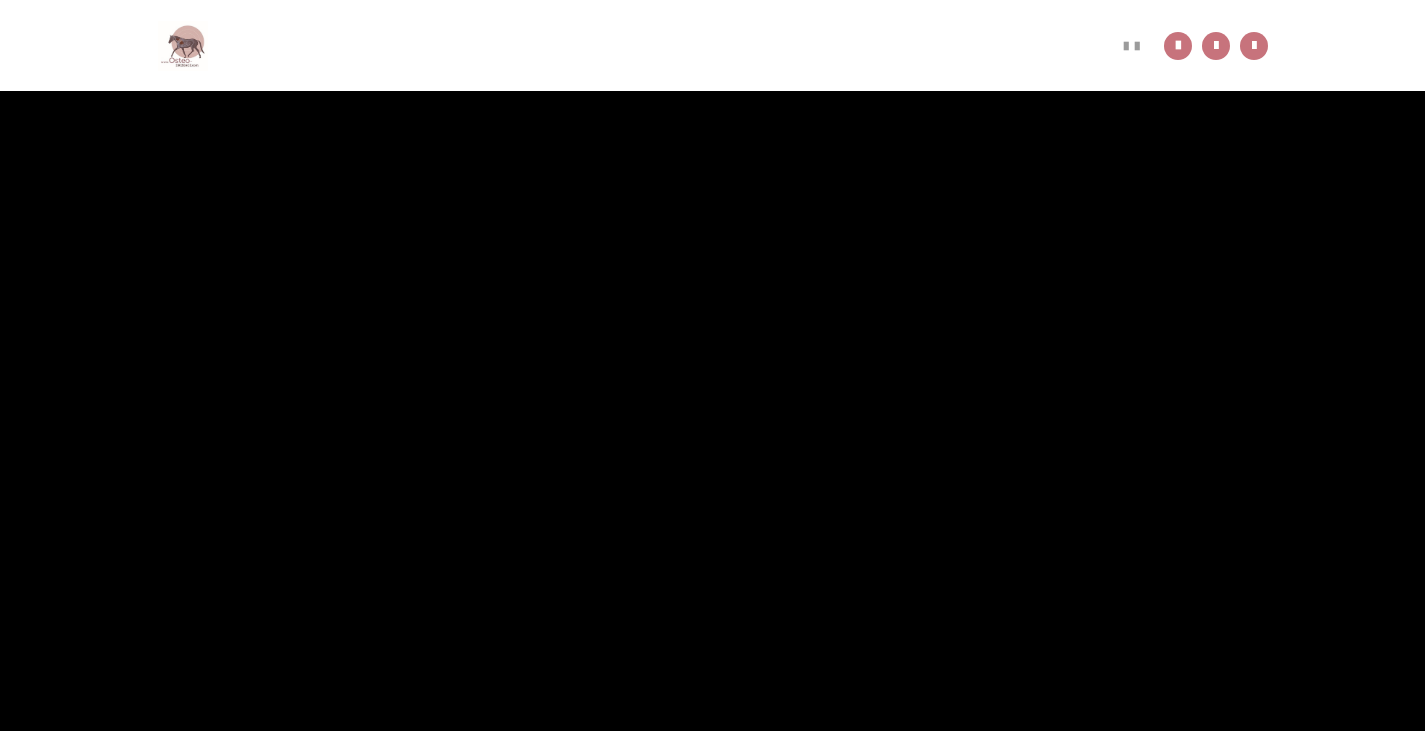 scroll, scrollTop: 100, scrollLeft: 0, axis: vertical 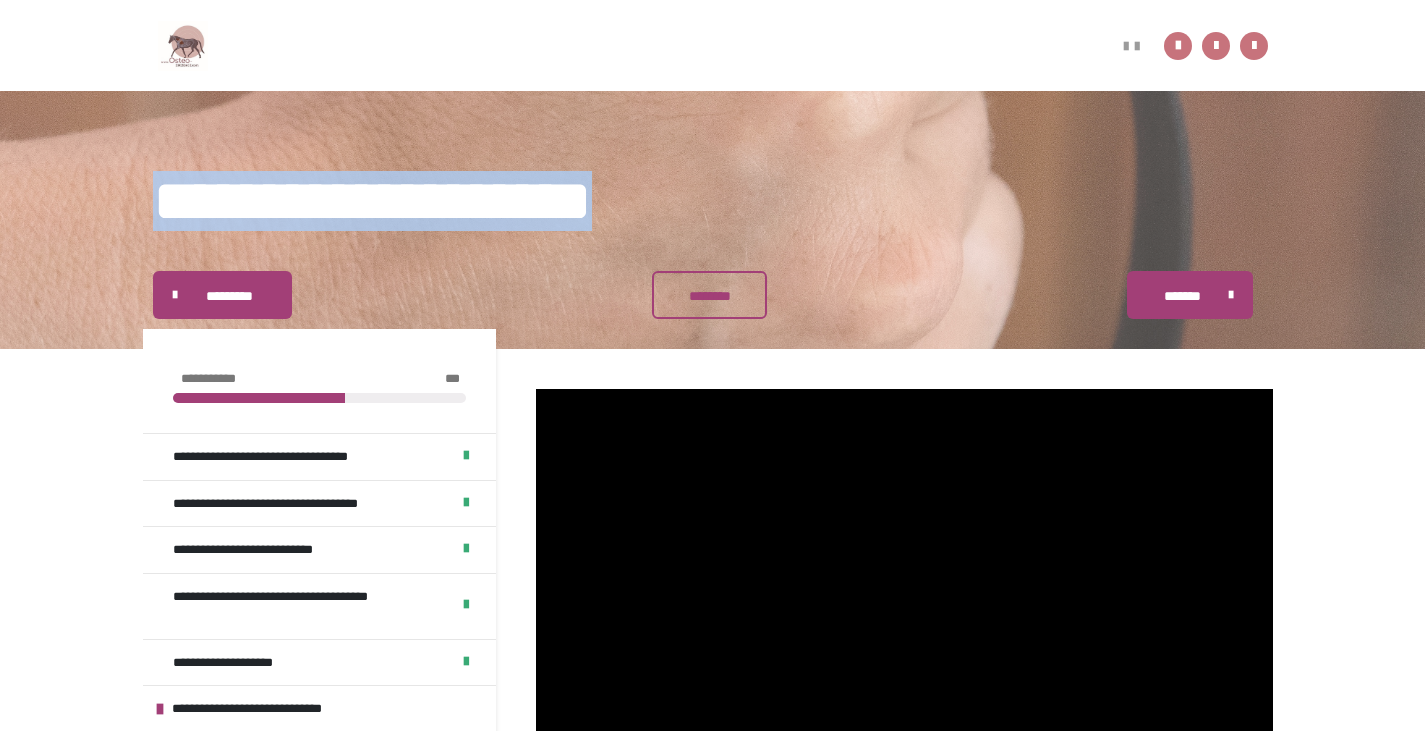 drag, startPoint x: 157, startPoint y: 192, endPoint x: 760, endPoint y: 193, distance: 603.00085 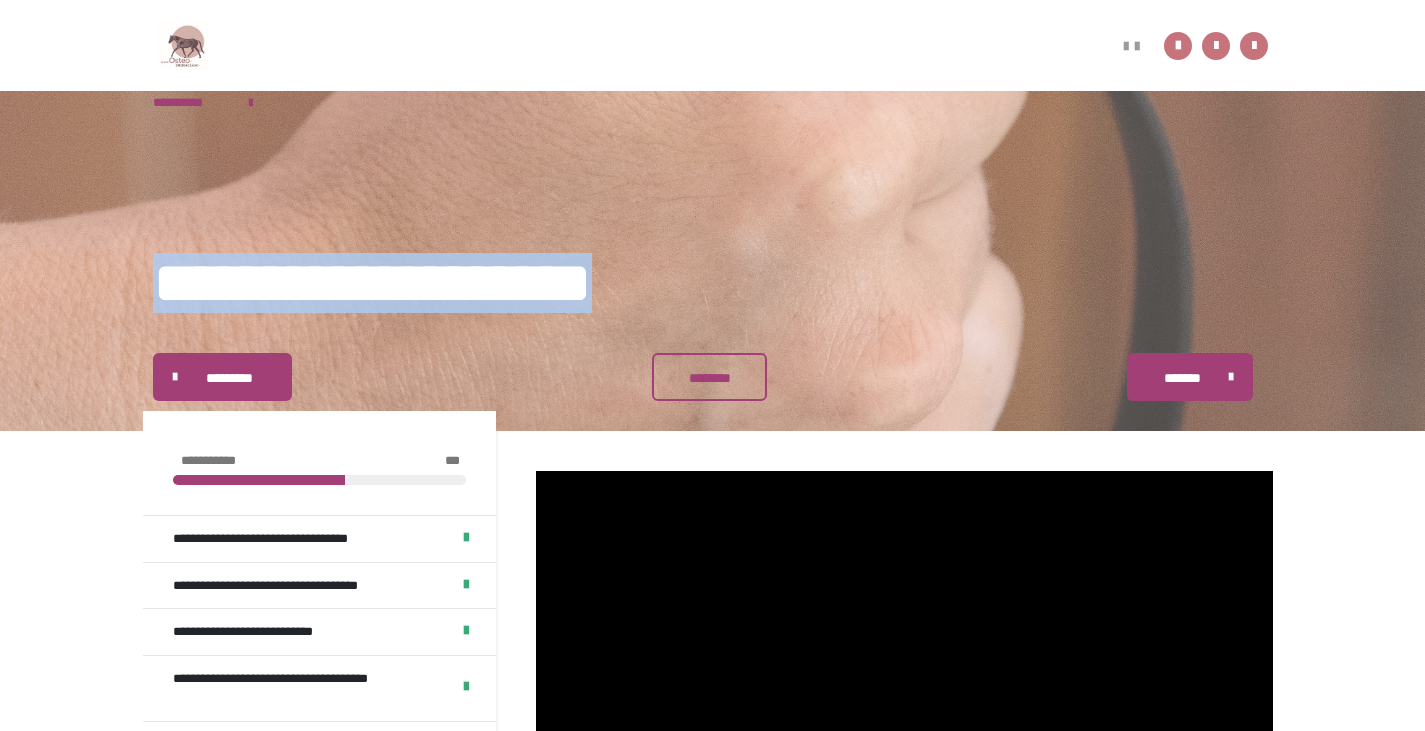 scroll, scrollTop: 0, scrollLeft: 0, axis: both 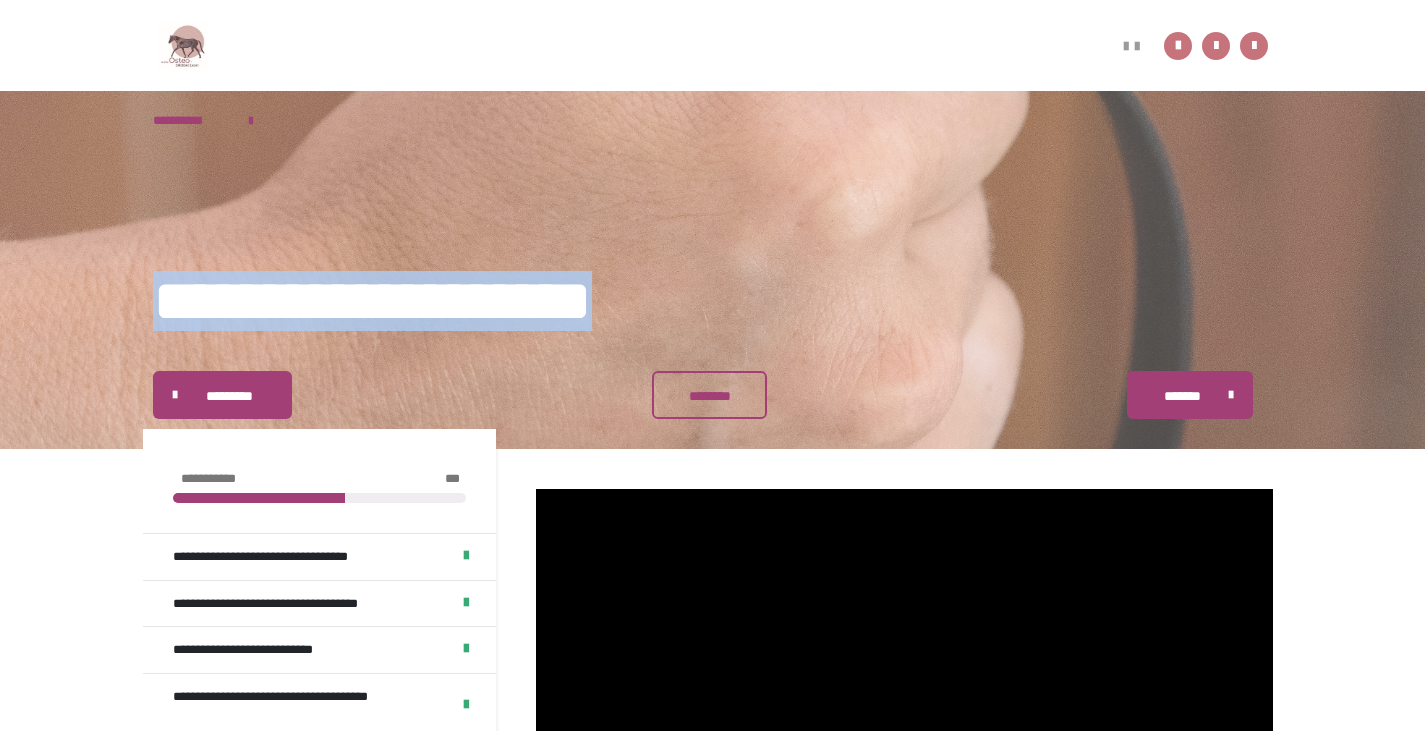 copy on "**********" 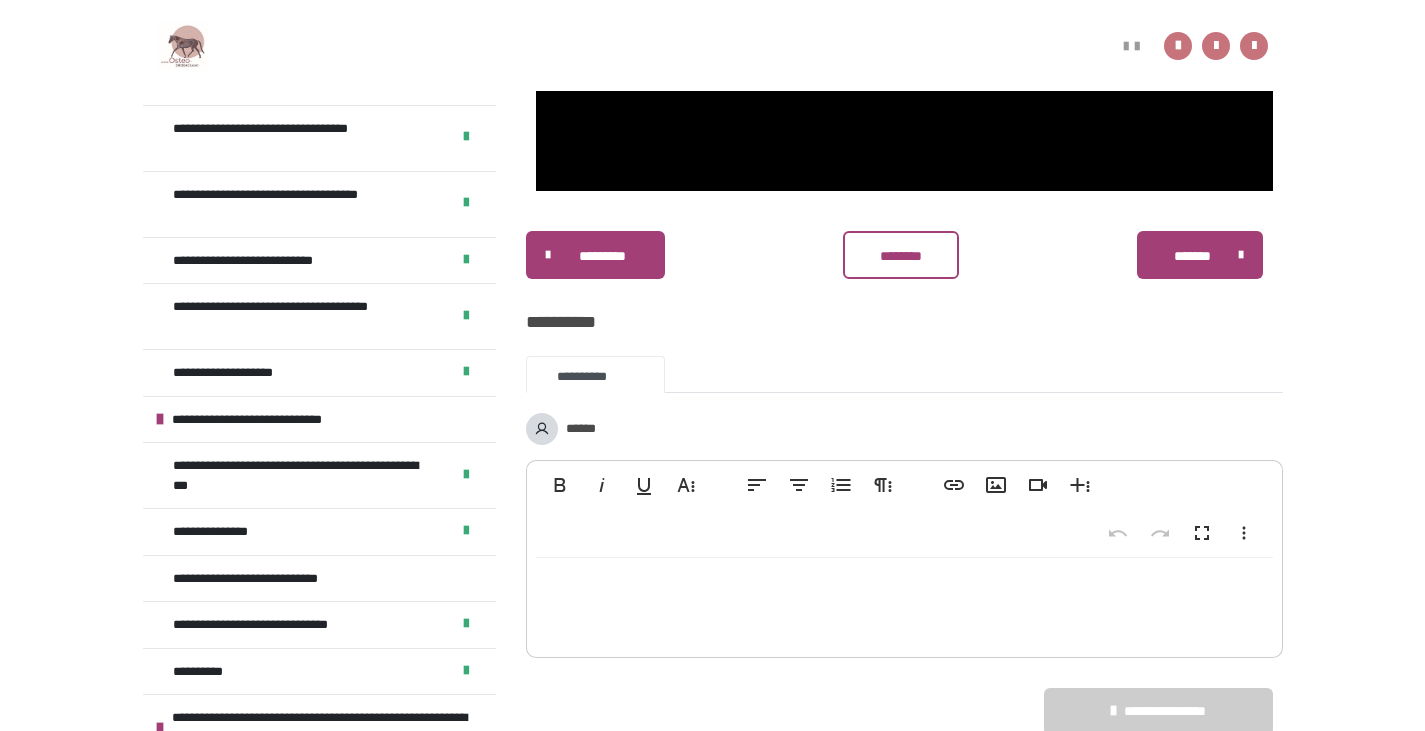 scroll, scrollTop: 900, scrollLeft: 0, axis: vertical 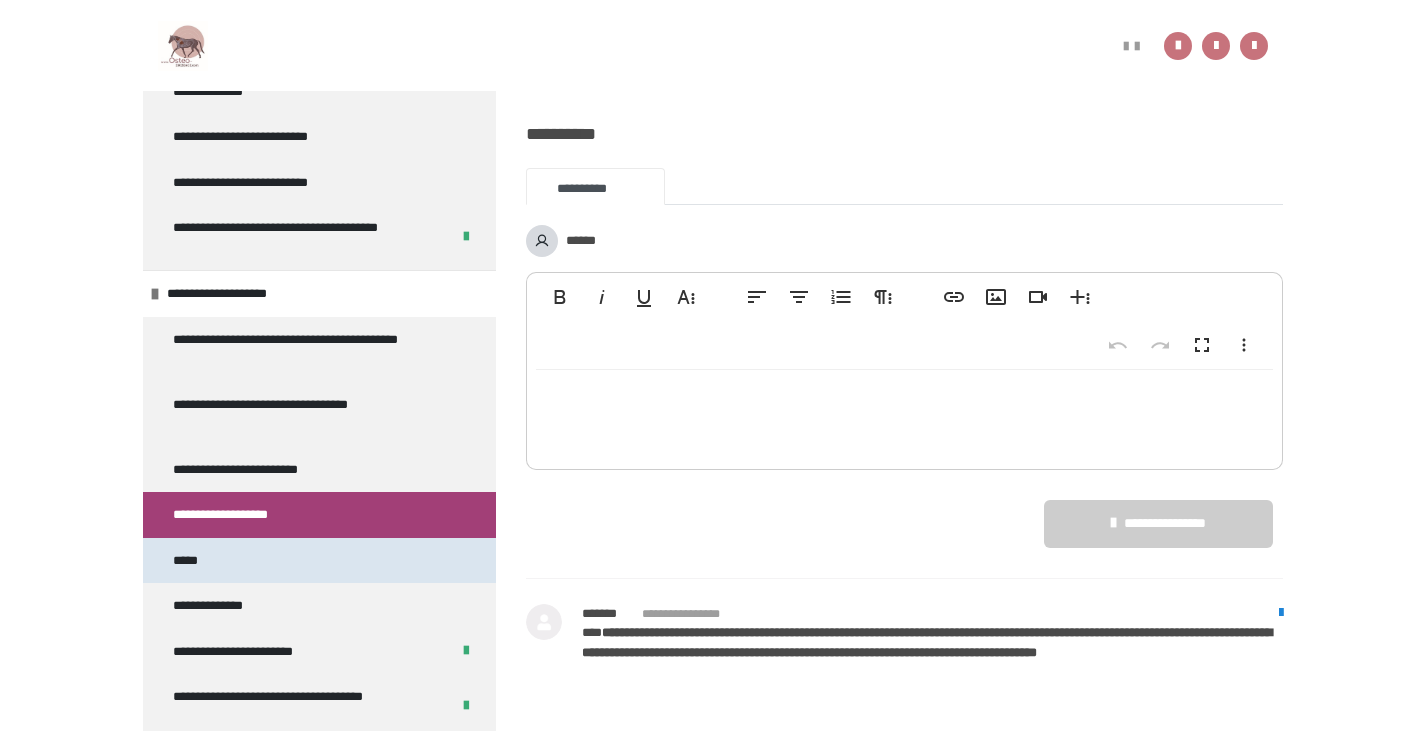 click on "*****" at bounding box center (319, 561) 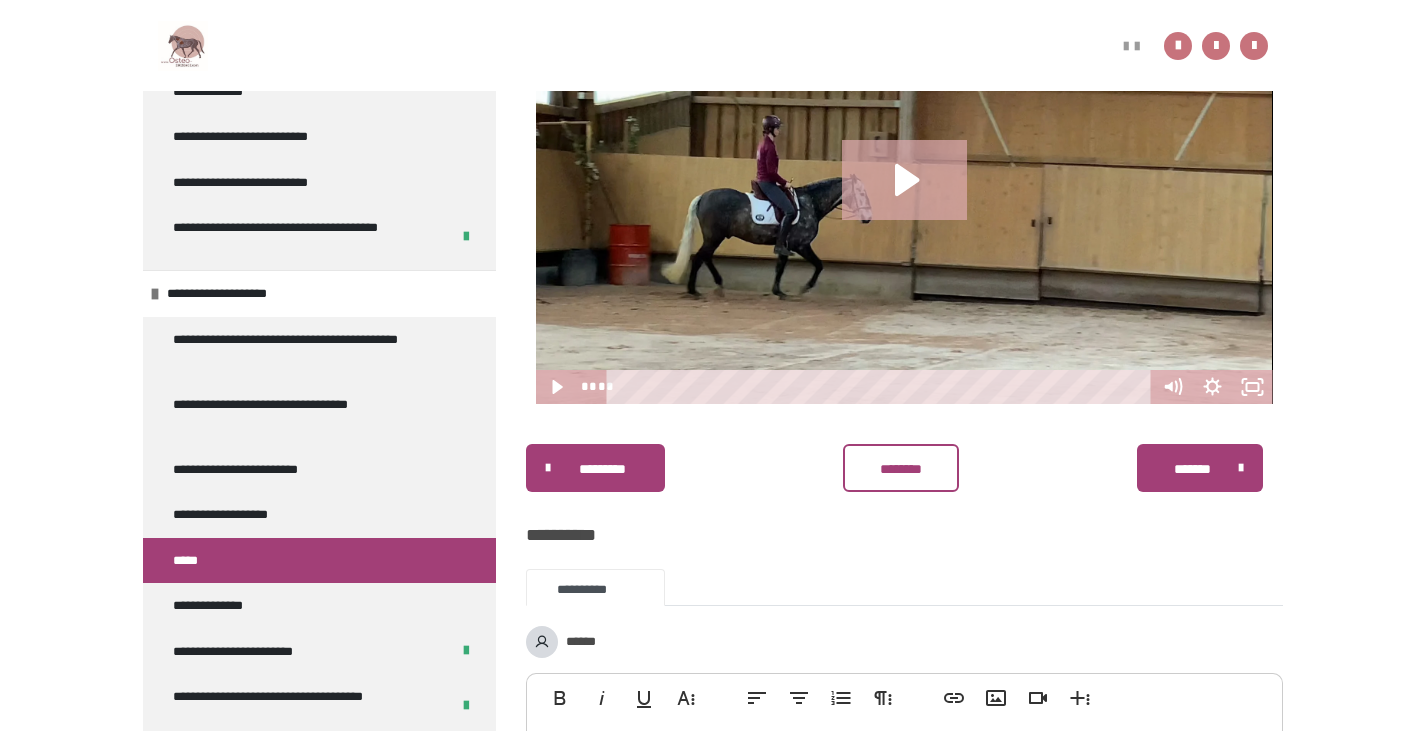 scroll, scrollTop: 399, scrollLeft: 0, axis: vertical 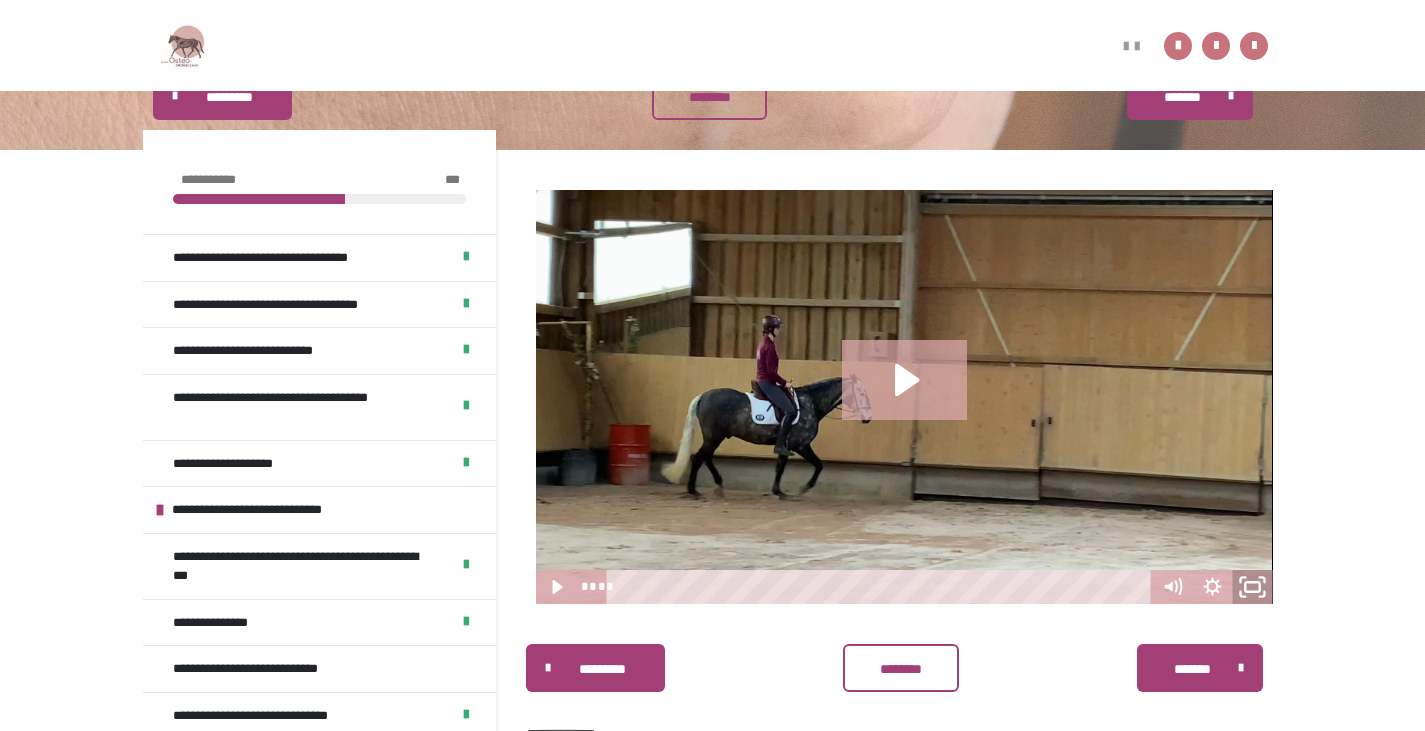 click 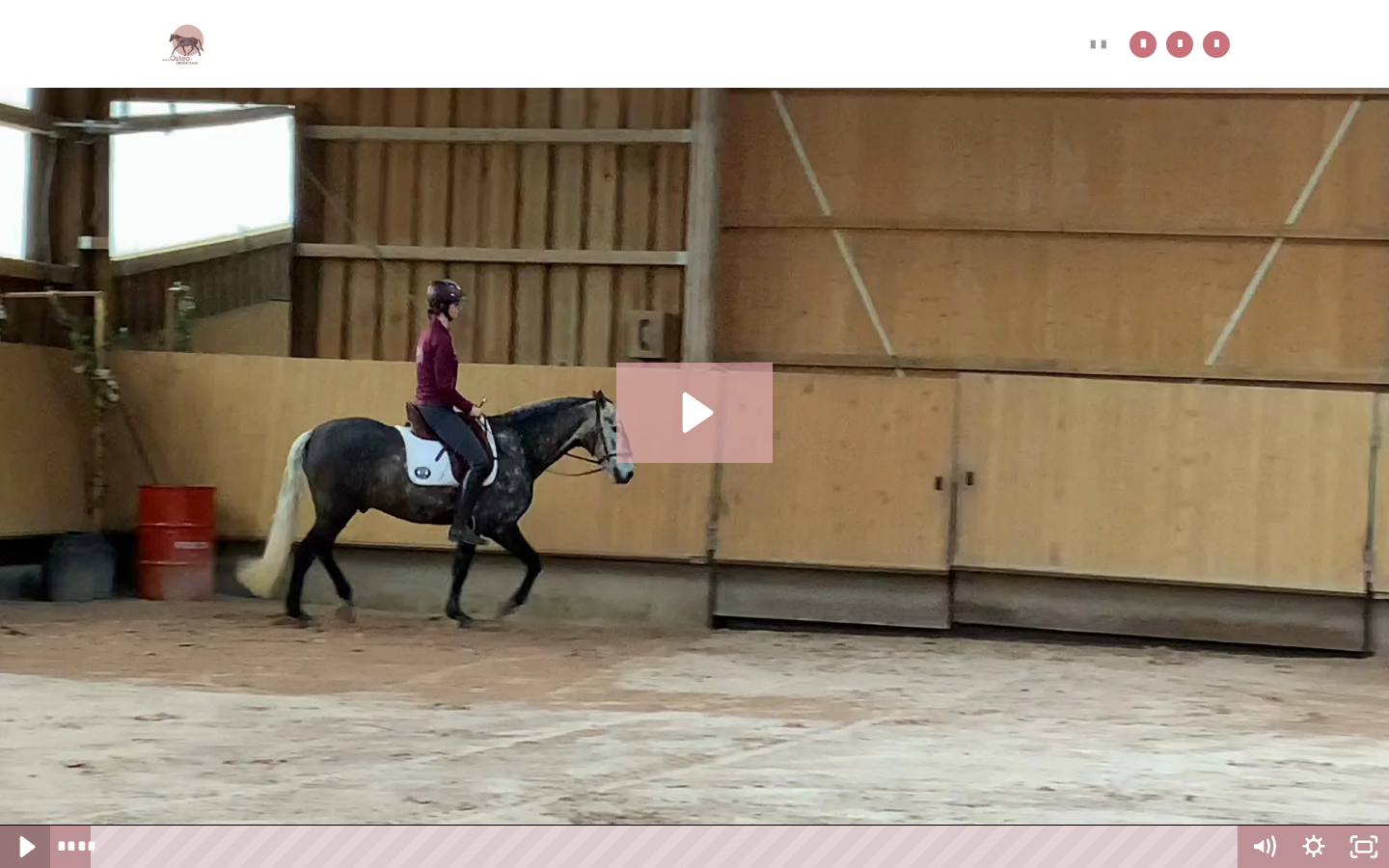 click 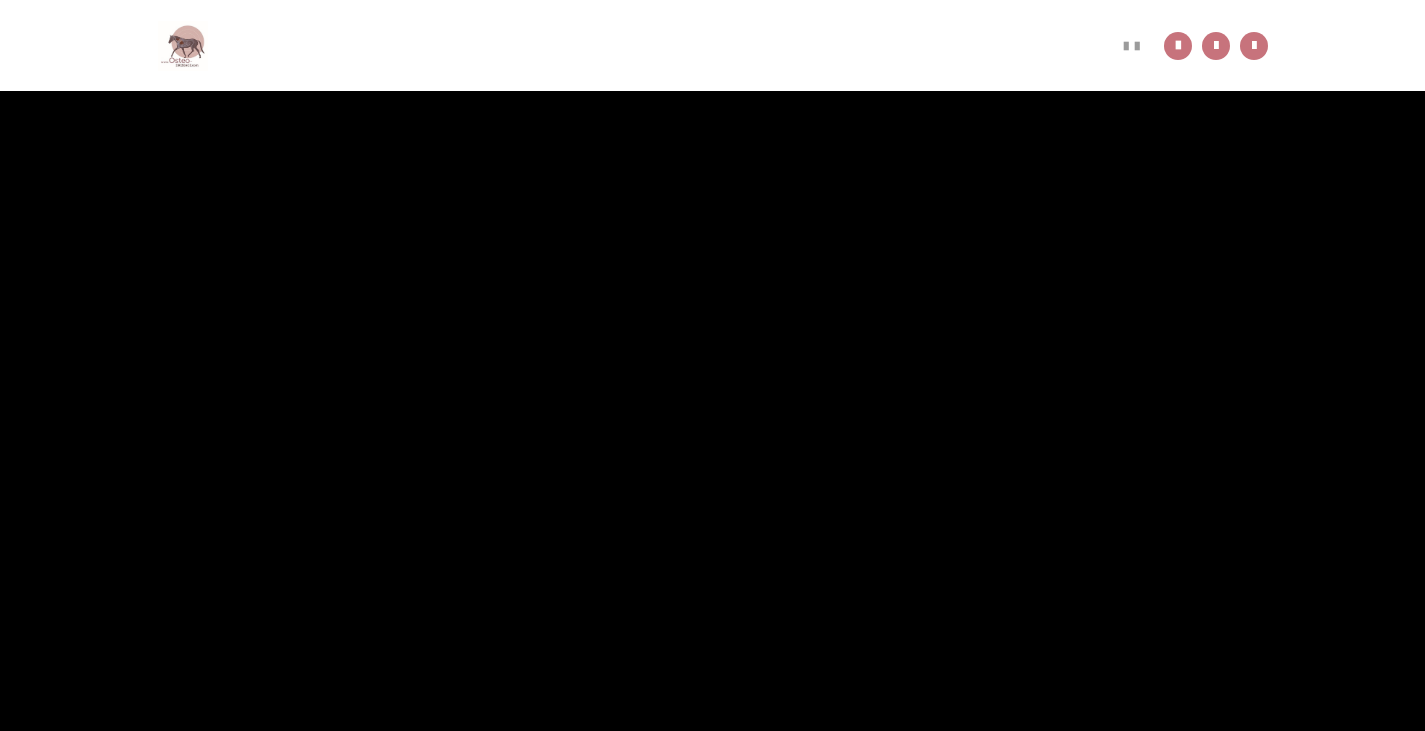 scroll, scrollTop: 100, scrollLeft: 0, axis: vertical 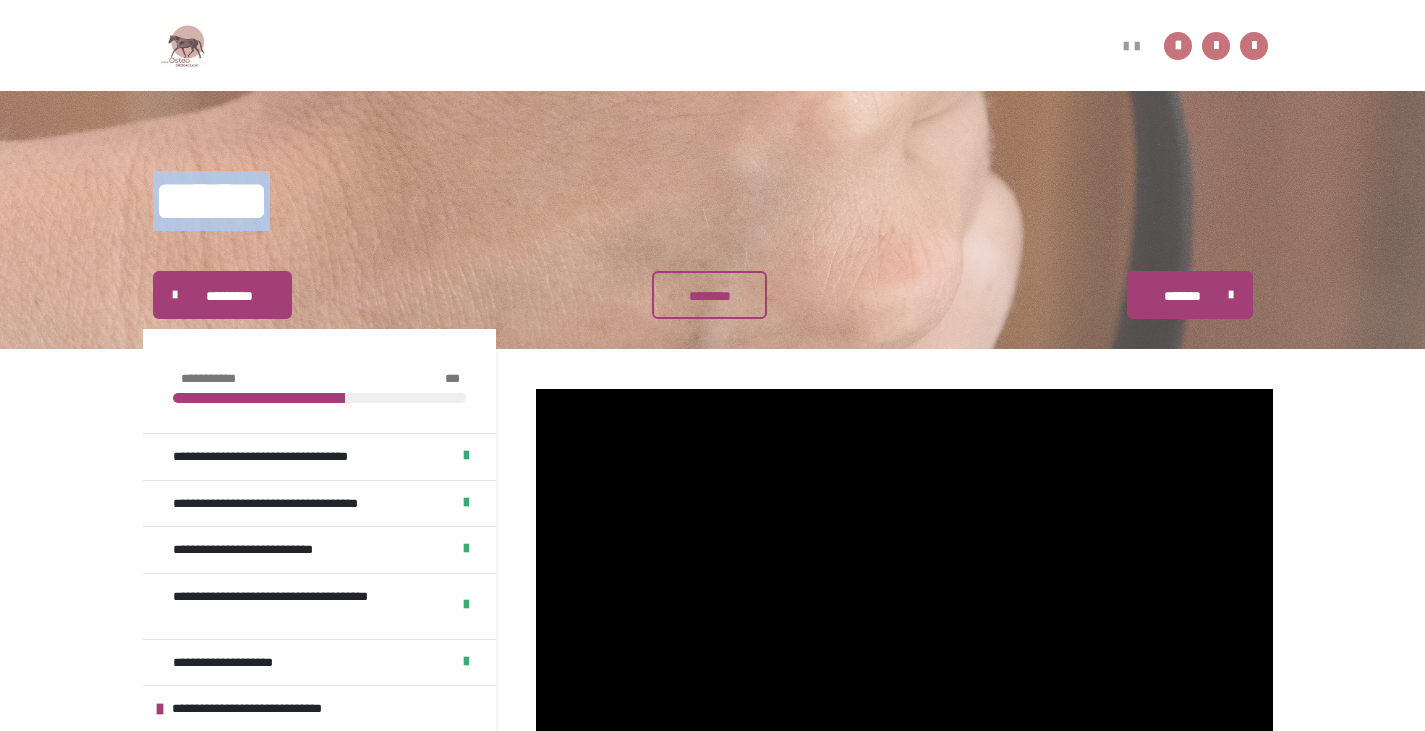 drag, startPoint x: 163, startPoint y: 203, endPoint x: 283, endPoint y: 202, distance: 120.004166 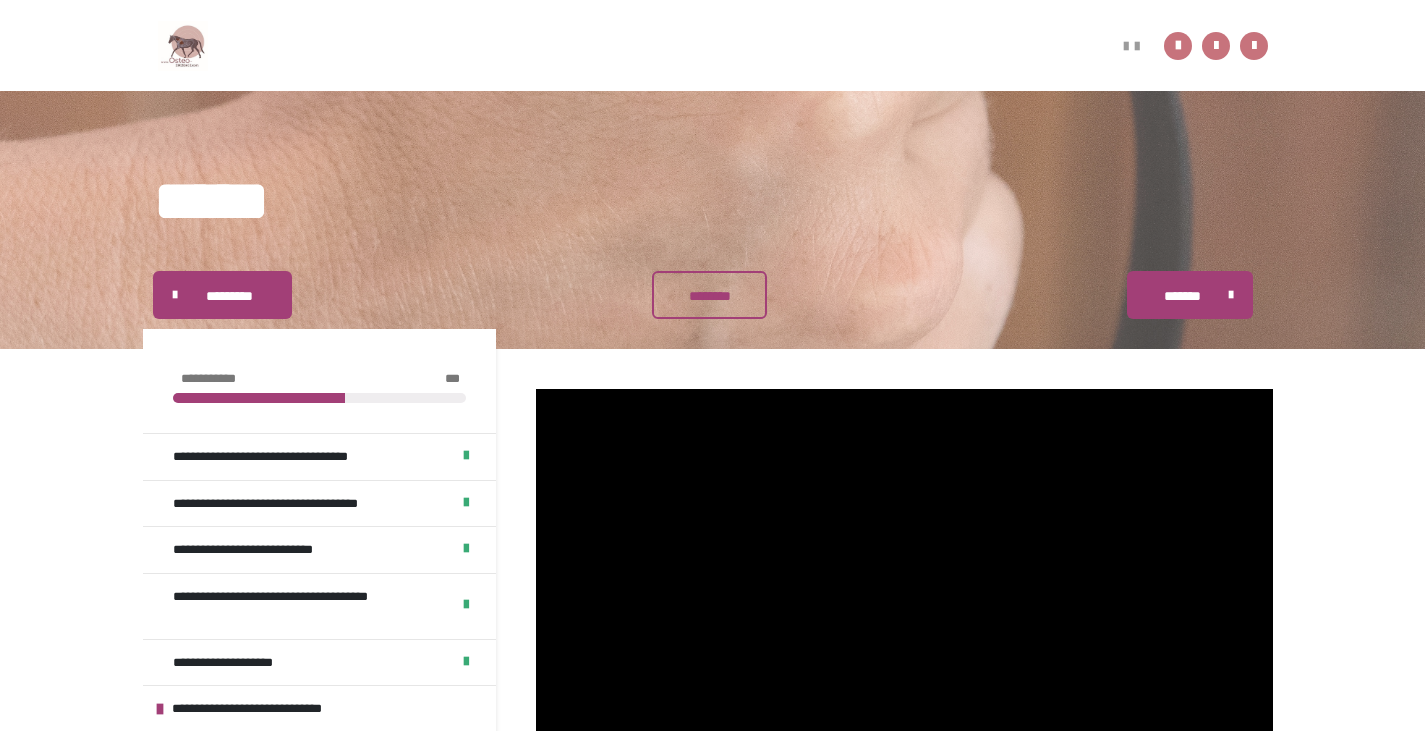 click on "**********" at bounding box center (713, 45) 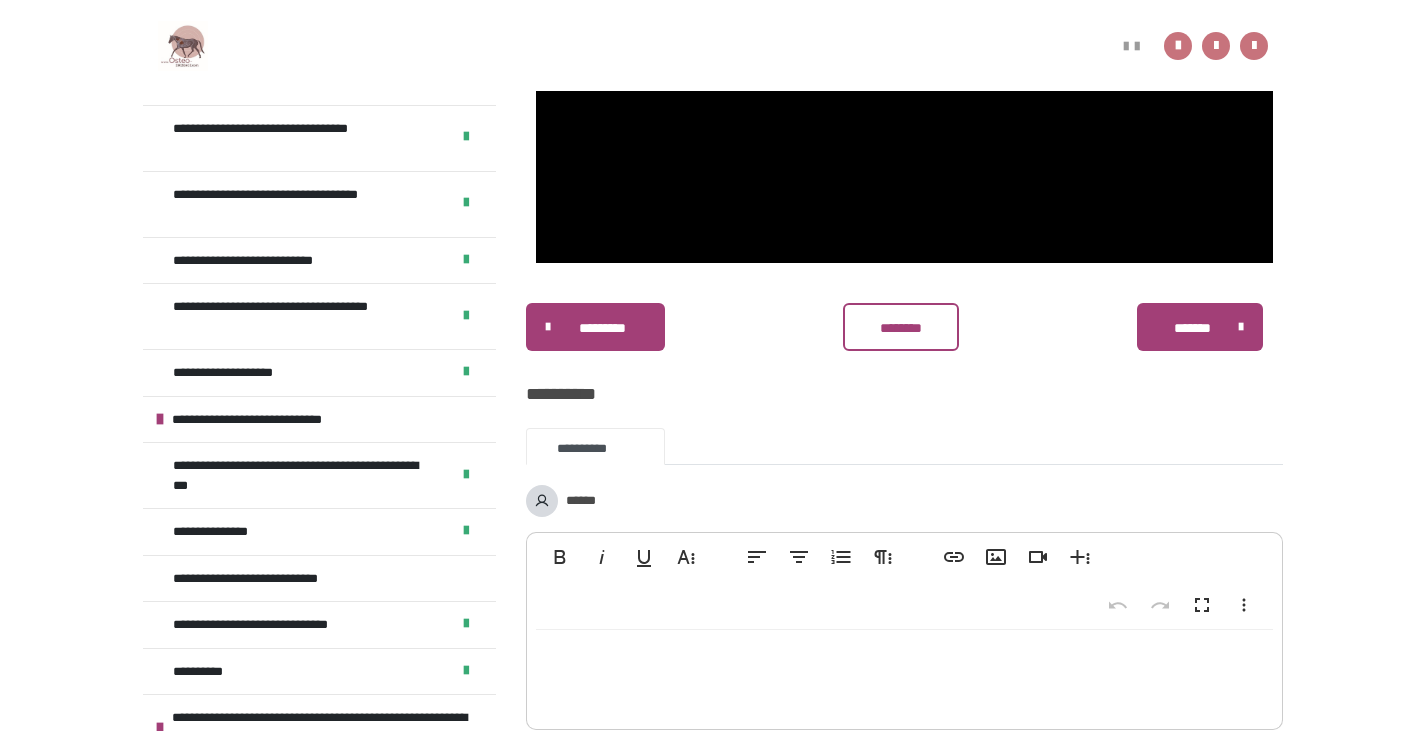 scroll, scrollTop: 700, scrollLeft: 0, axis: vertical 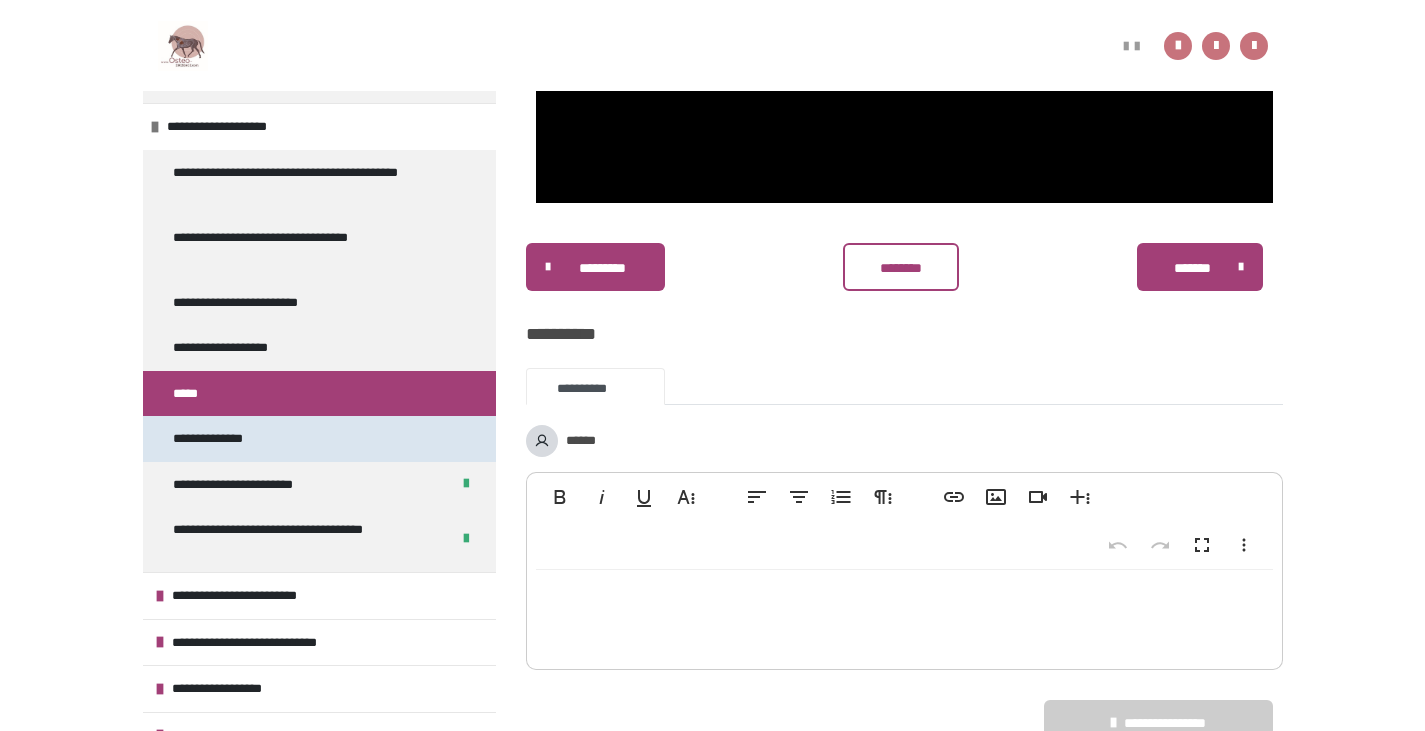click on "**********" at bounding box center [319, 439] 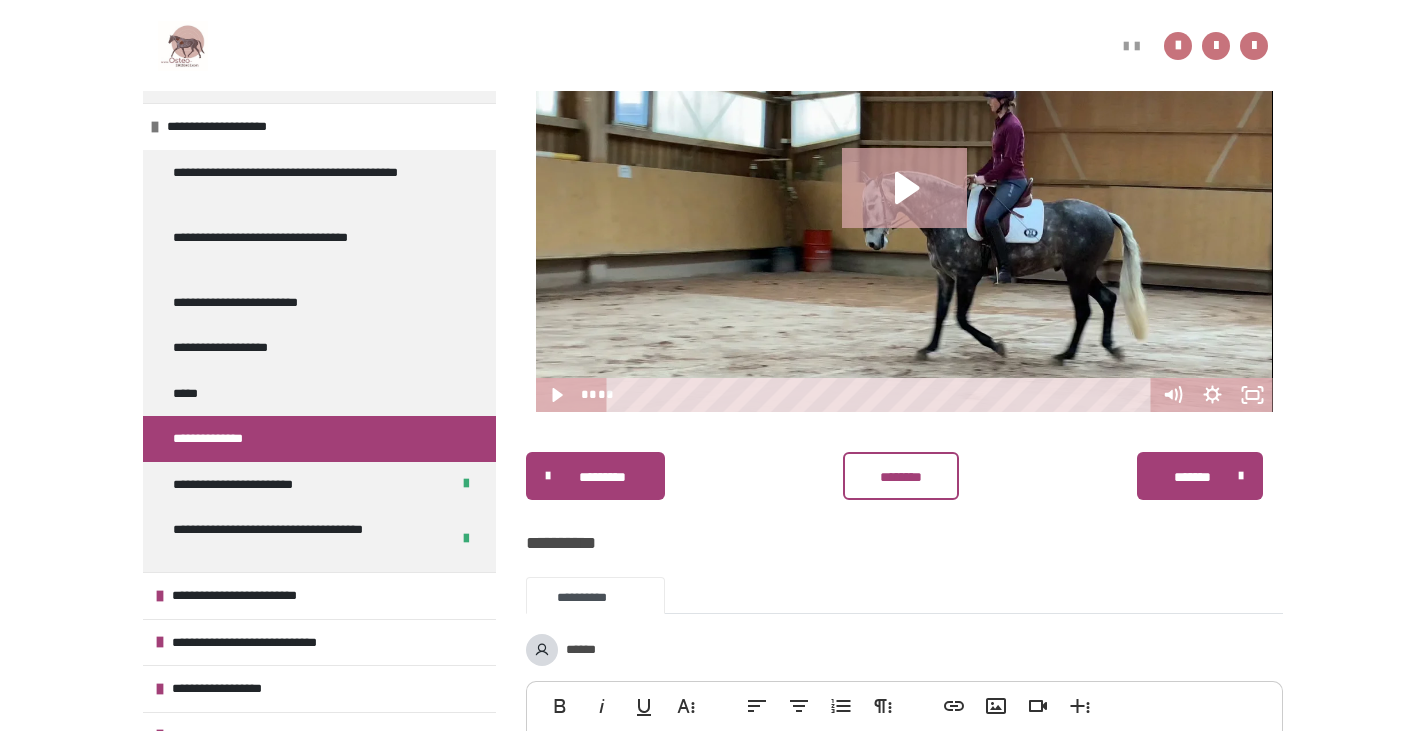 scroll, scrollTop: 409, scrollLeft: 0, axis: vertical 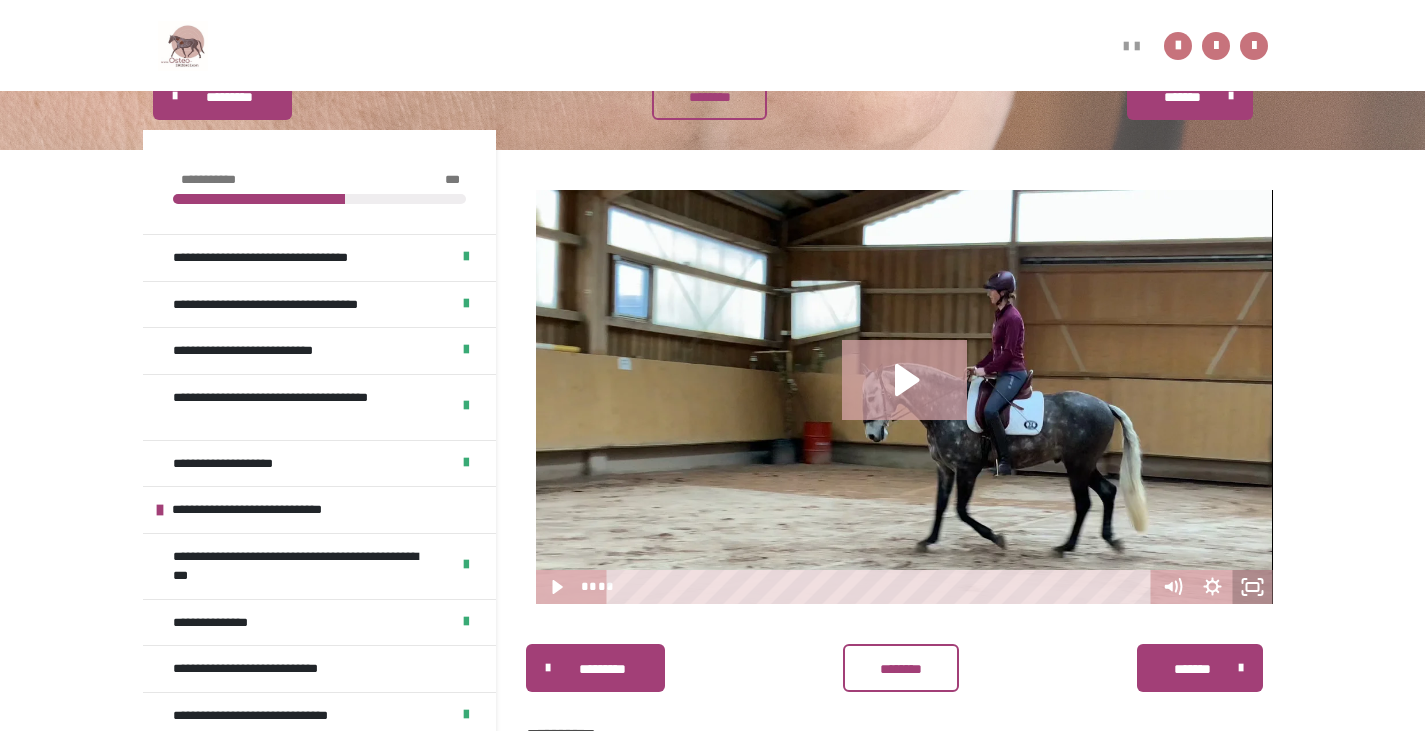 drag, startPoint x: 1245, startPoint y: 587, endPoint x: 1245, endPoint y: 708, distance: 121 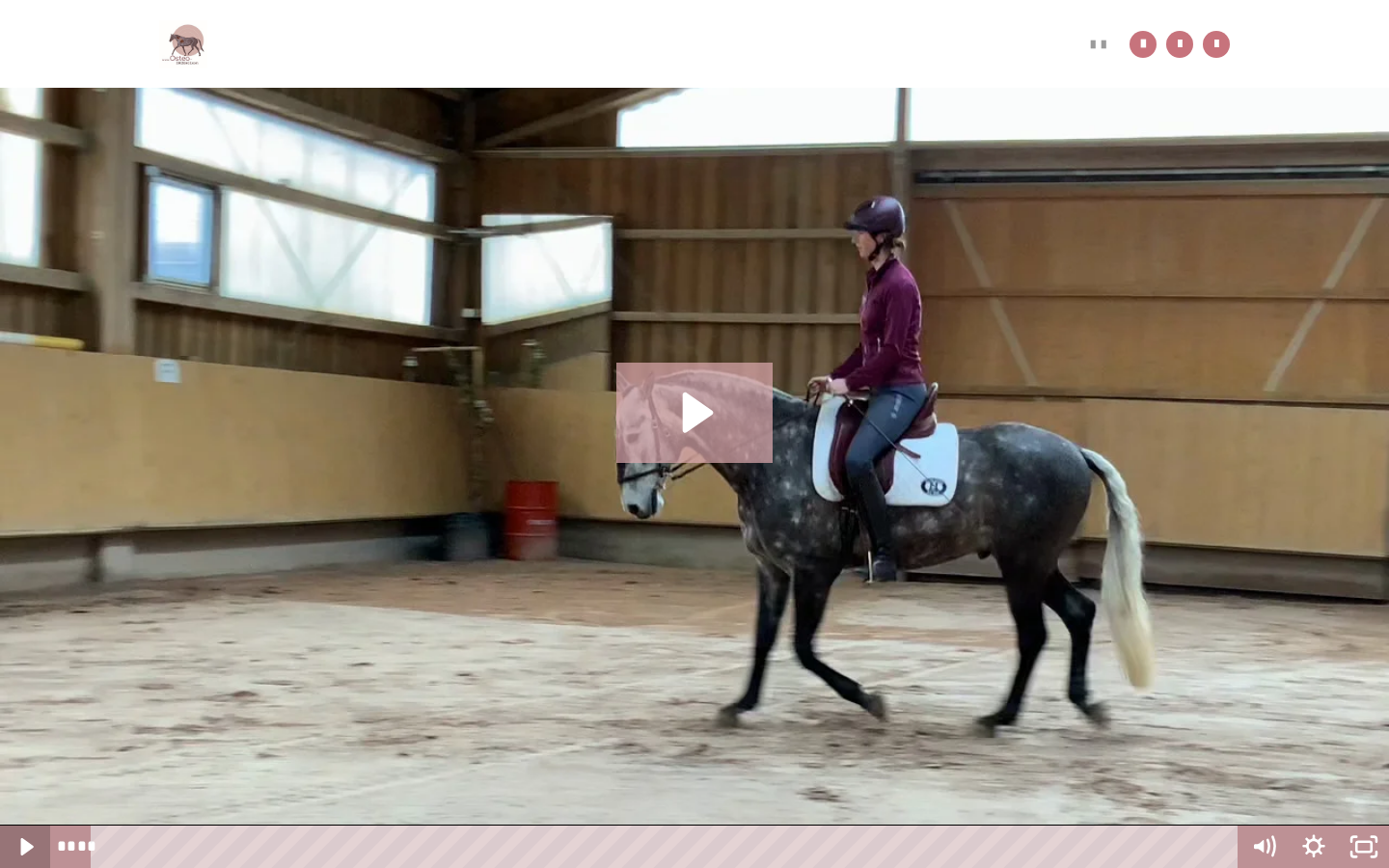 click 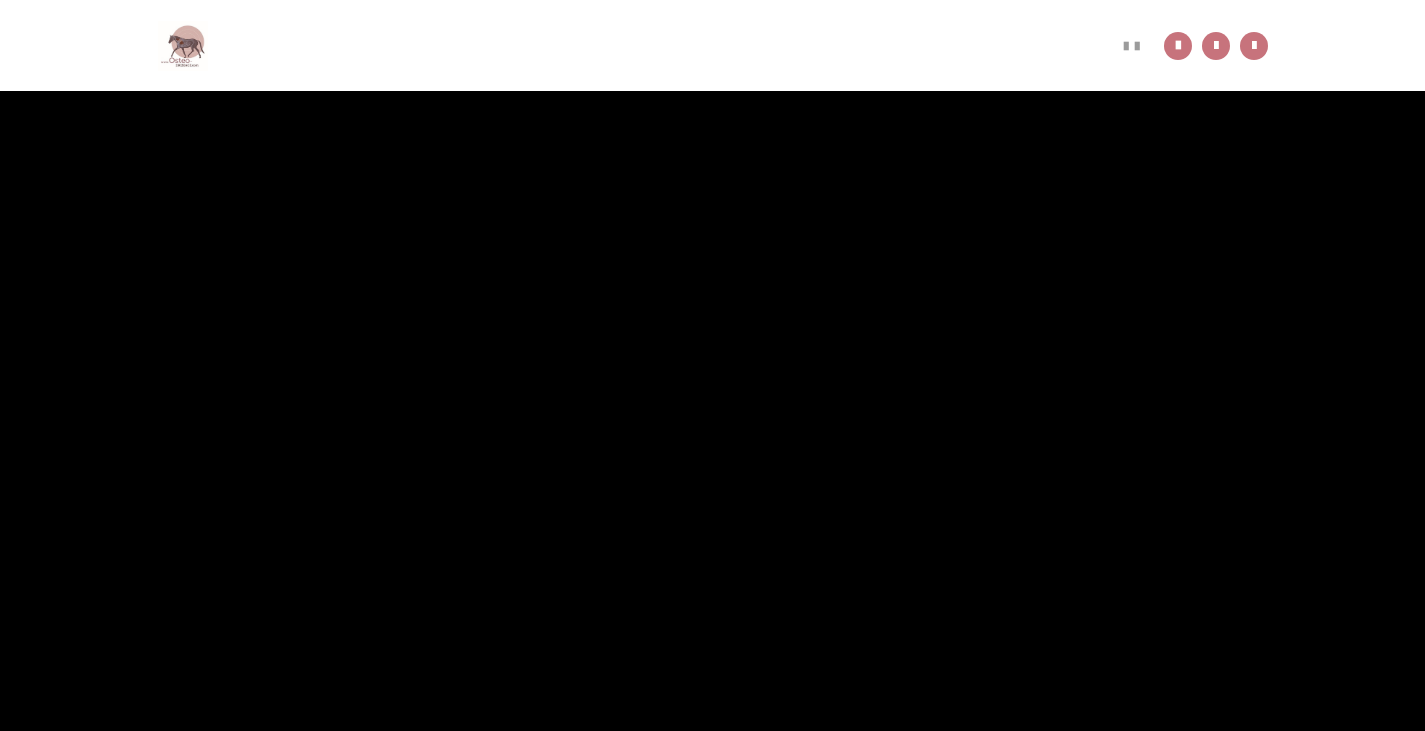 scroll, scrollTop: 99, scrollLeft: 0, axis: vertical 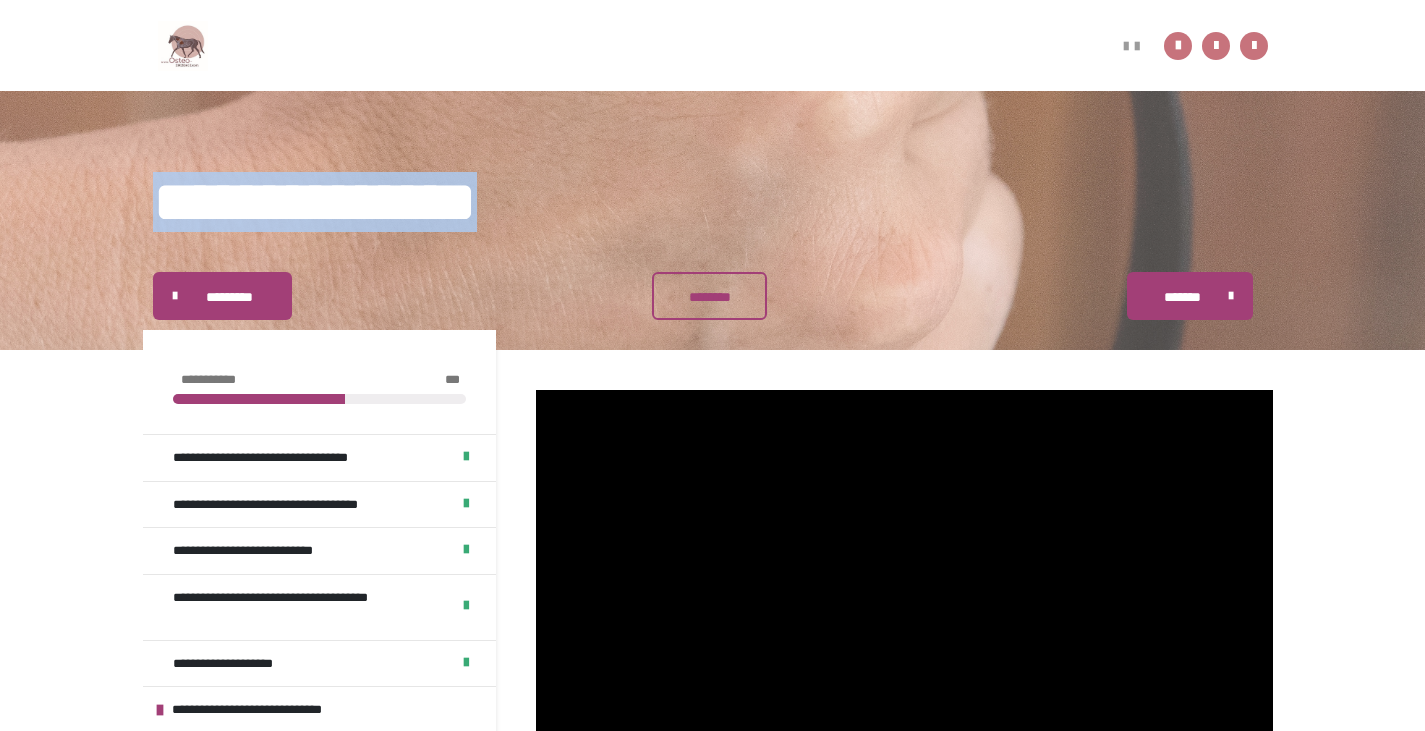 drag, startPoint x: 154, startPoint y: 191, endPoint x: 644, endPoint y: 182, distance: 490.08264 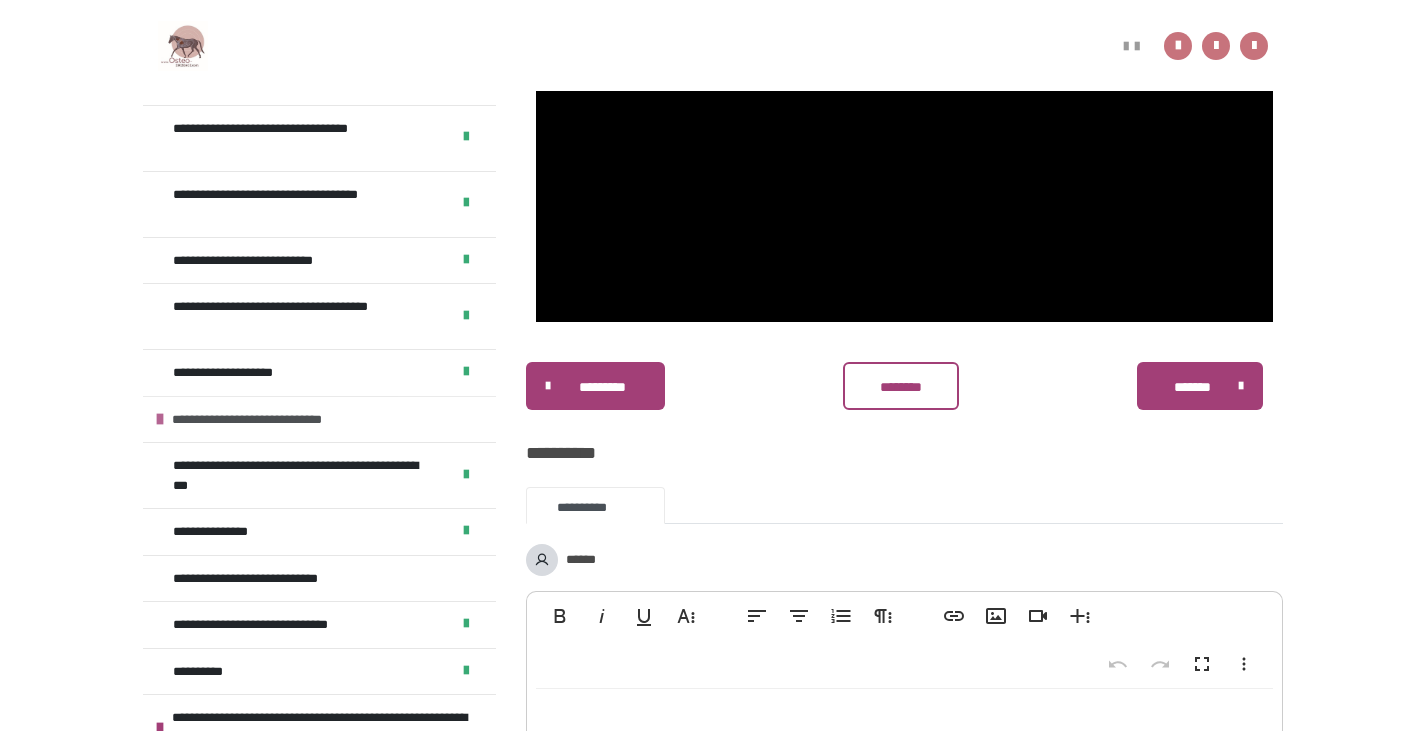 scroll, scrollTop: 699, scrollLeft: 0, axis: vertical 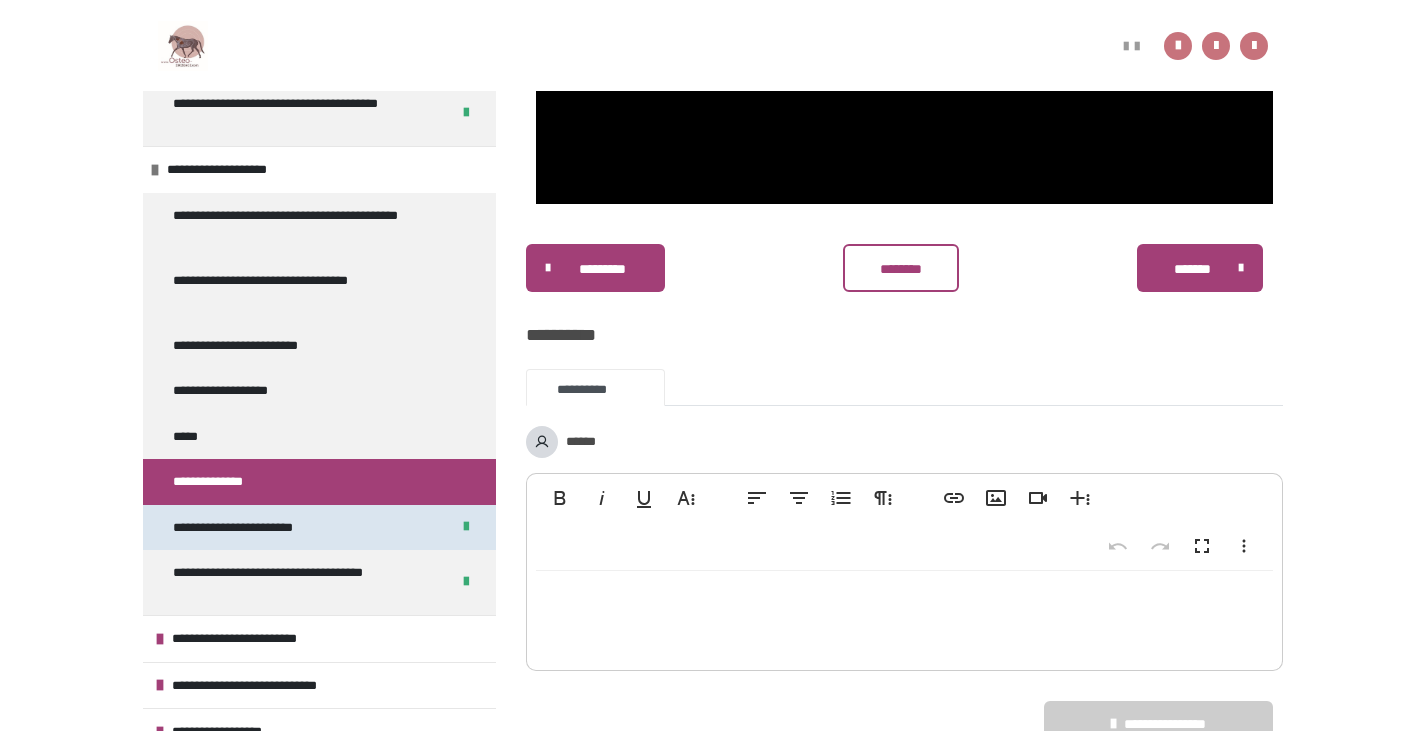 click on "**********" at bounding box center [319, 528] 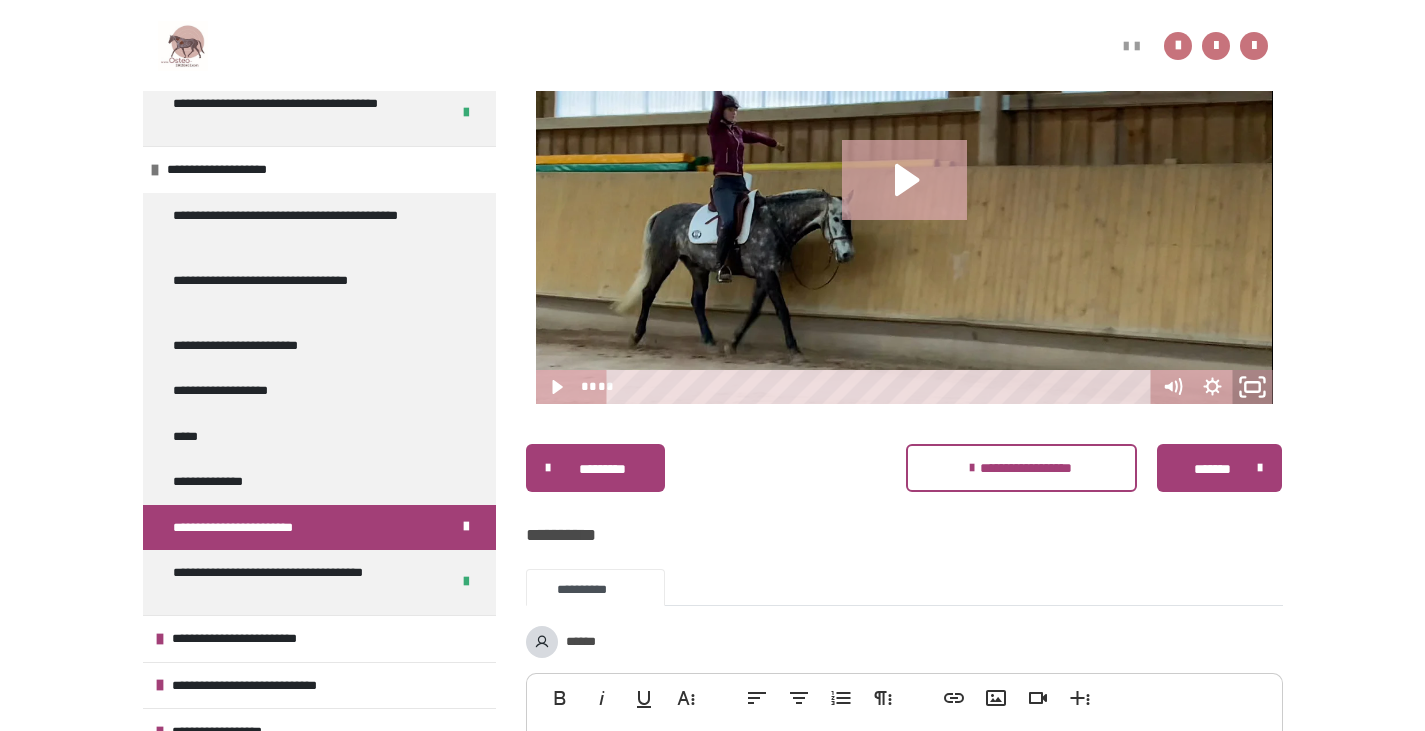 click 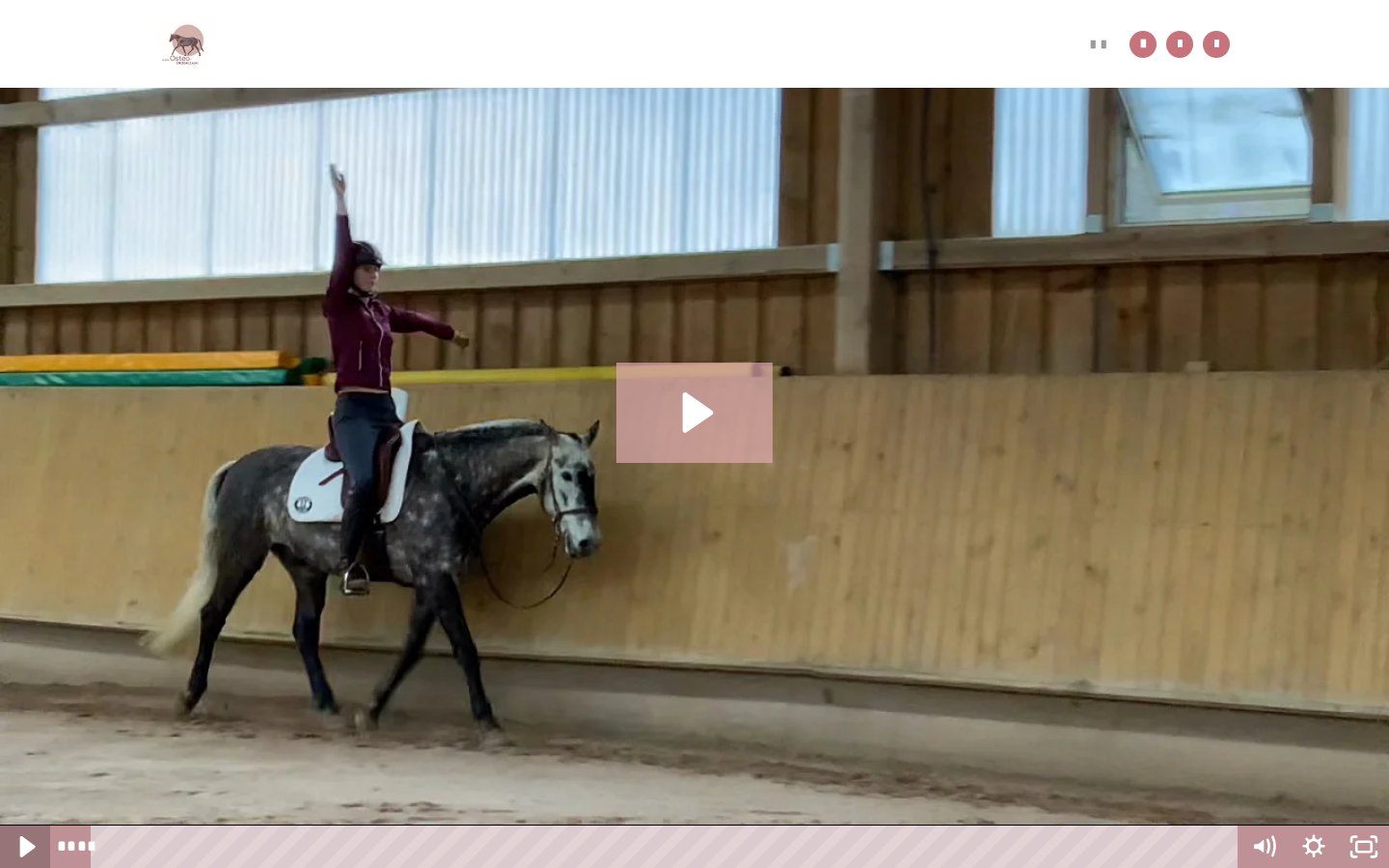click 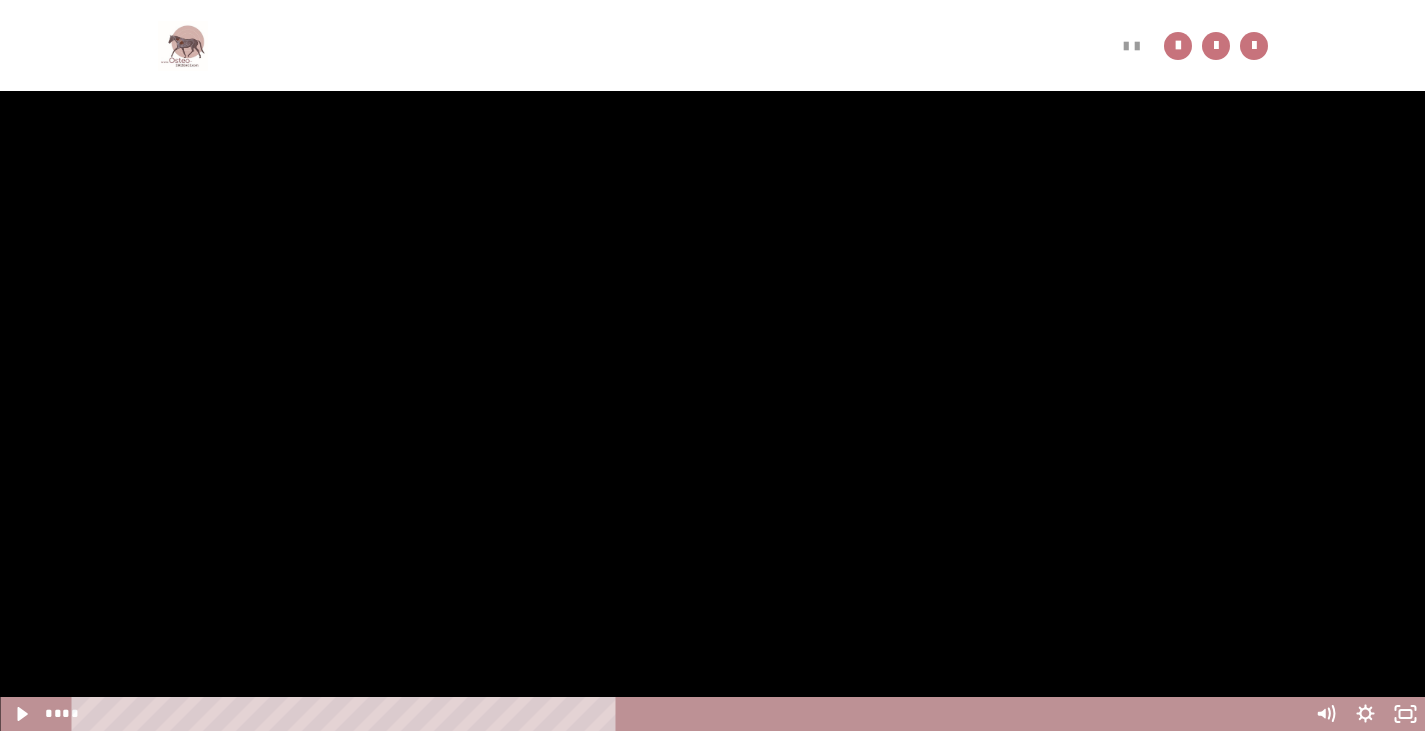 scroll, scrollTop: 299, scrollLeft: 0, axis: vertical 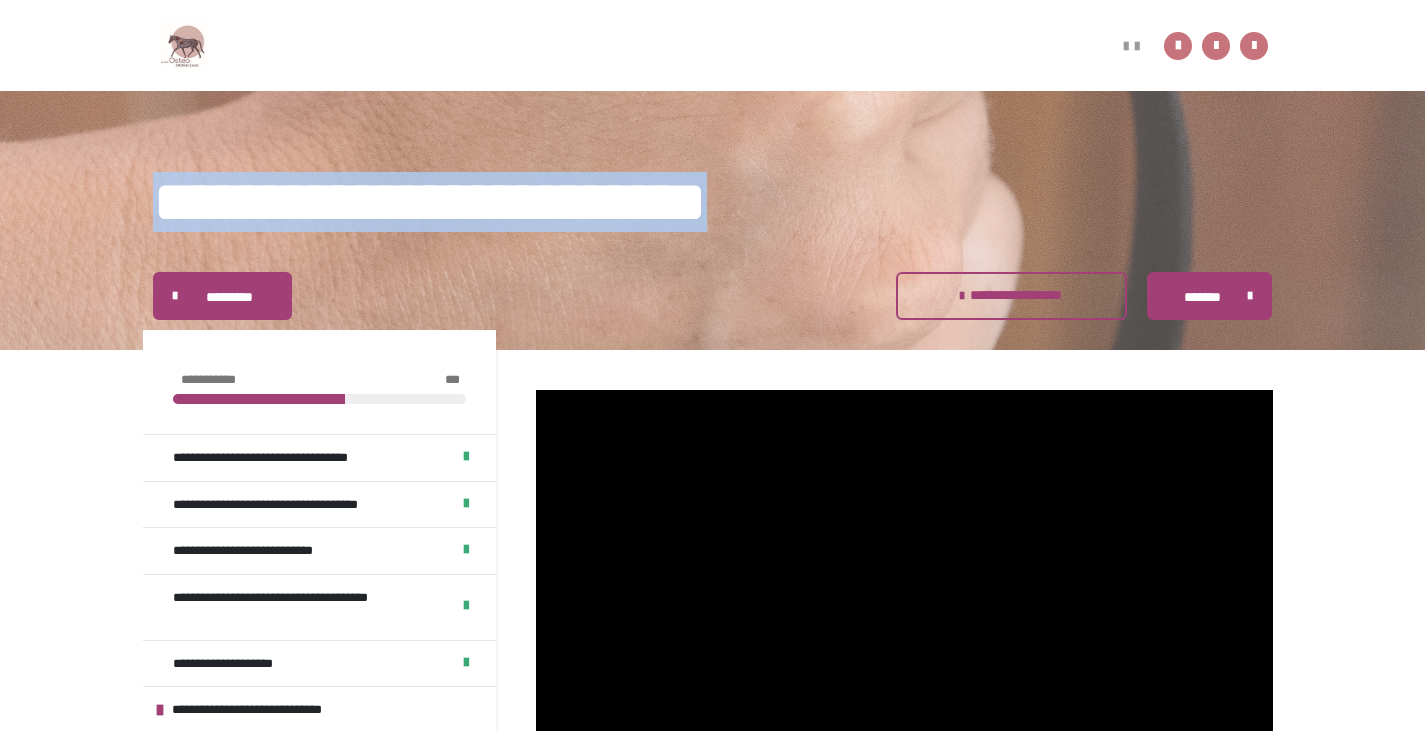 drag, startPoint x: 157, startPoint y: 200, endPoint x: 980, endPoint y: 220, distance: 823.243 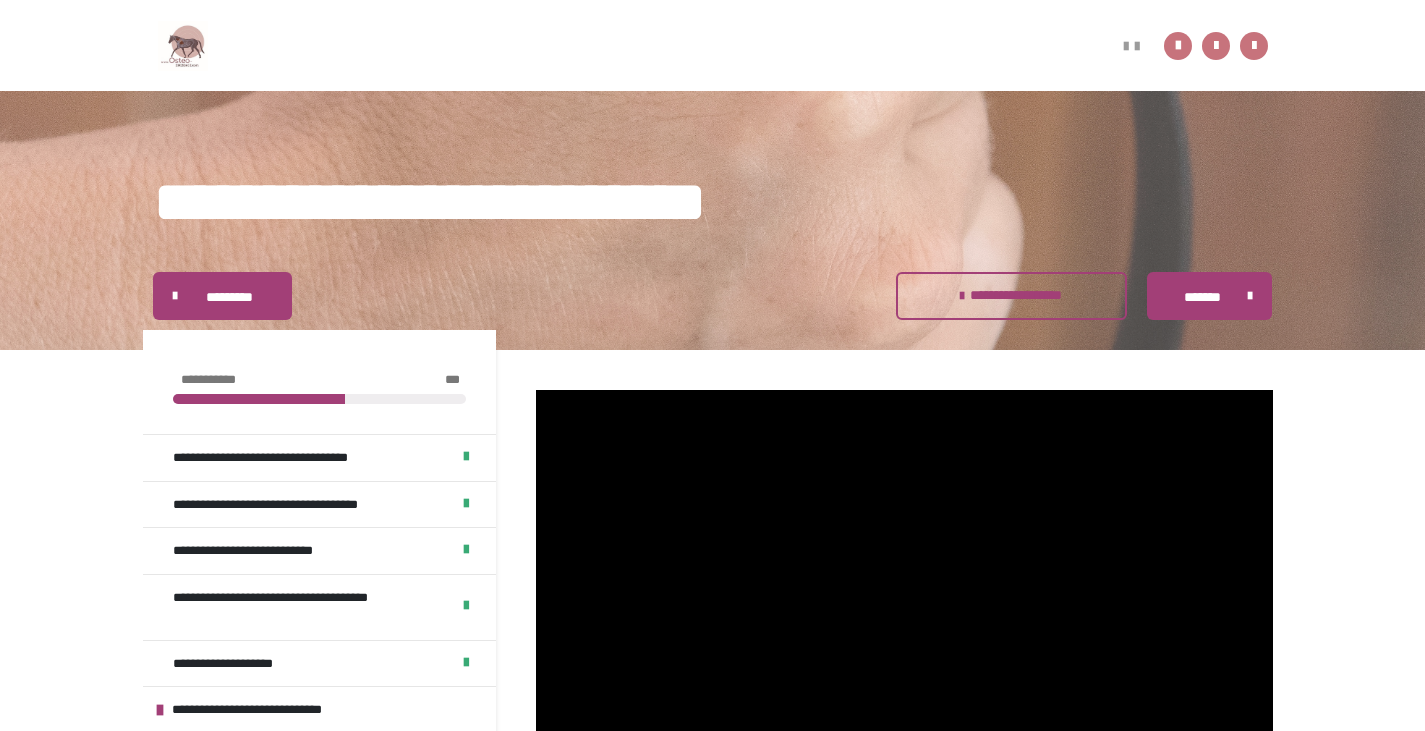 drag, startPoint x: 920, startPoint y: 250, endPoint x: 571, endPoint y: 160, distance: 360.41782 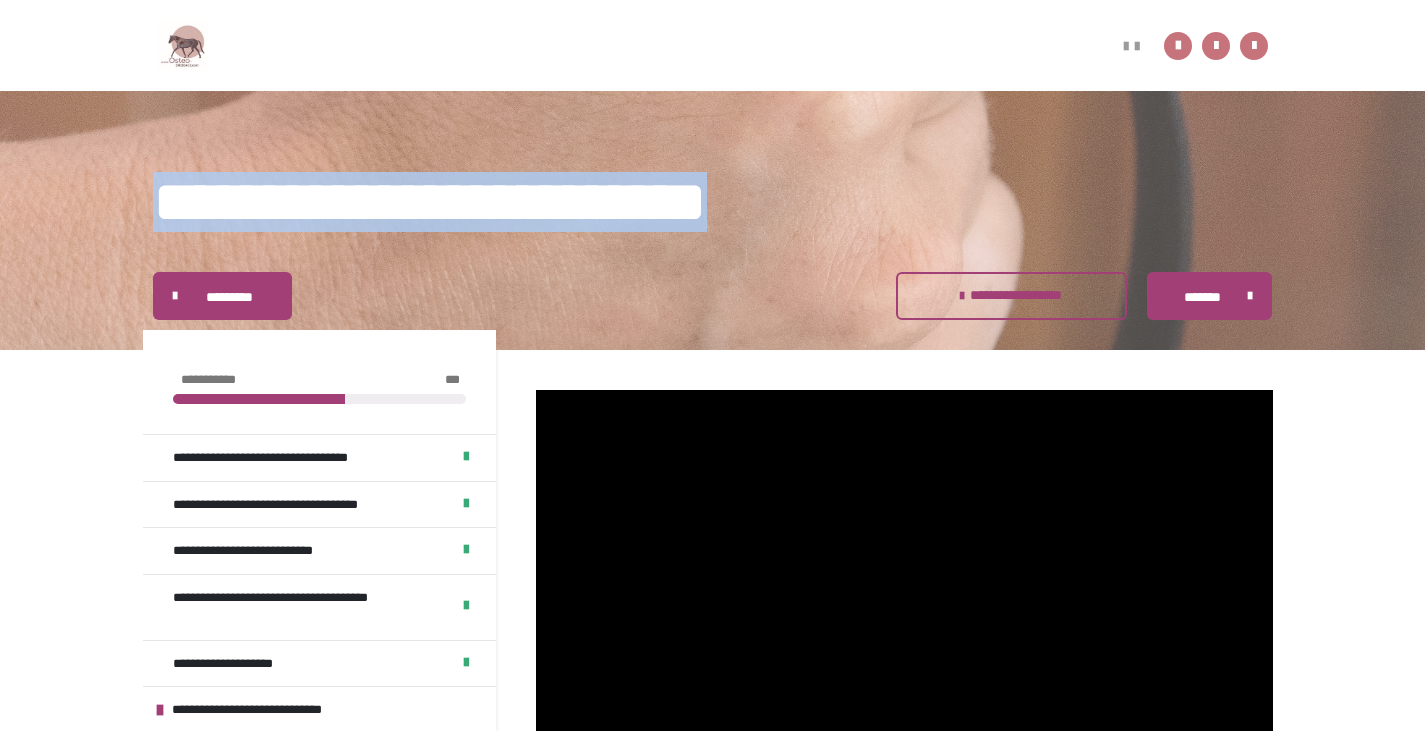 drag, startPoint x: 155, startPoint y: 192, endPoint x: 1025, endPoint y: 200, distance: 870.0368 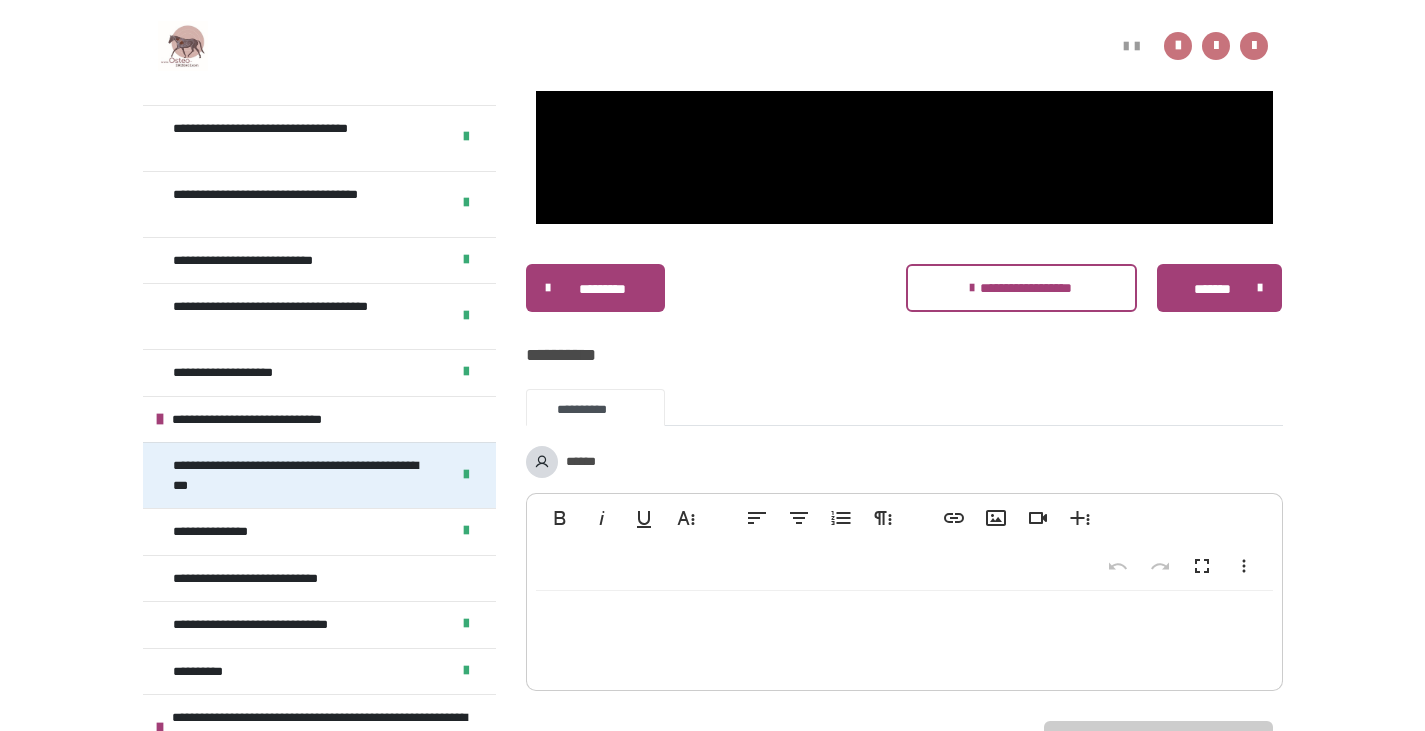 scroll, scrollTop: 899, scrollLeft: 0, axis: vertical 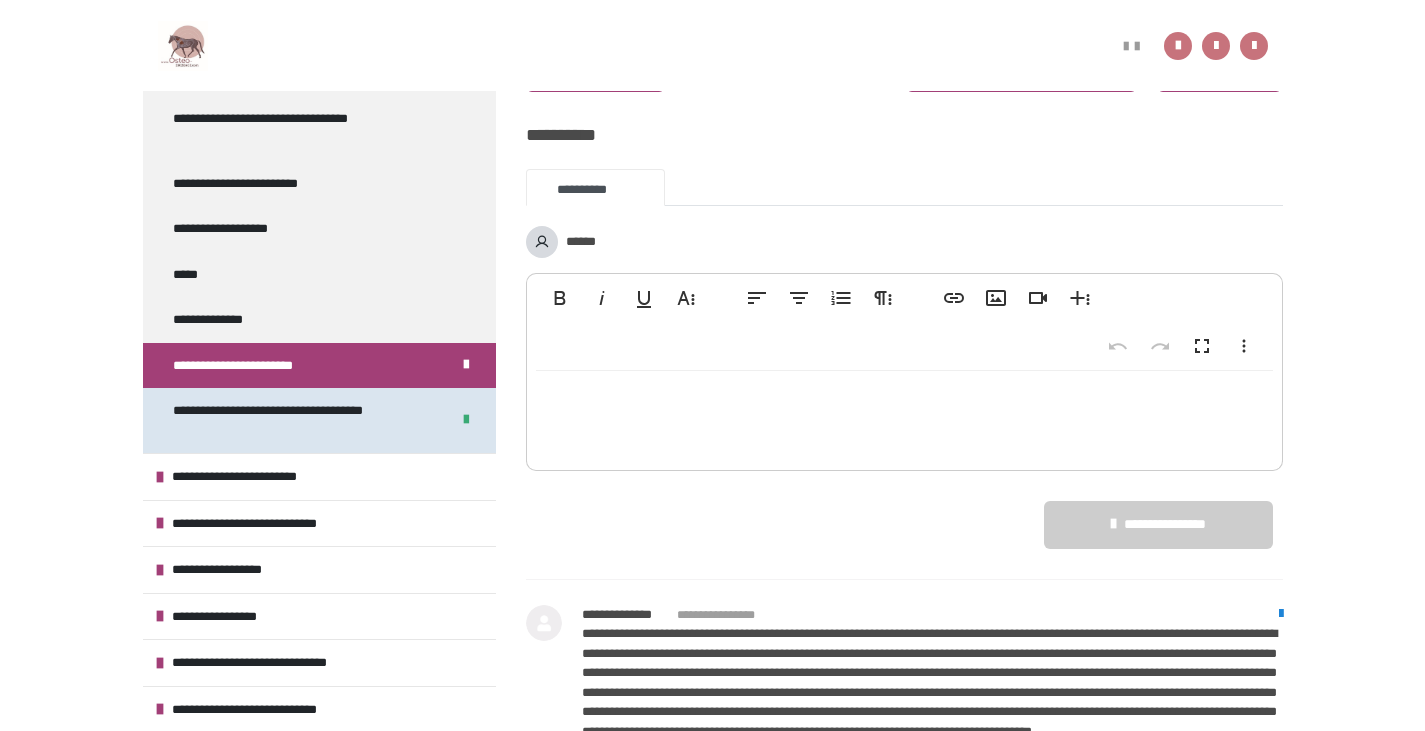 click on "**********" at bounding box center (296, 420) 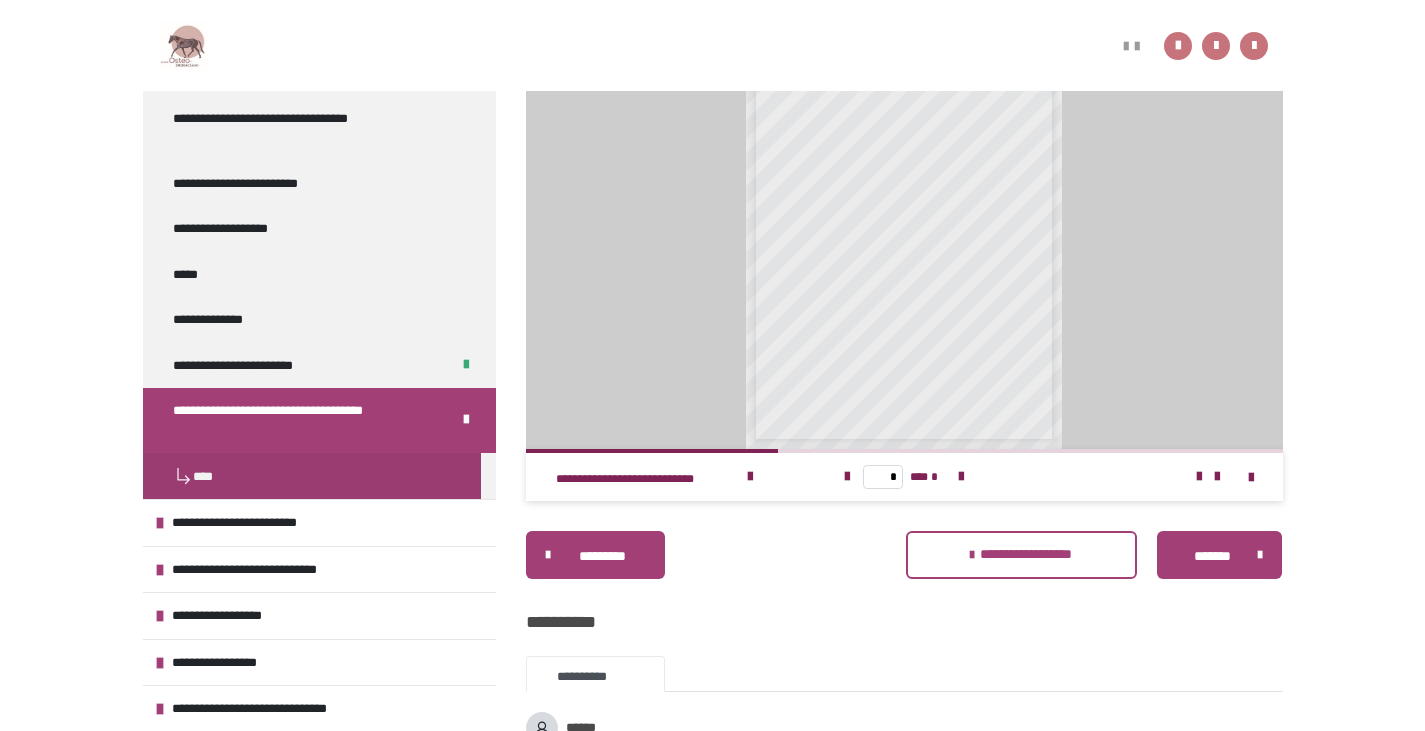 scroll, scrollTop: 1246, scrollLeft: 0, axis: vertical 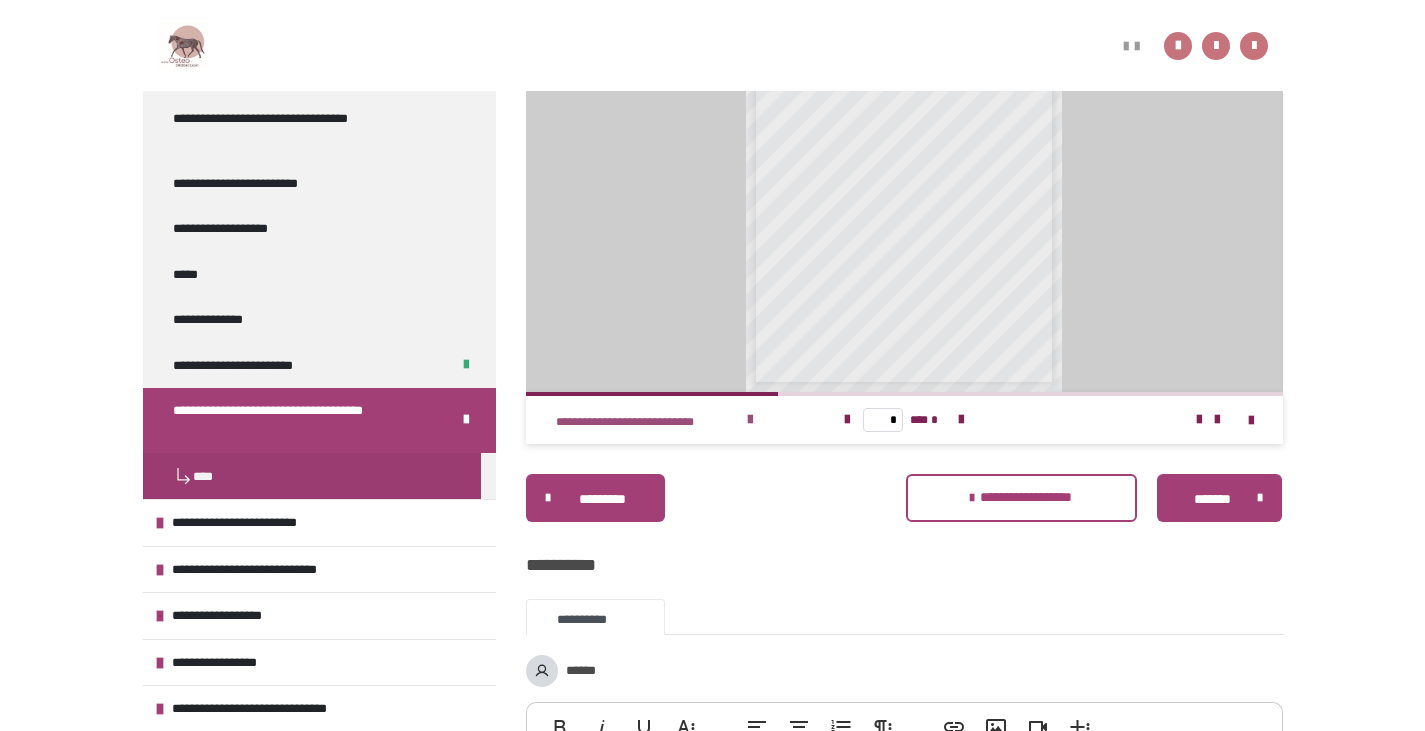 click at bounding box center [750, 420] 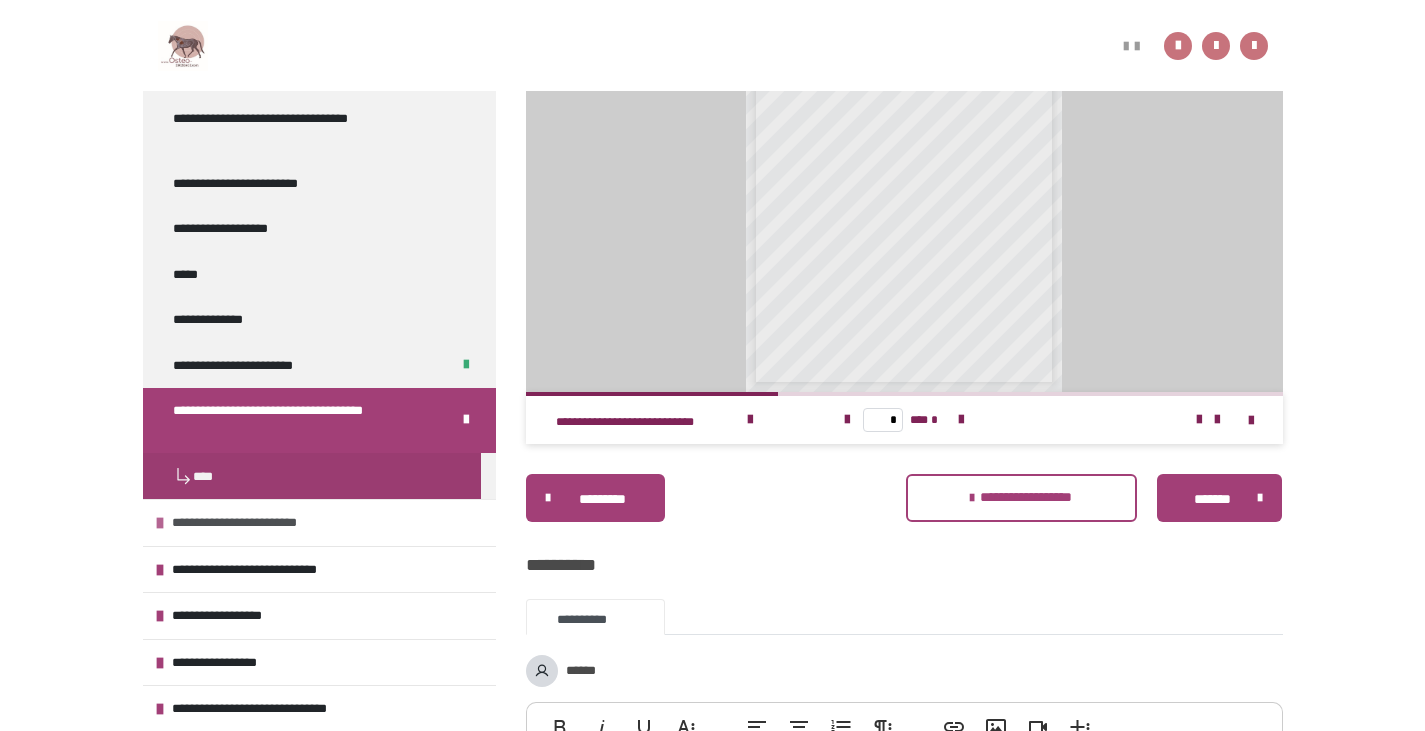click at bounding box center [160, 523] 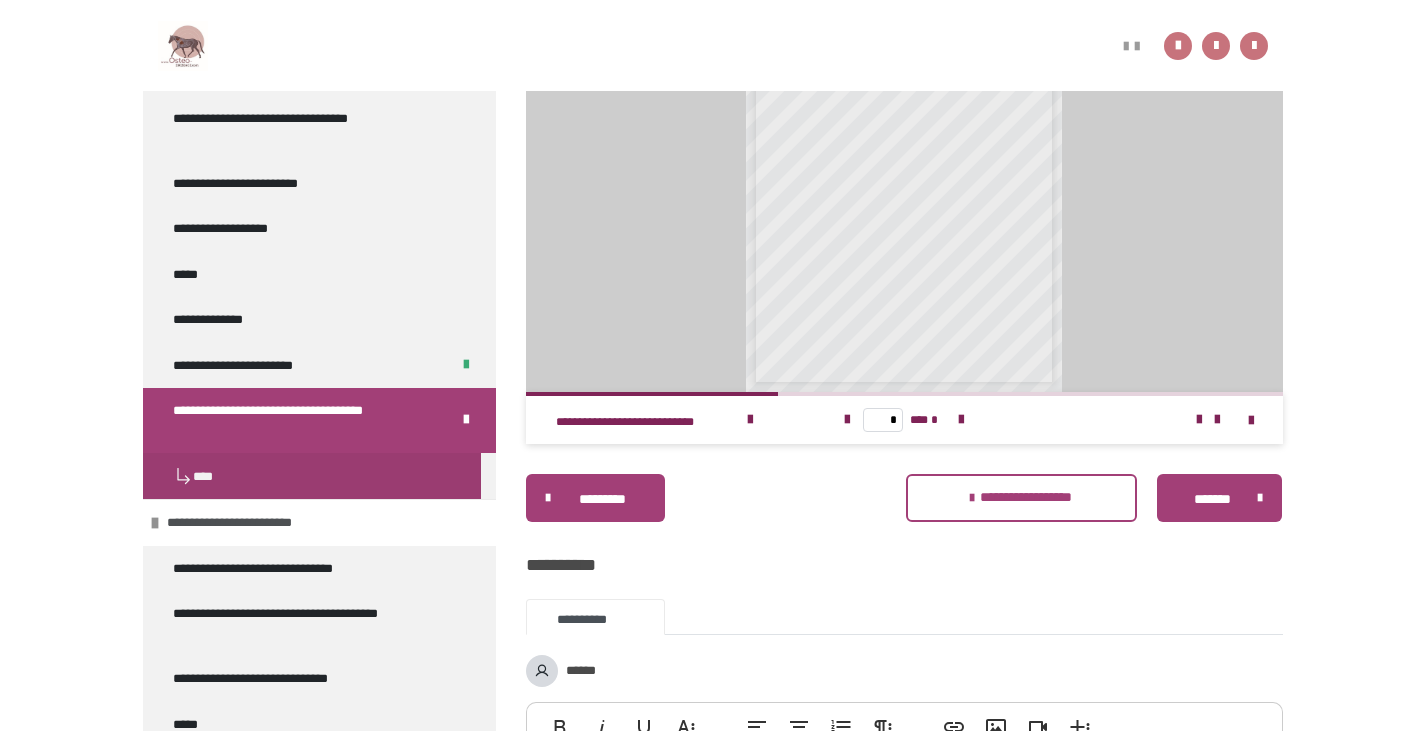 click on "**********" at bounding box center [255, 523] 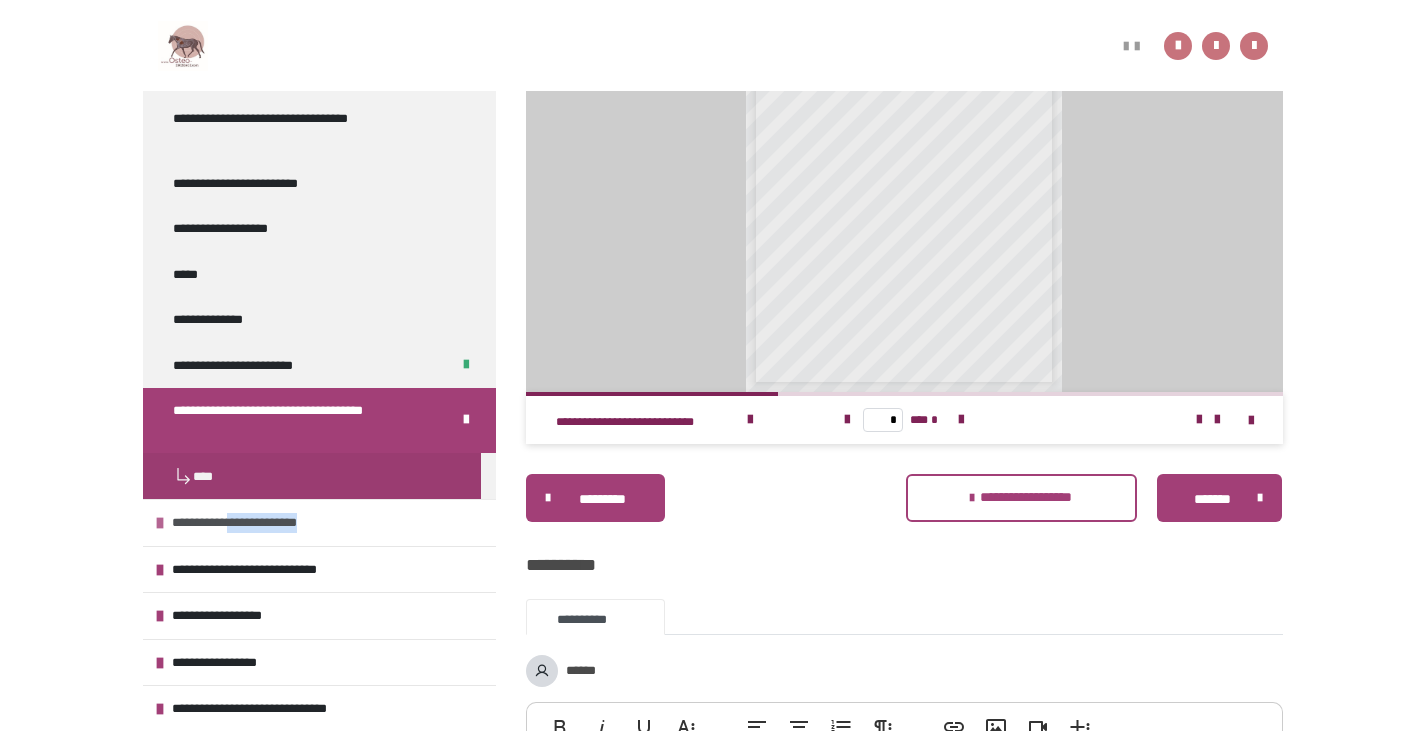 drag, startPoint x: 251, startPoint y: 517, endPoint x: 353, endPoint y: 531, distance: 102.9563 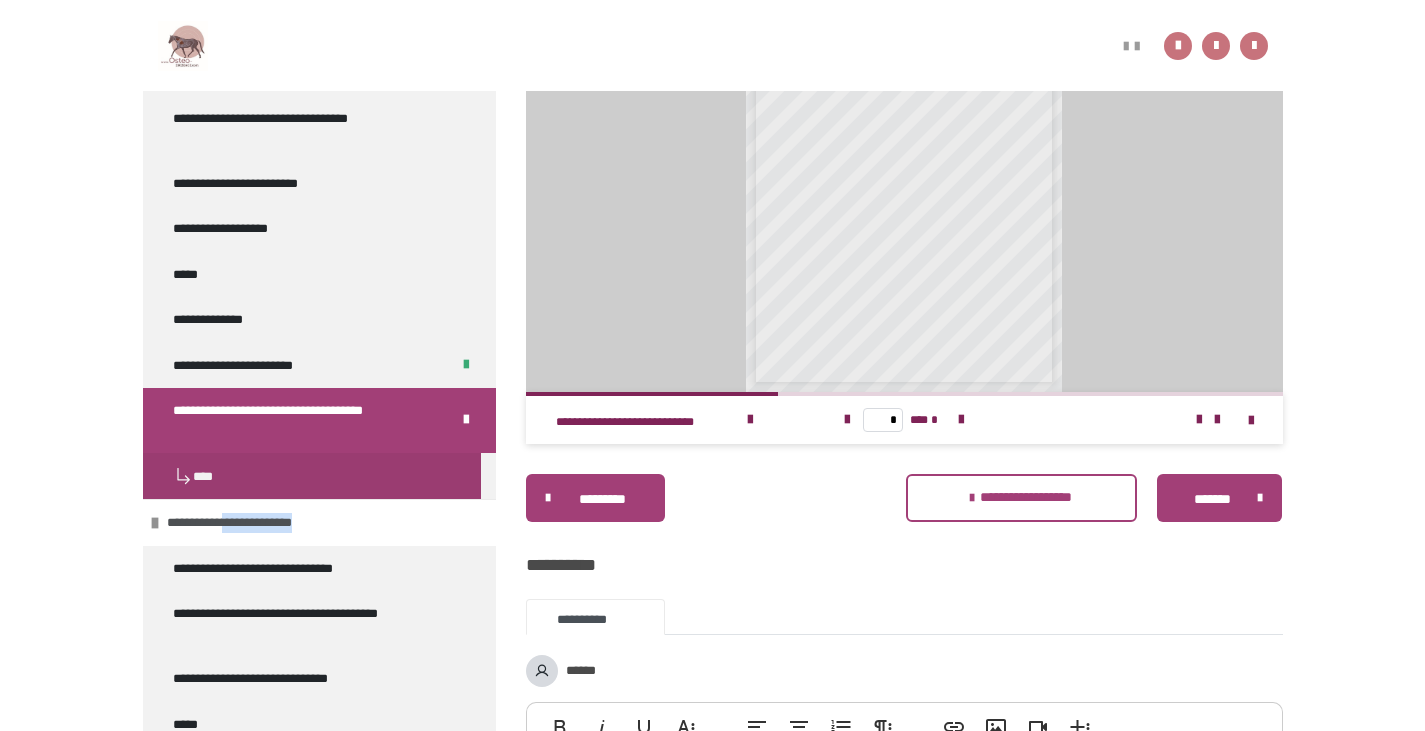 copy on "**********" 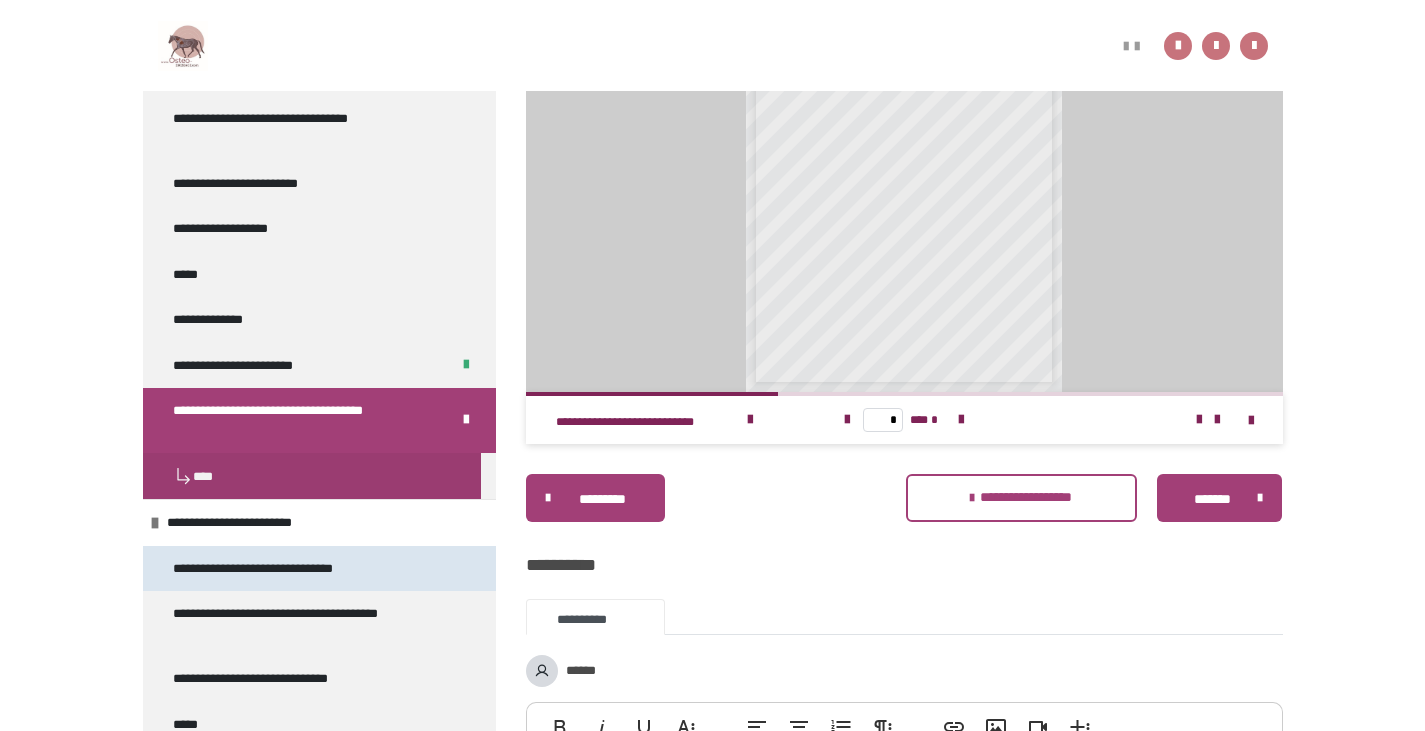 click on "**********" at bounding box center (294, 569) 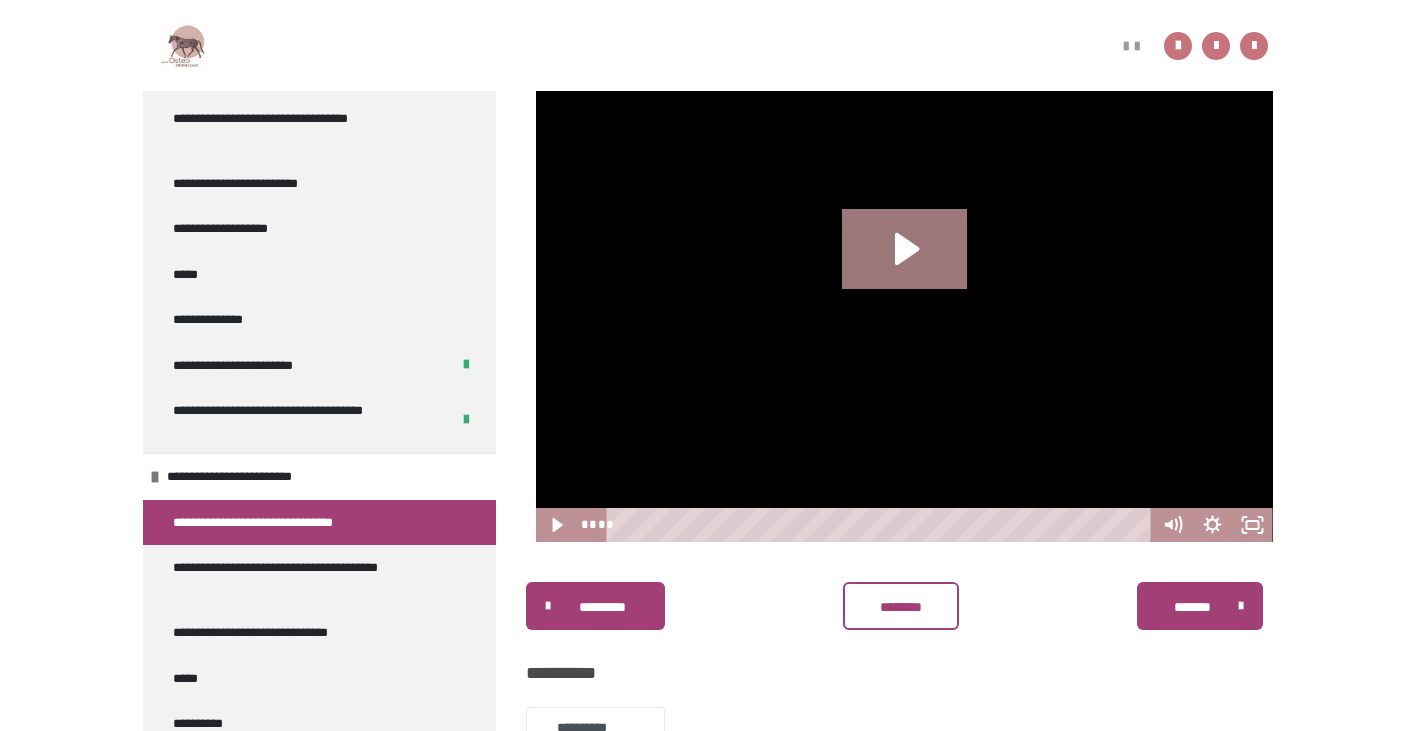 scroll, scrollTop: 438, scrollLeft: 0, axis: vertical 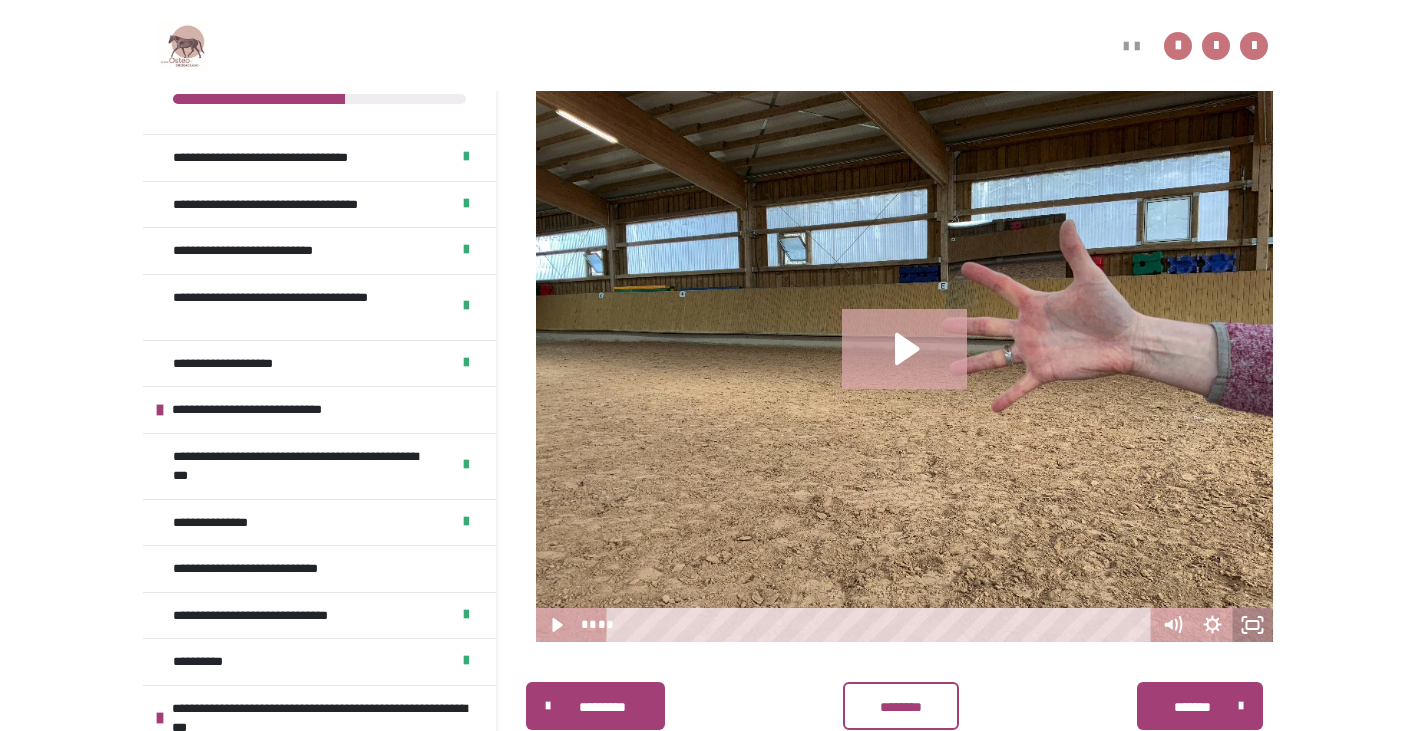drag, startPoint x: 1249, startPoint y: 620, endPoint x: 1087, endPoint y: 743, distance: 203.40353 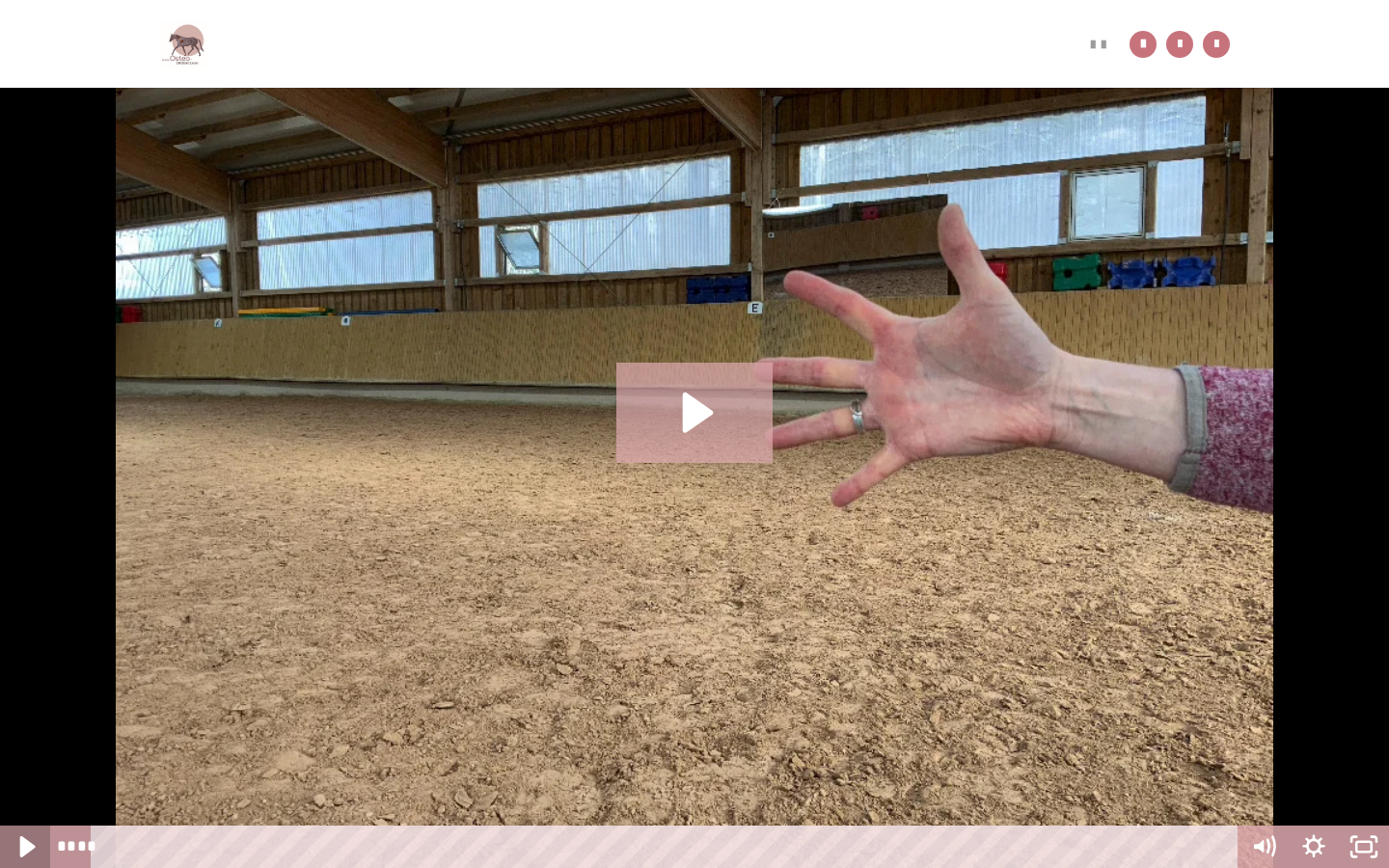 click 